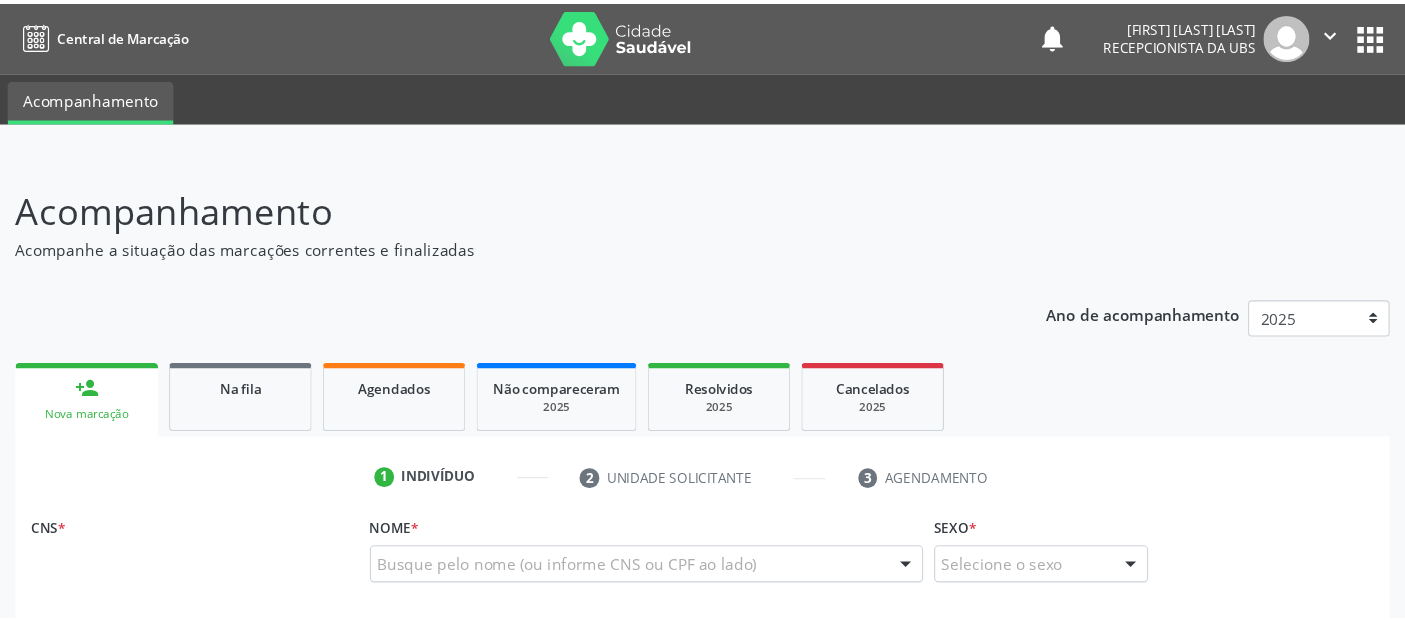 scroll, scrollTop: 0, scrollLeft: 0, axis: both 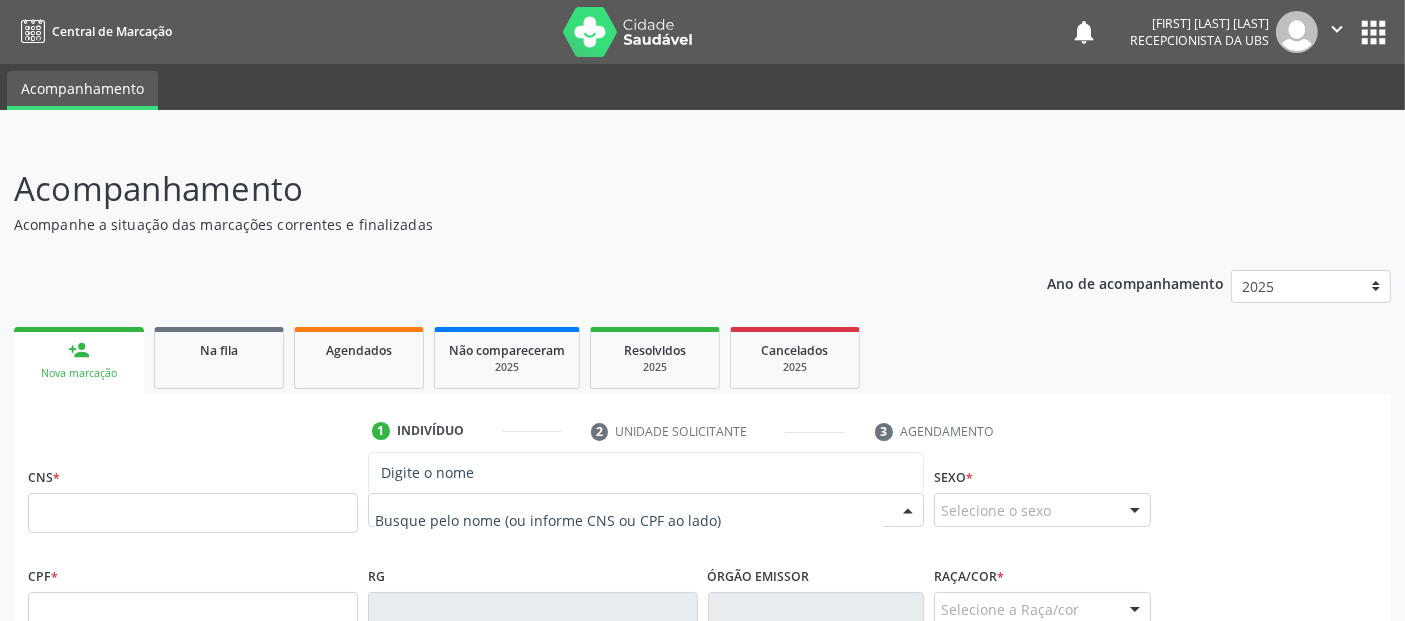 click at bounding box center [629, 520] 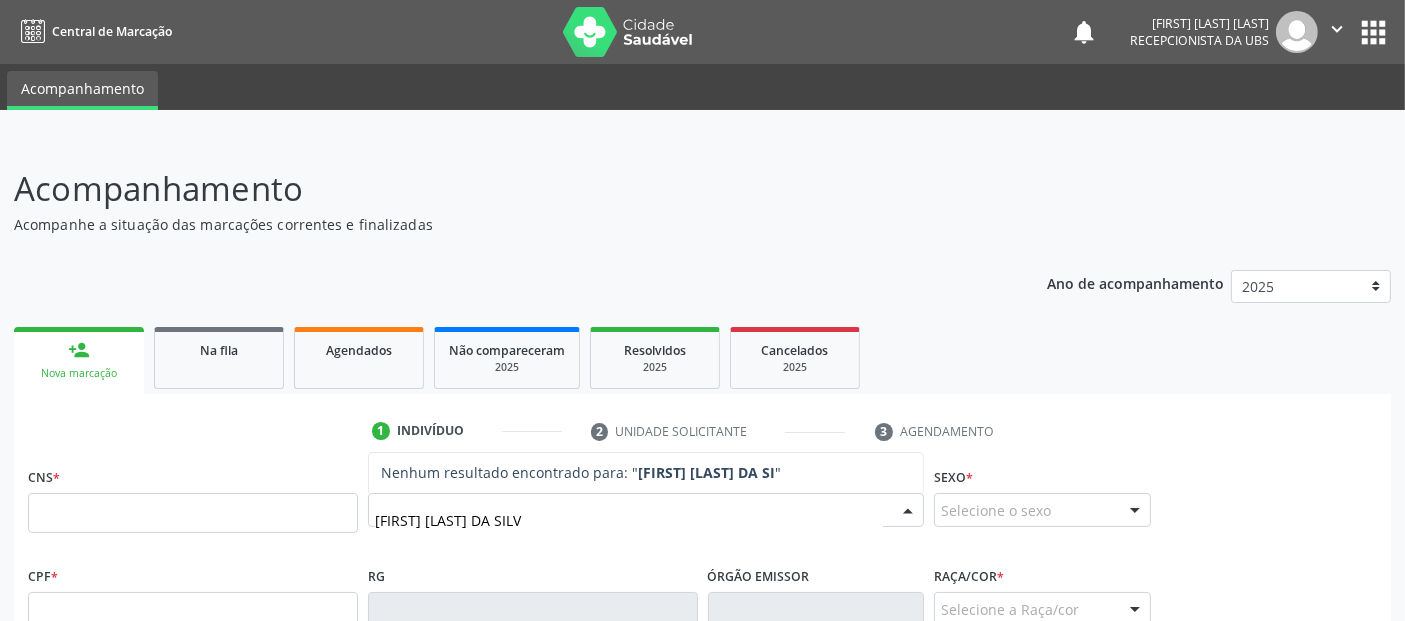 type on "[FIRST] SILVA DE DA" 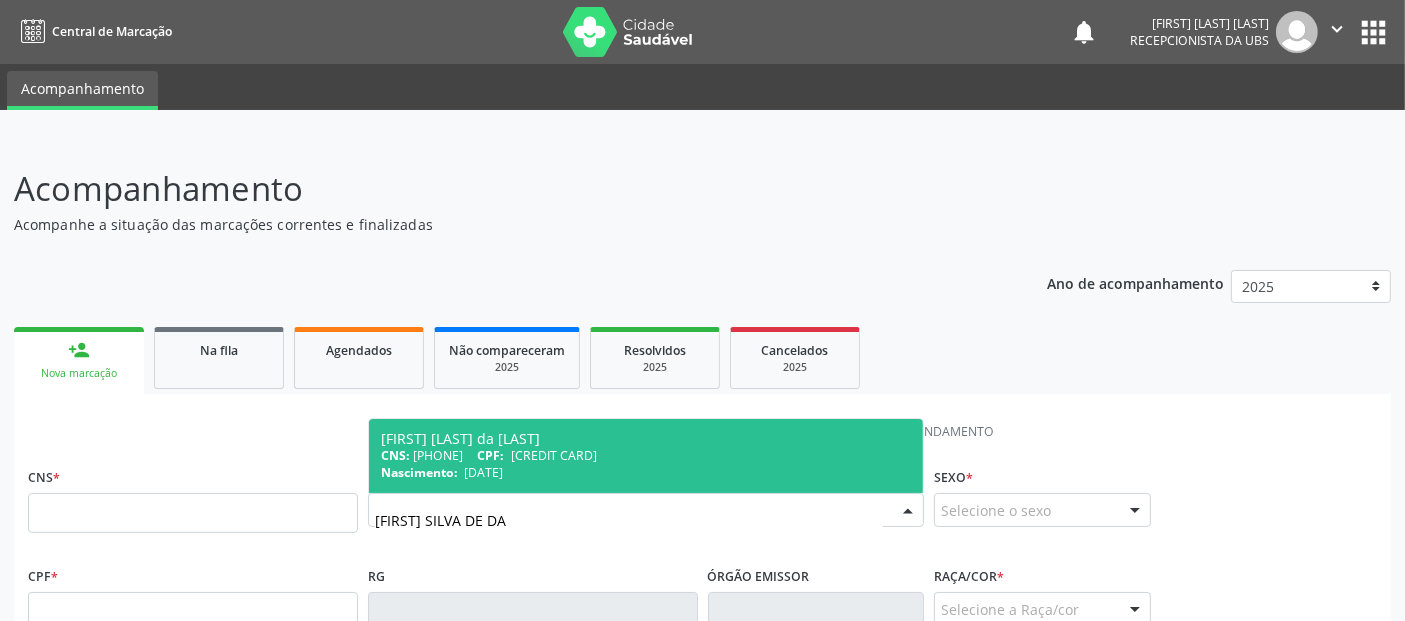 click on "Nascimento:
[DATE]" at bounding box center (646, 472) 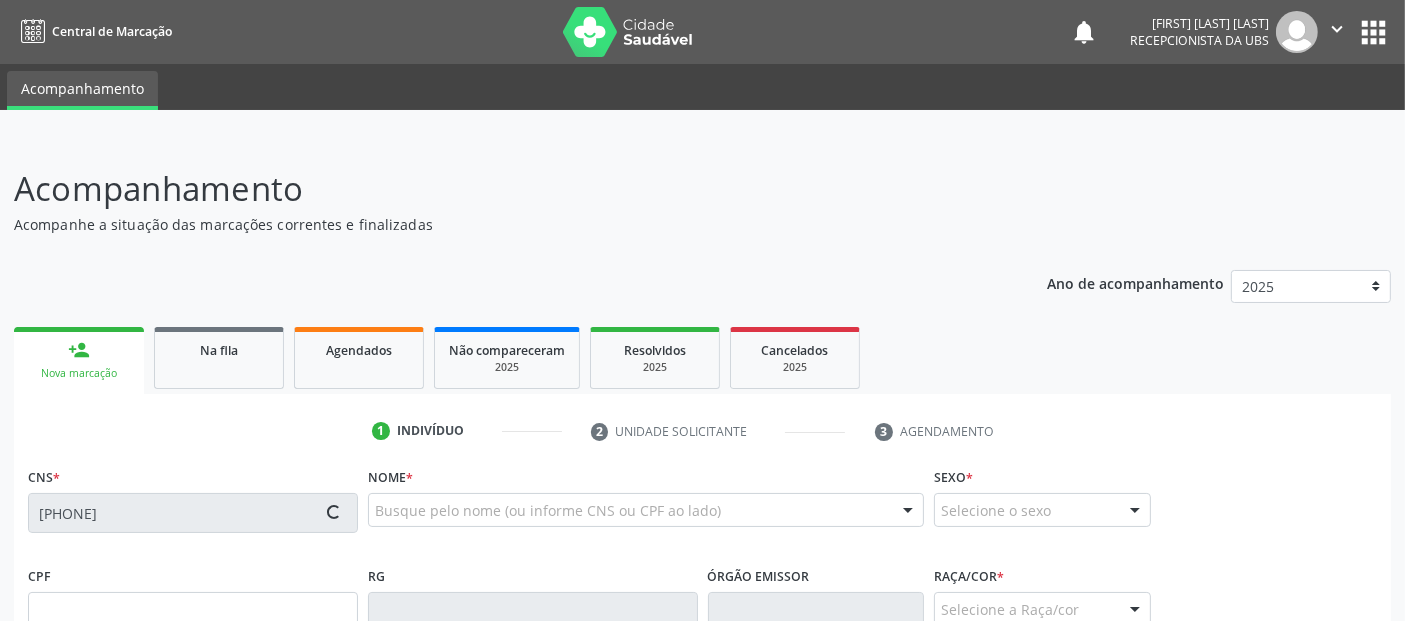 type on "[DATE]" 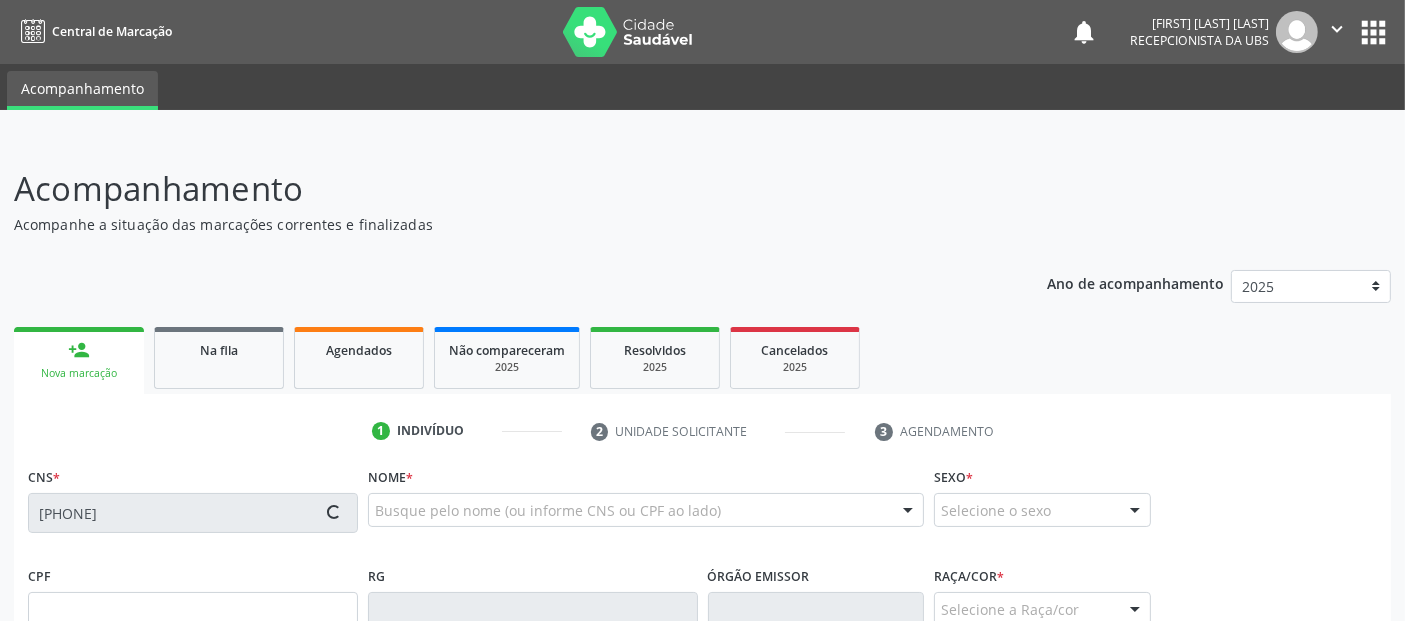type on "[FIRST] [LAST] da [LAST]" 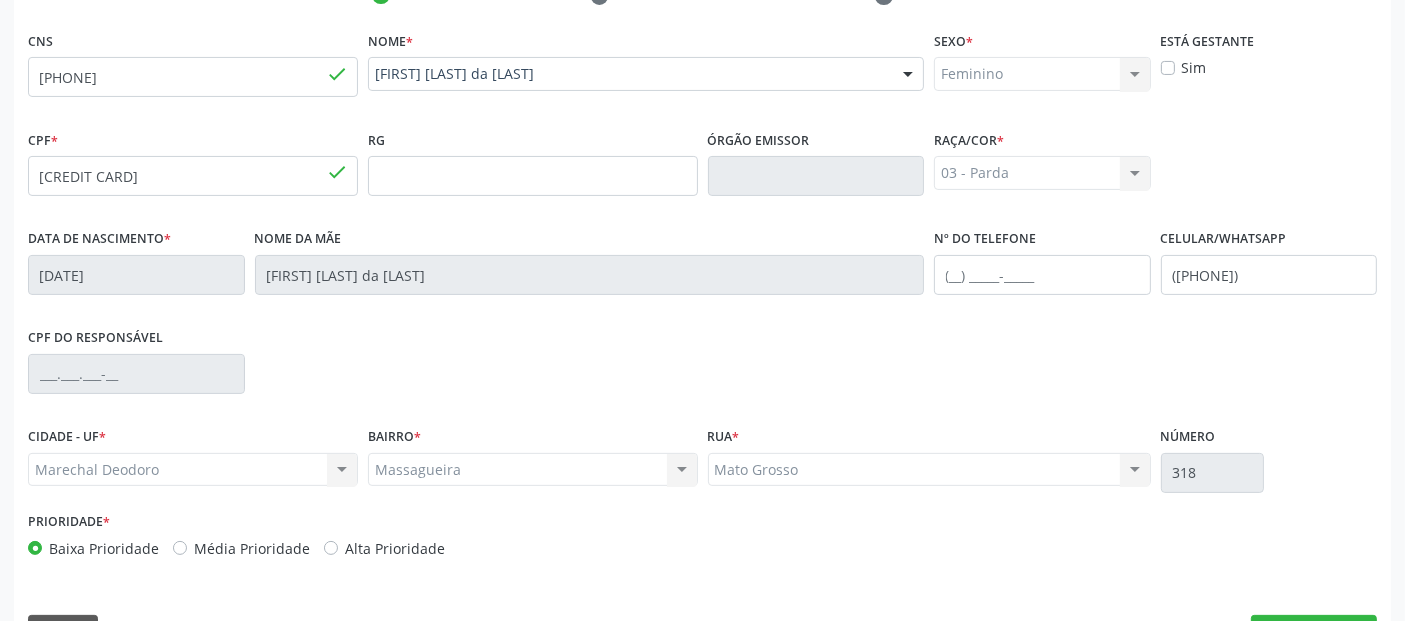 scroll, scrollTop: 489, scrollLeft: 0, axis: vertical 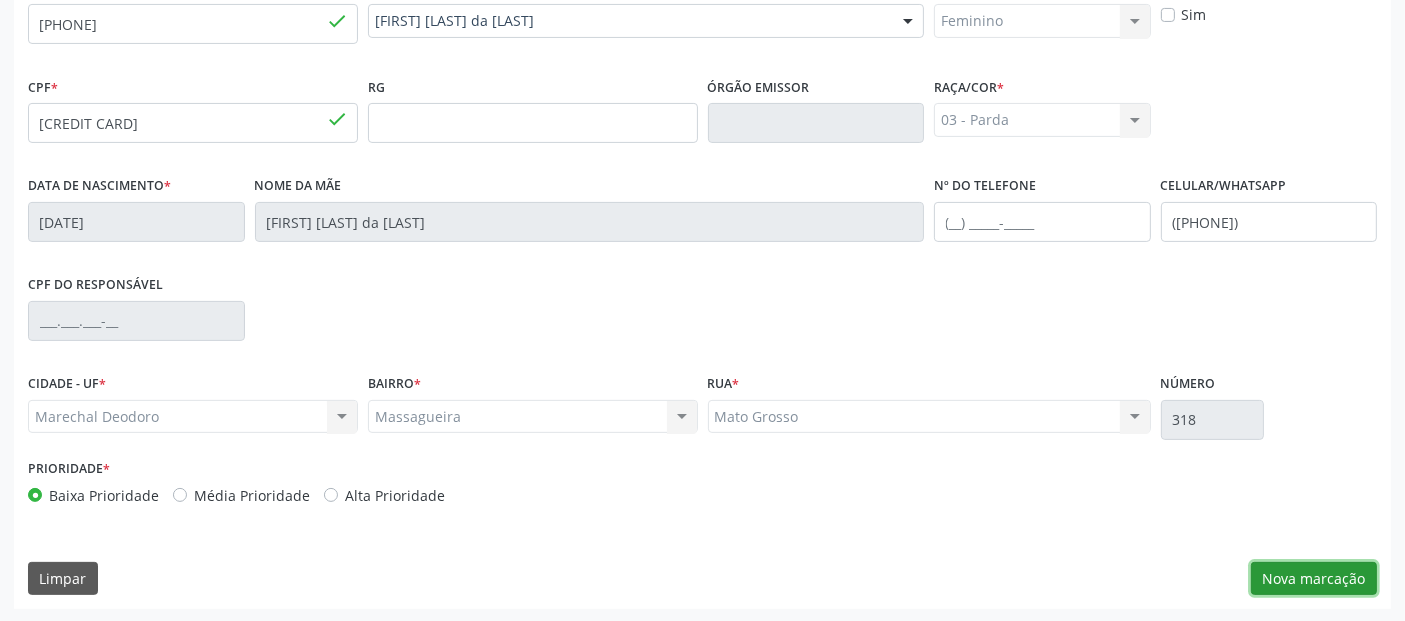 click on "Nova marcação" at bounding box center (1314, 579) 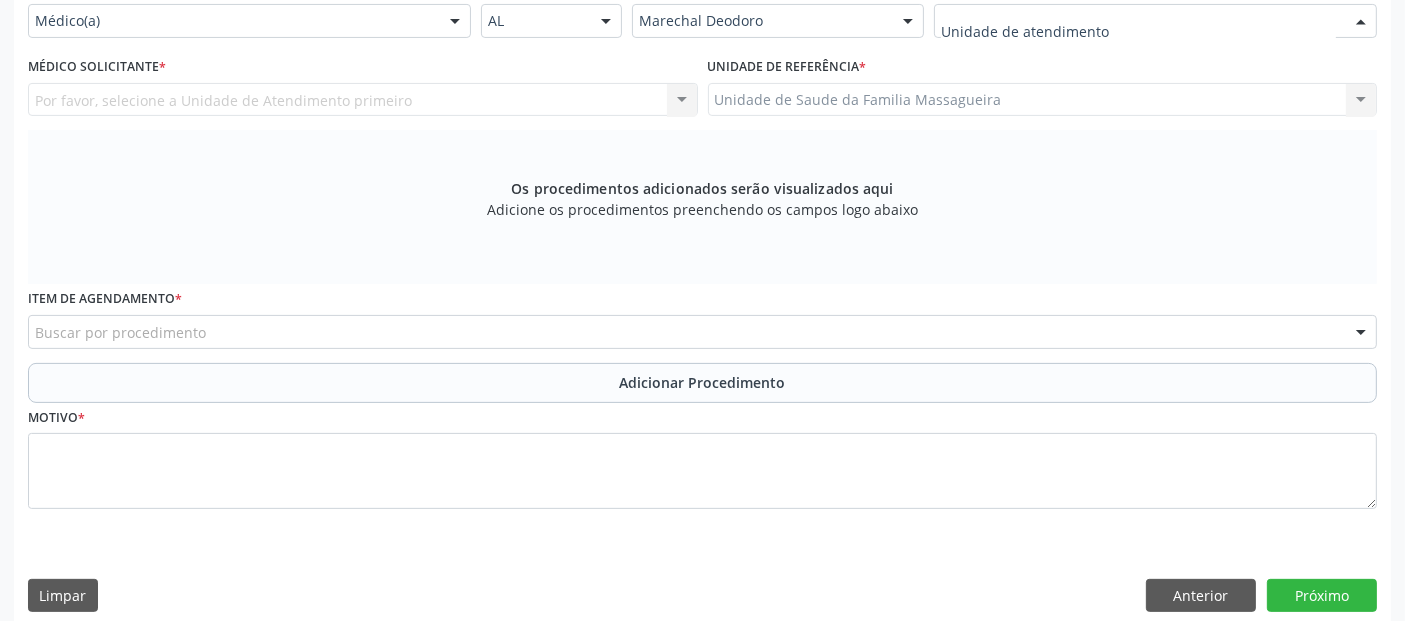 click at bounding box center (1155, 21) 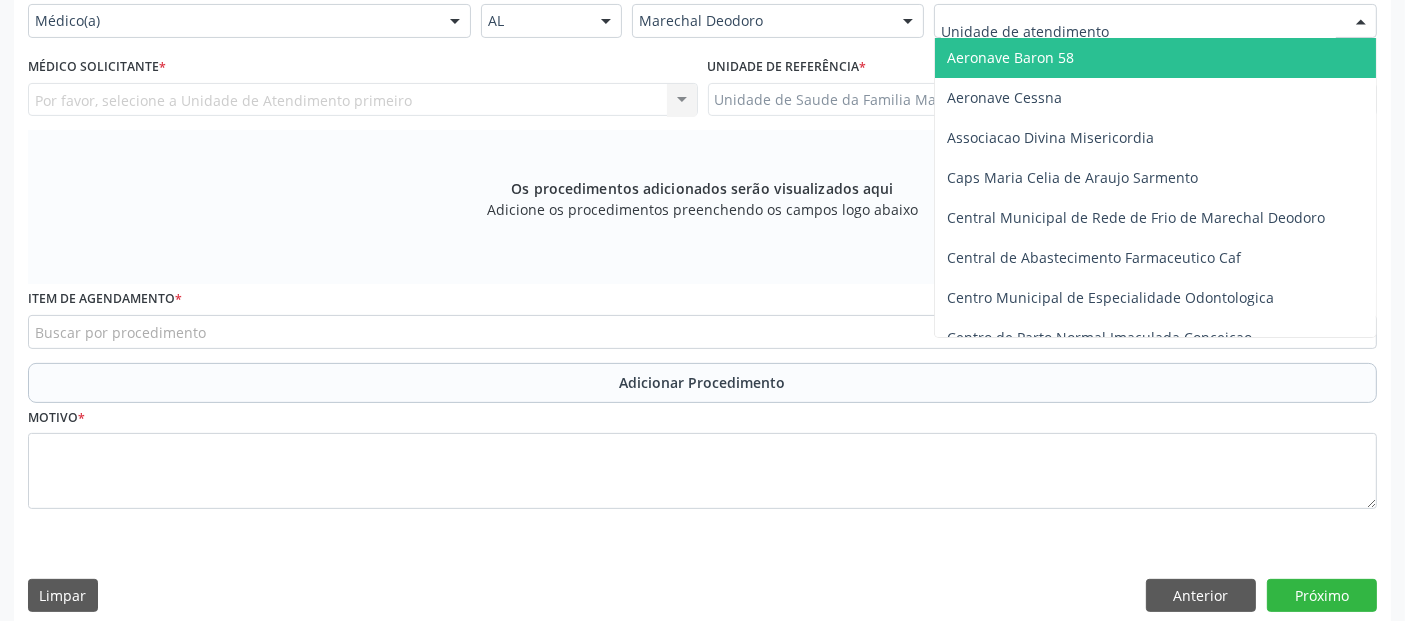 type on "M" 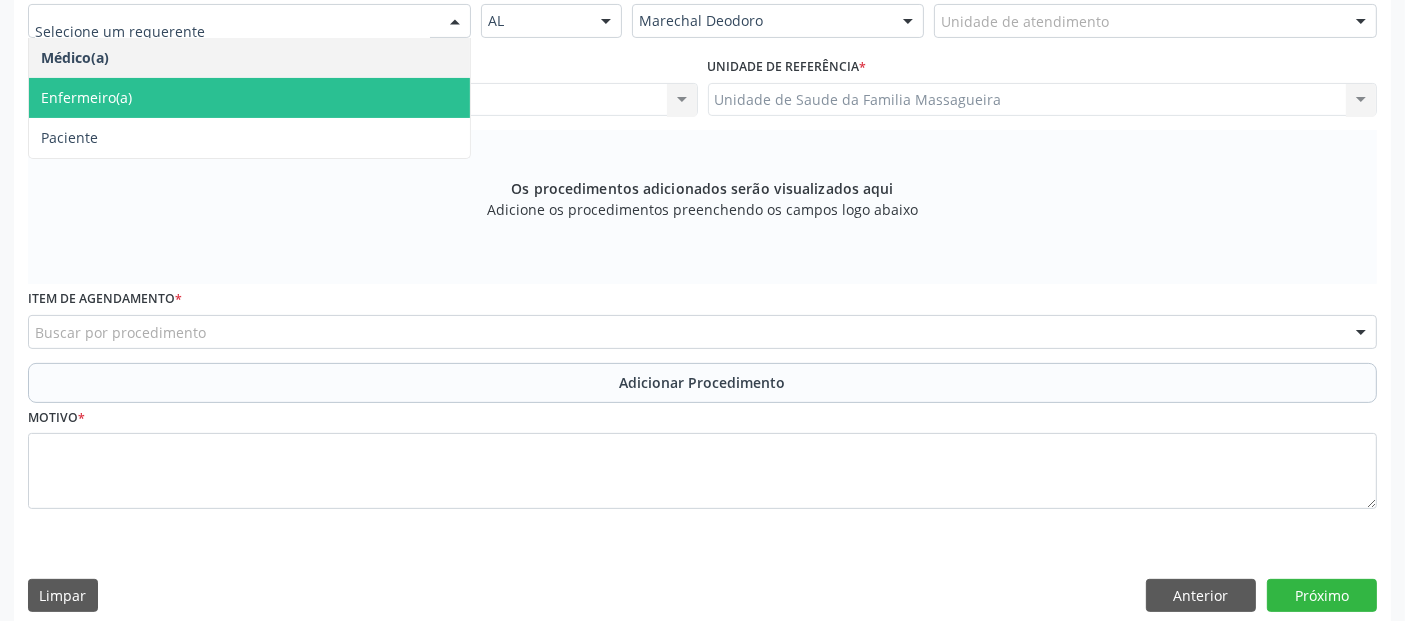 click on "Enfermeiro(a)" at bounding box center [249, 98] 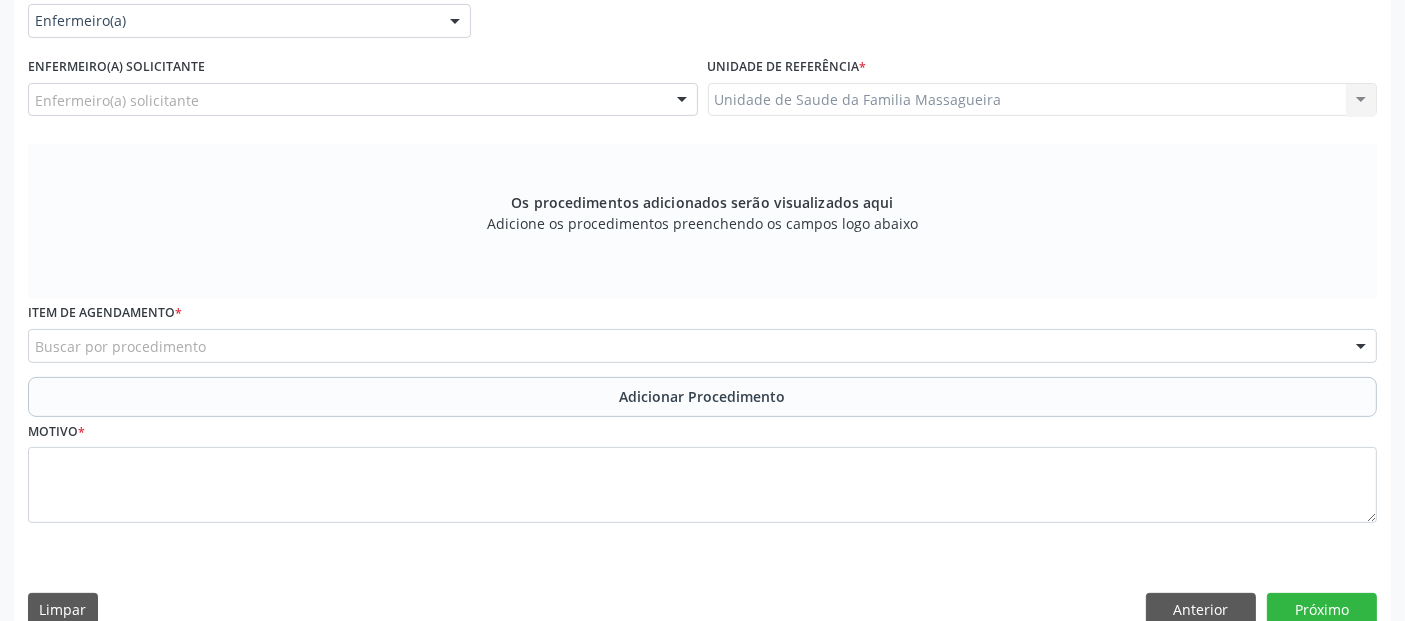 scroll, scrollTop: 508, scrollLeft: 0, axis: vertical 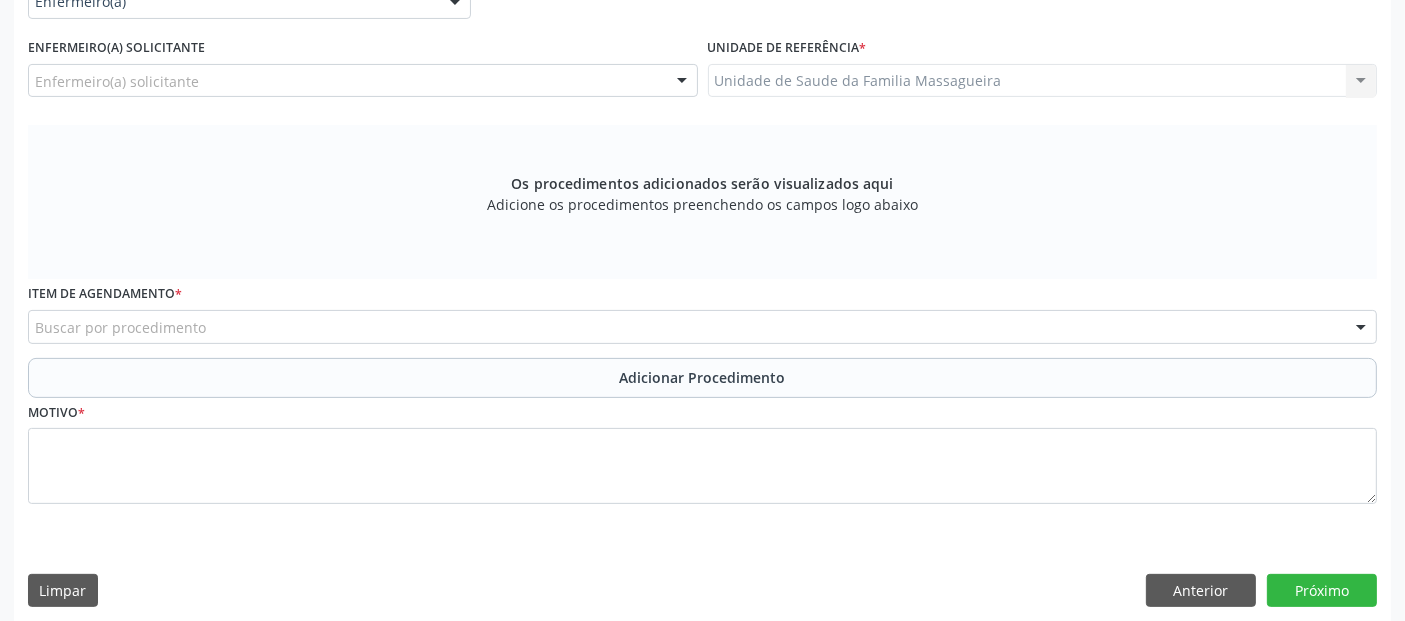 click on "Enfermeiro(a) solicitante" at bounding box center (363, 81) 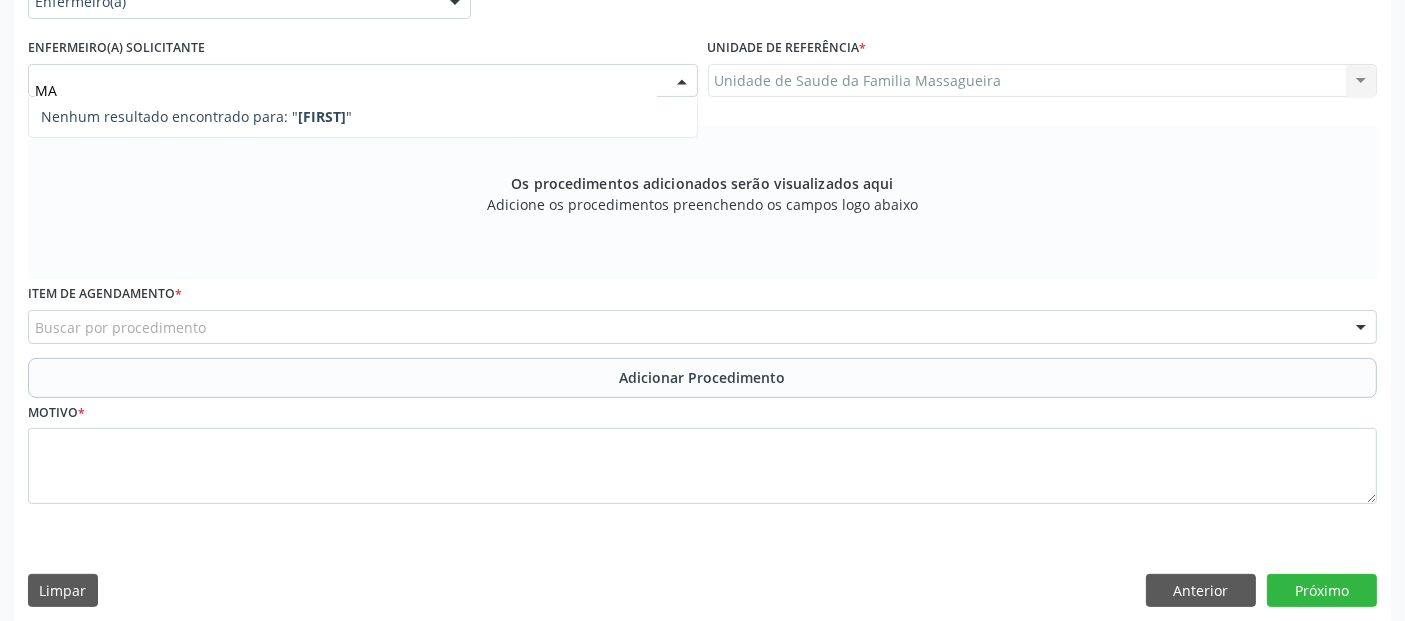 type on "M" 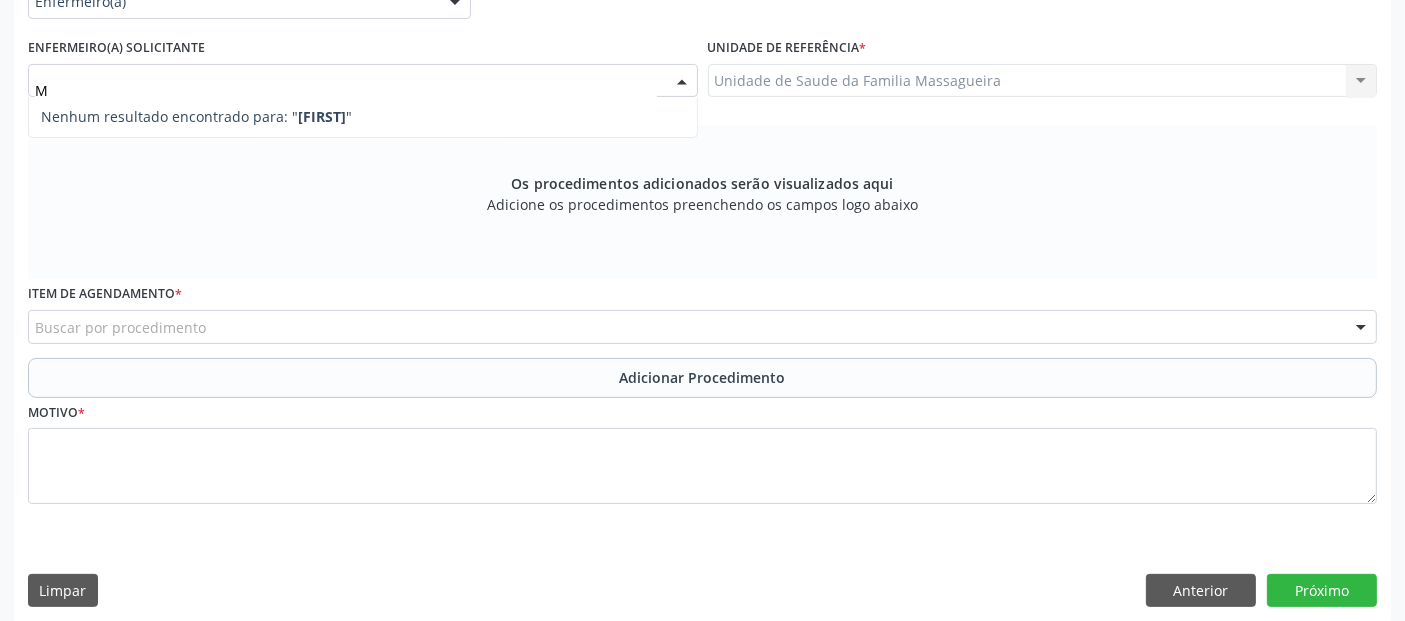 type 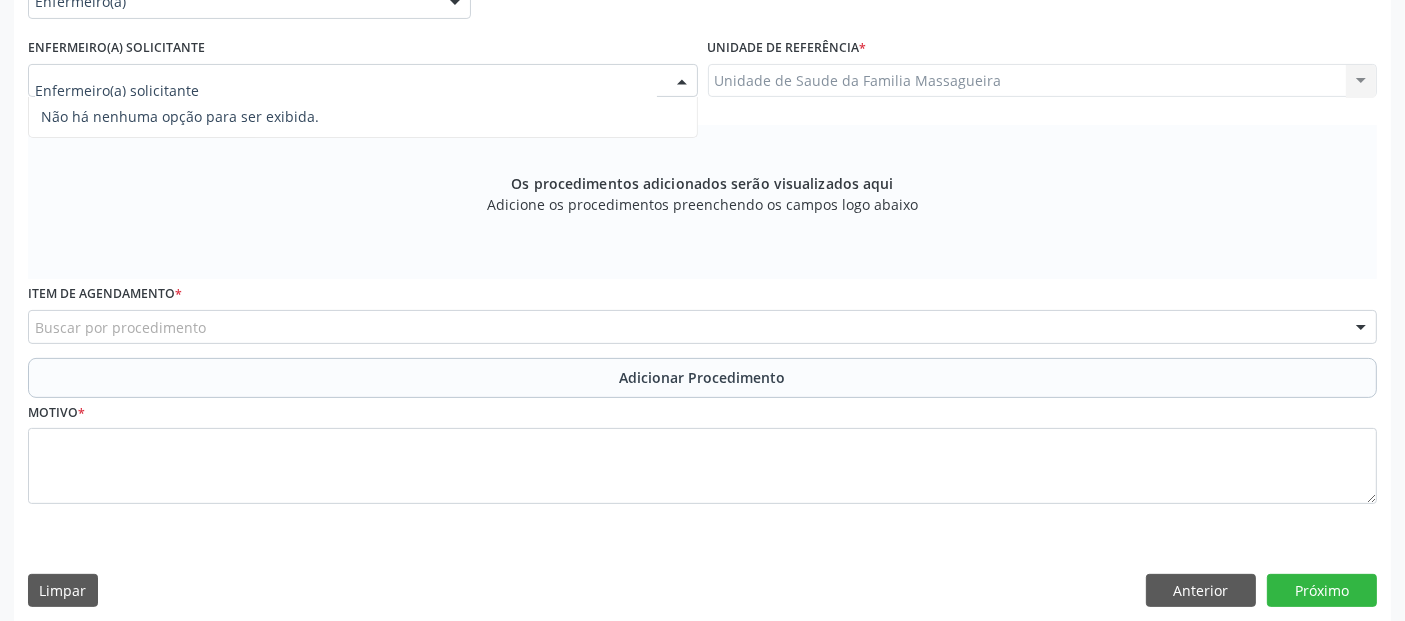 scroll, scrollTop: 499, scrollLeft: 0, axis: vertical 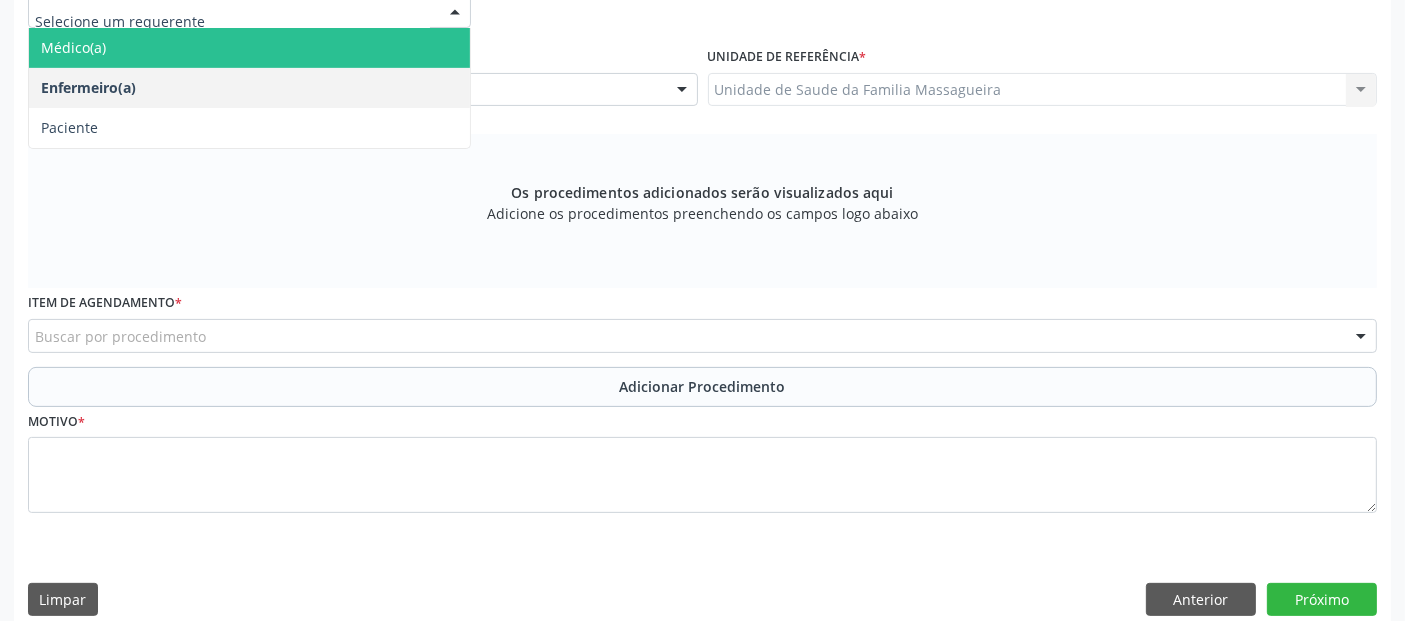 click on "Médico(a)" at bounding box center [249, 48] 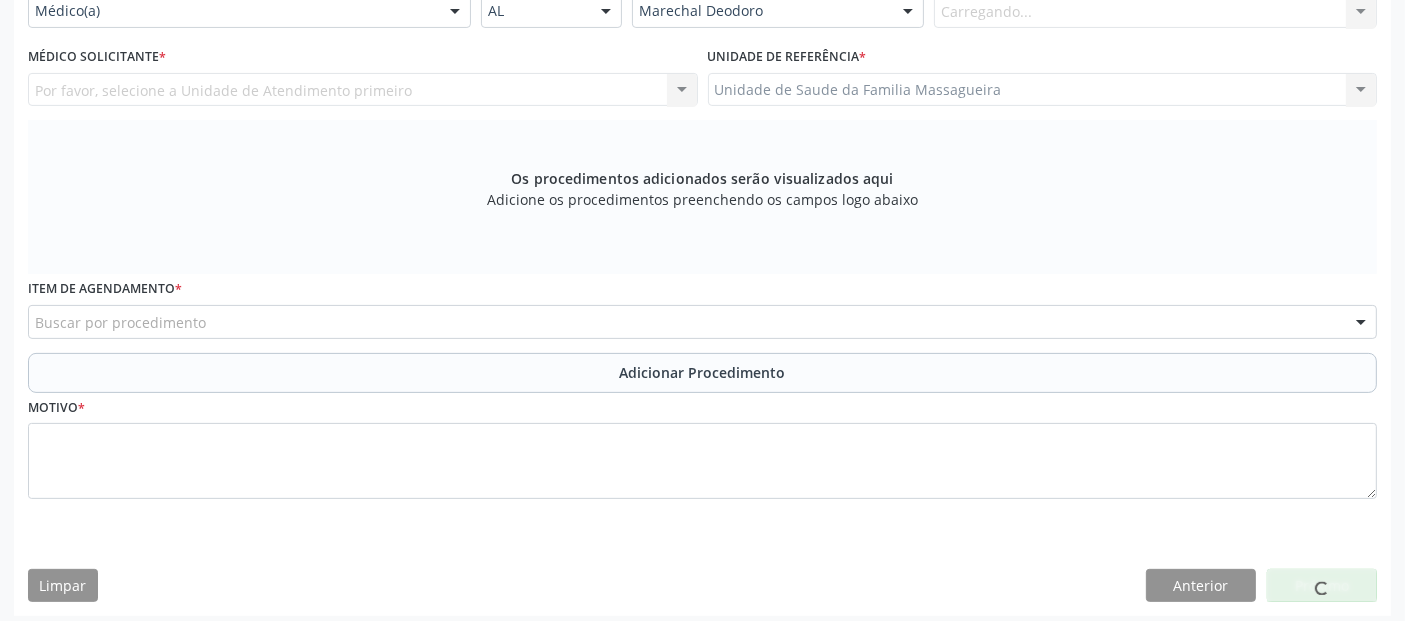 click on "Por favor, selecione a Unidade de Atendimento primeiro
Nenhum resultado encontrado para: "   "
Não há nenhuma opção para ser exibida." at bounding box center (363, 90) 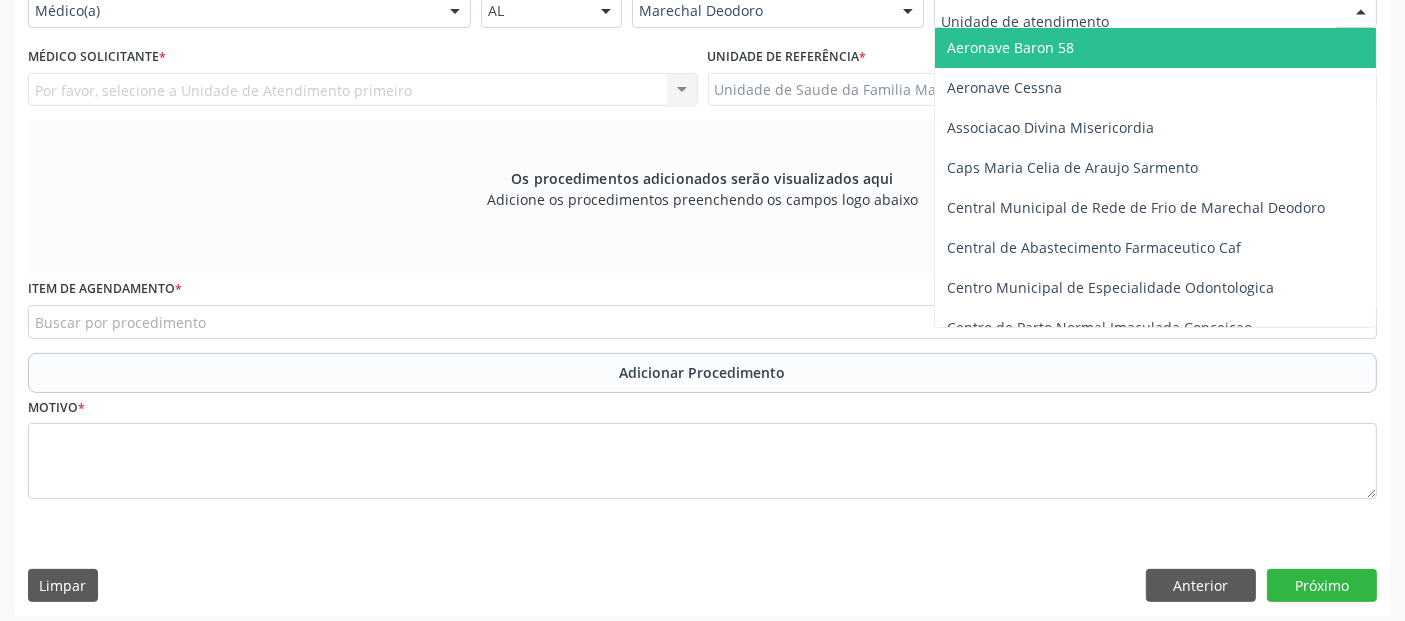 click at bounding box center (1155, 11) 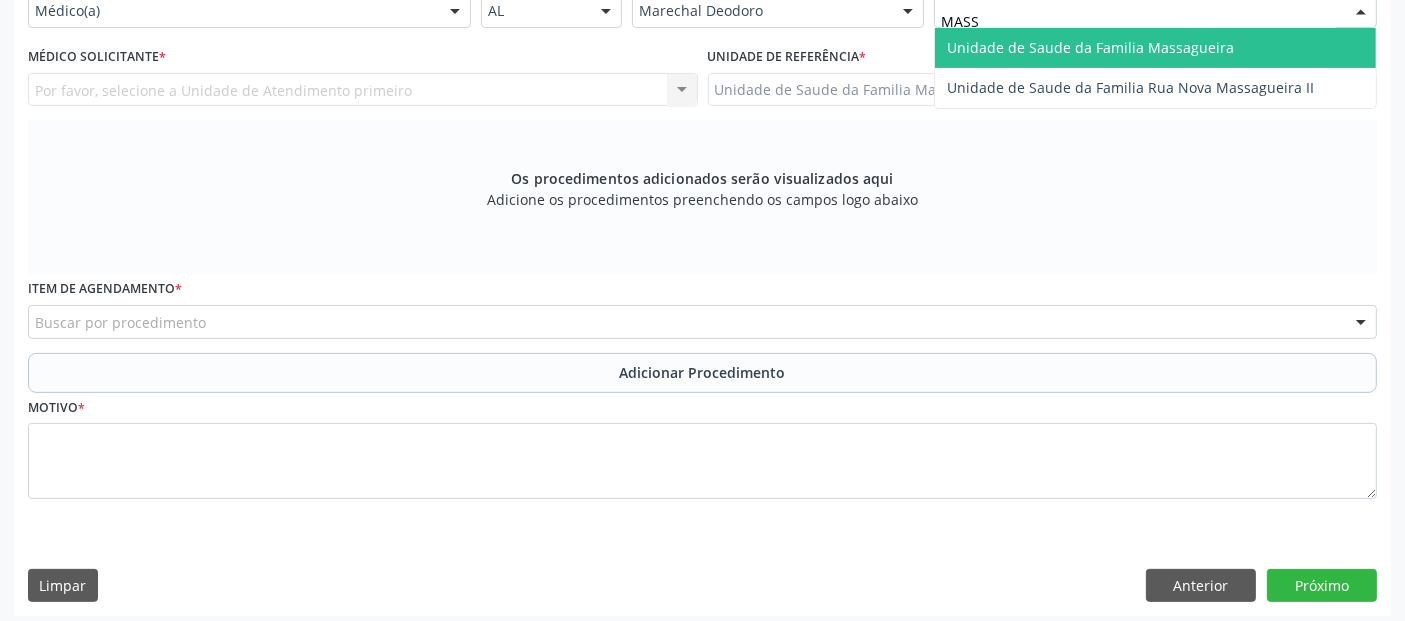 type on "MASSA" 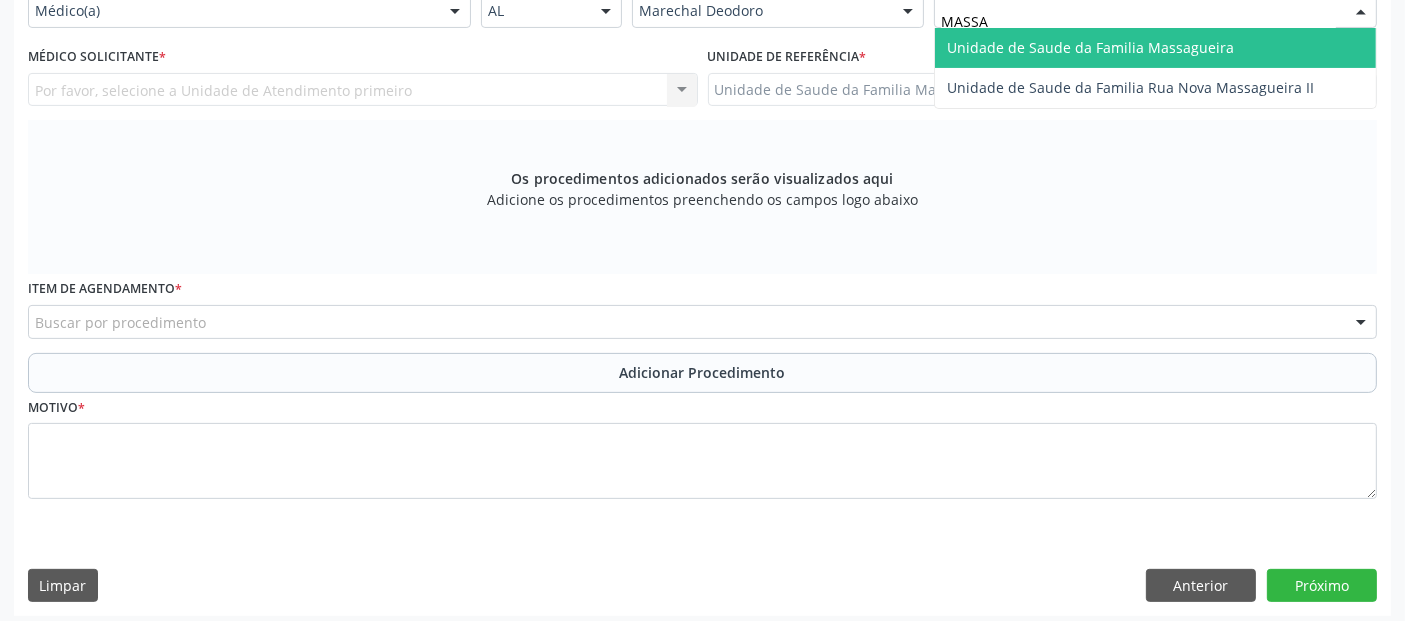 click on "Unidade de Saude da Familia Massagueira" at bounding box center [1090, 47] 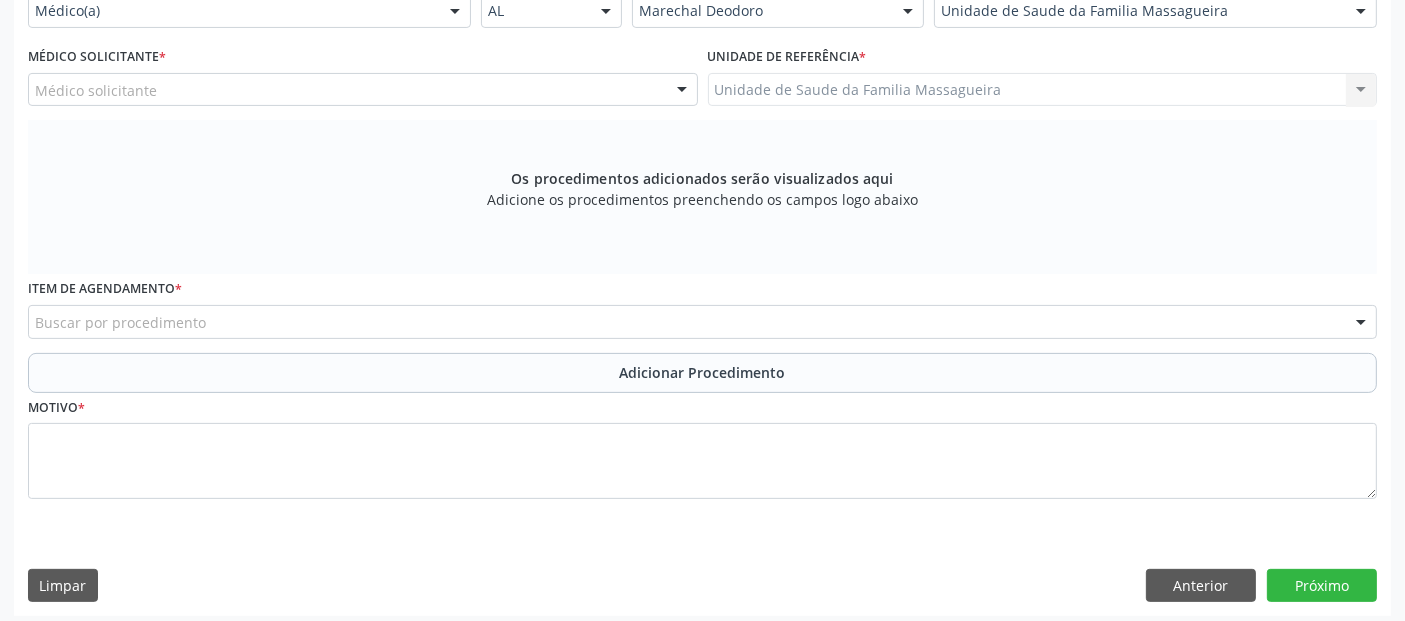 click on "Médico solicitante" at bounding box center (363, 90) 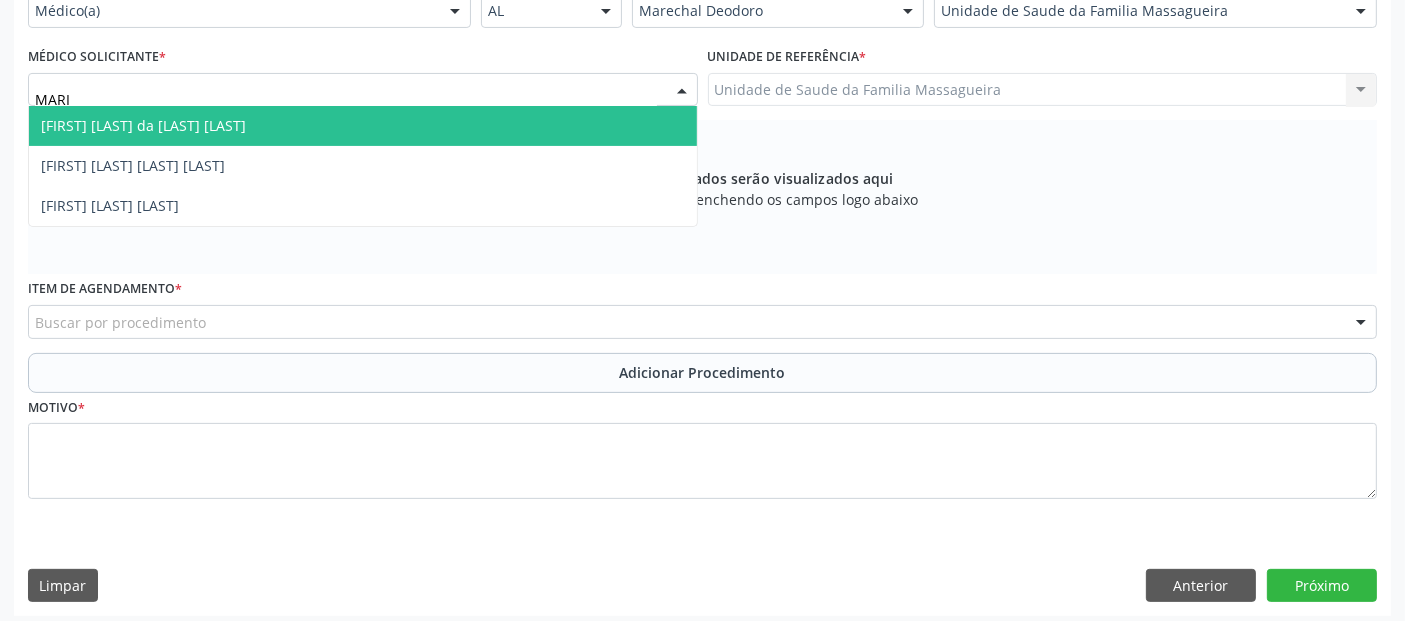type on "MARIA" 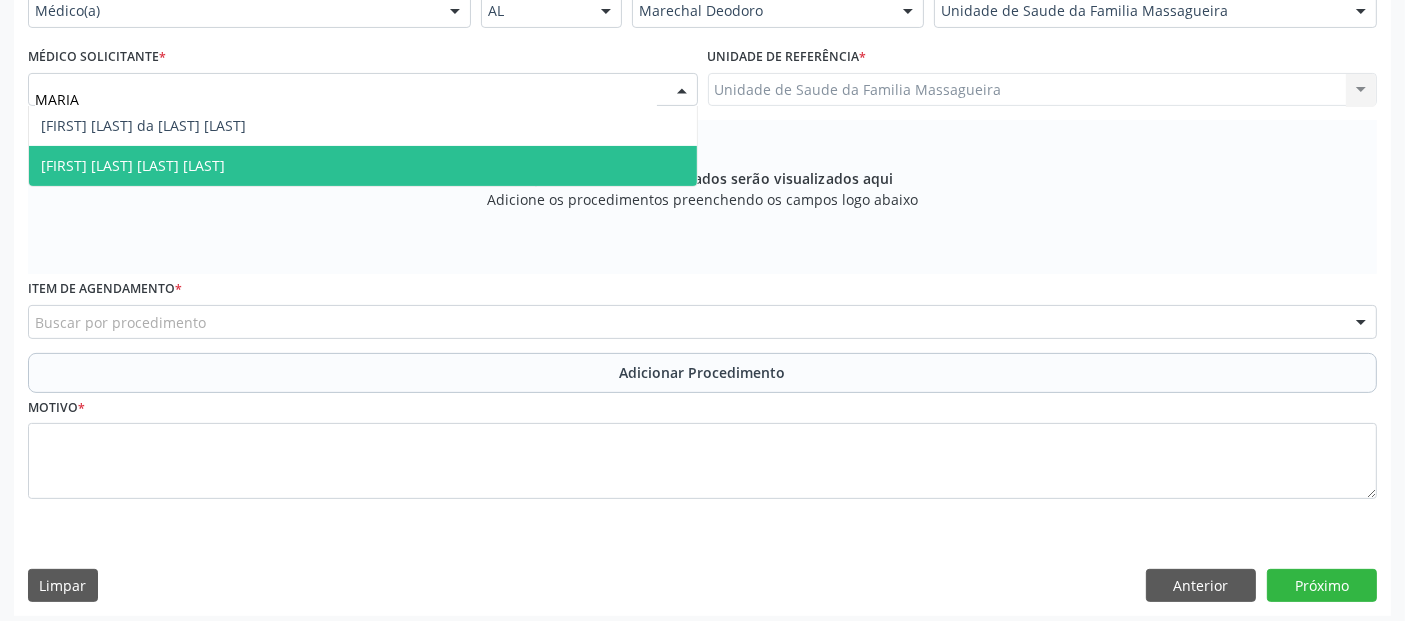 click on "[FIRST] [LAST] [LAST] [LAST]" at bounding box center (363, 166) 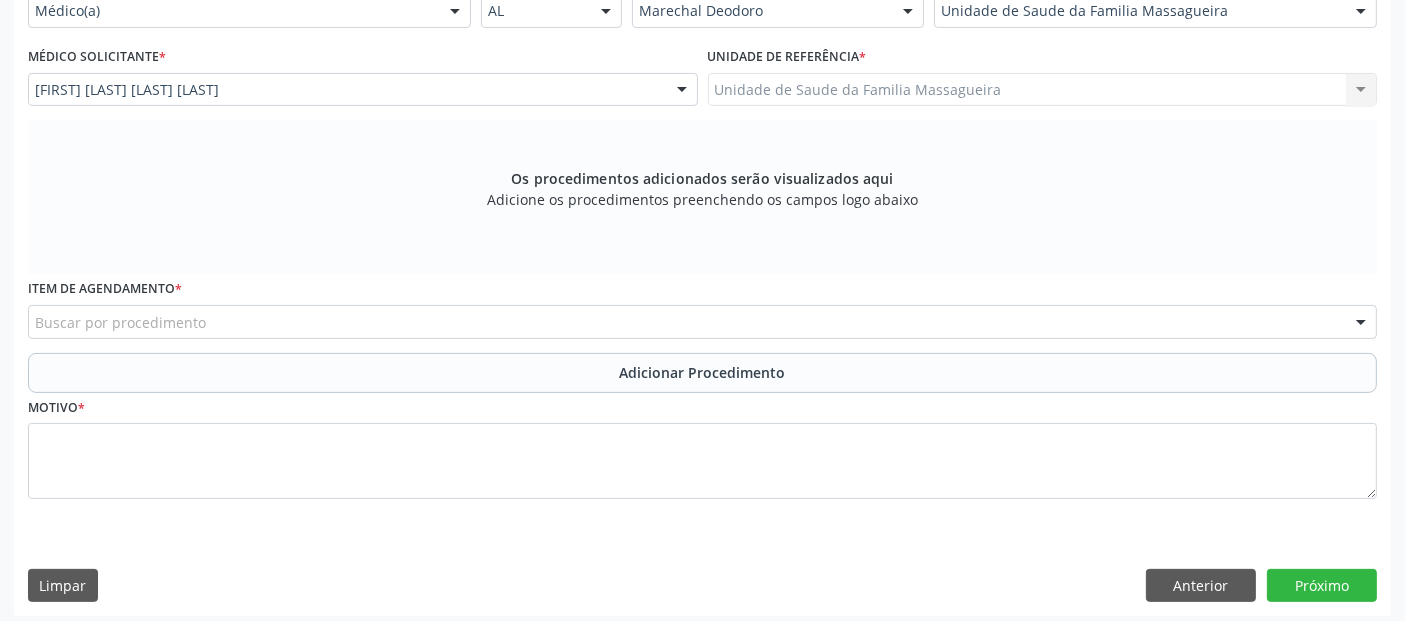 click on "Buscar por procedimento" at bounding box center (702, 322) 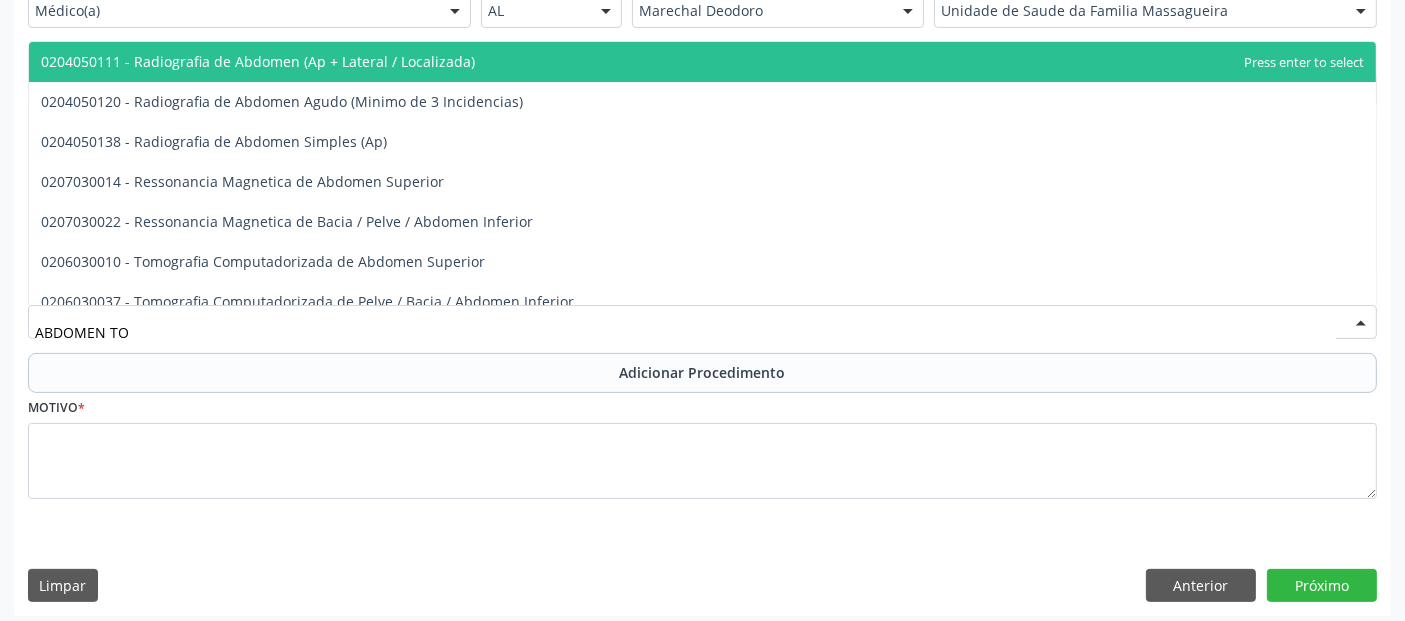 type on "ABDOMEN TOT" 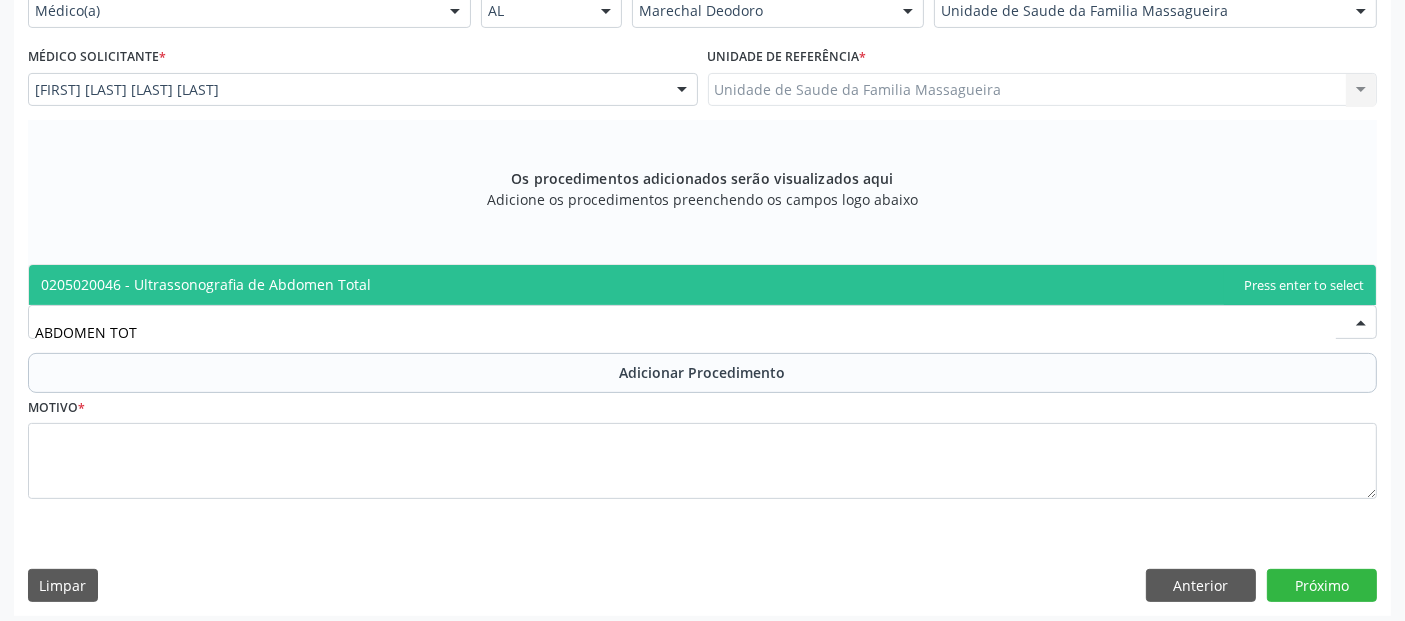 click on "0205020046 - Ultrassonografia de Abdomen Total" at bounding box center (206, 284) 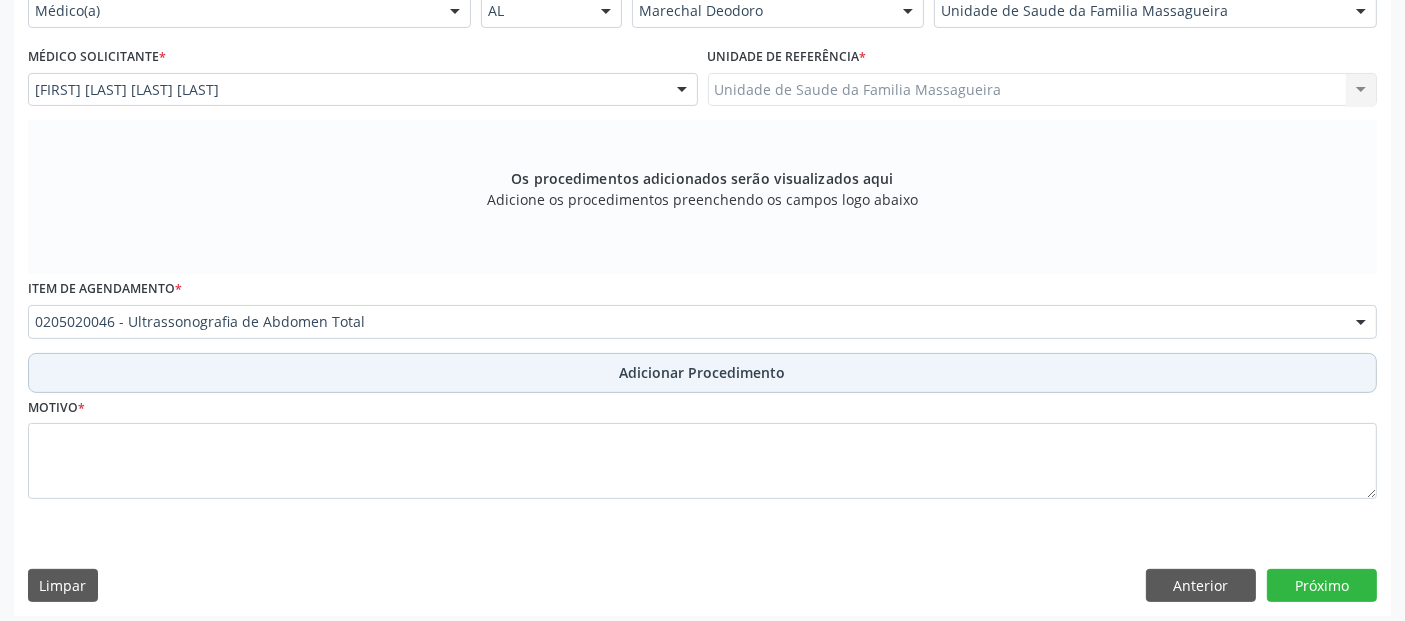 click on "Adicionar Procedimento" at bounding box center [702, 373] 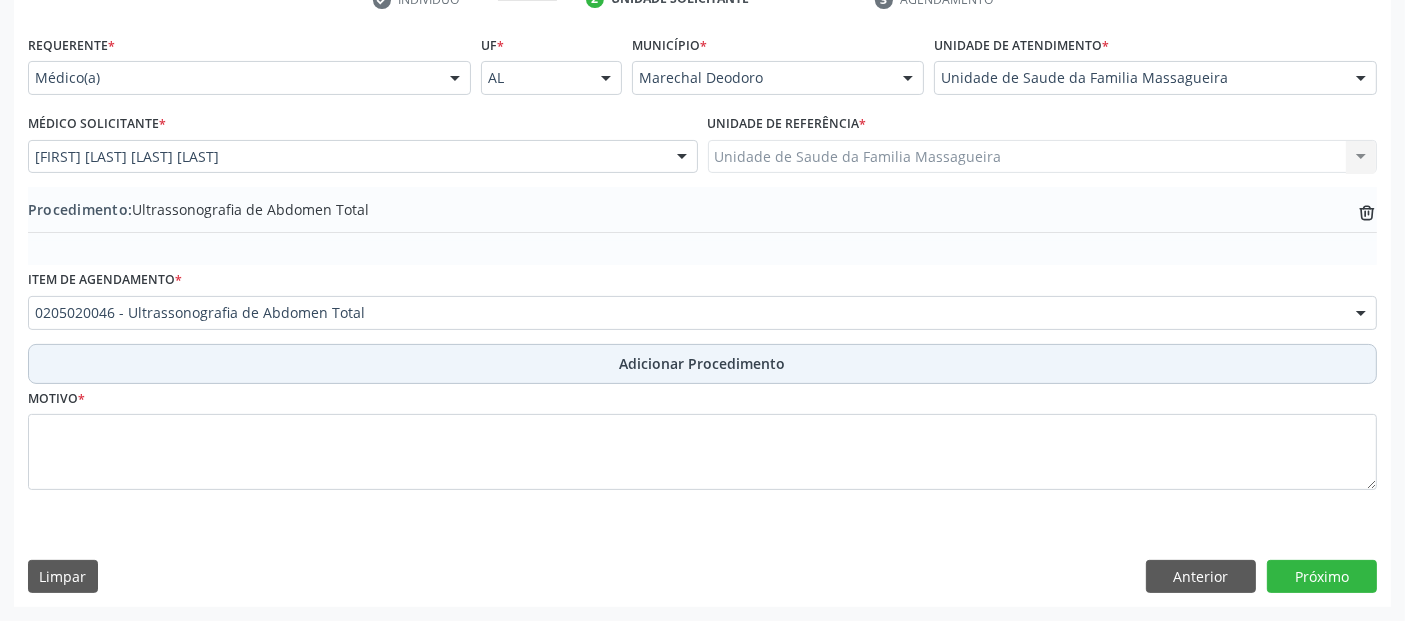 scroll, scrollTop: 429, scrollLeft: 0, axis: vertical 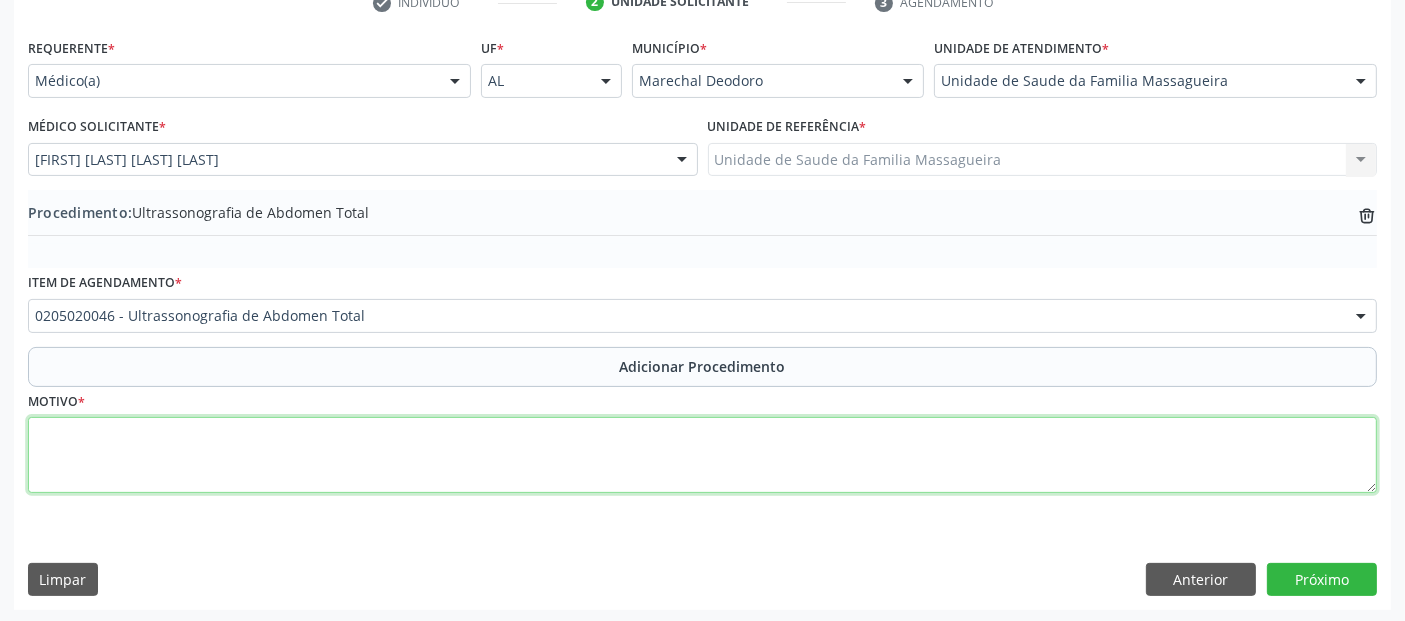click at bounding box center [702, 455] 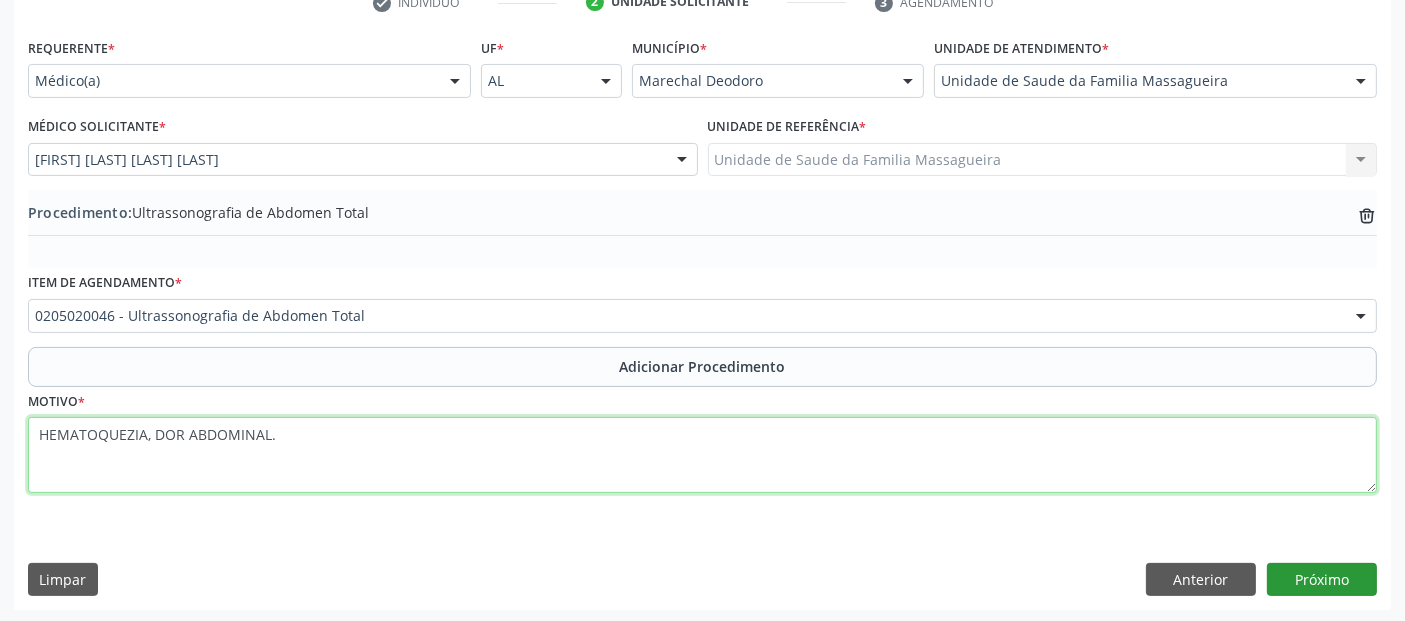 type on "HEMATOQUEZIA, DOR ABDOMINAL." 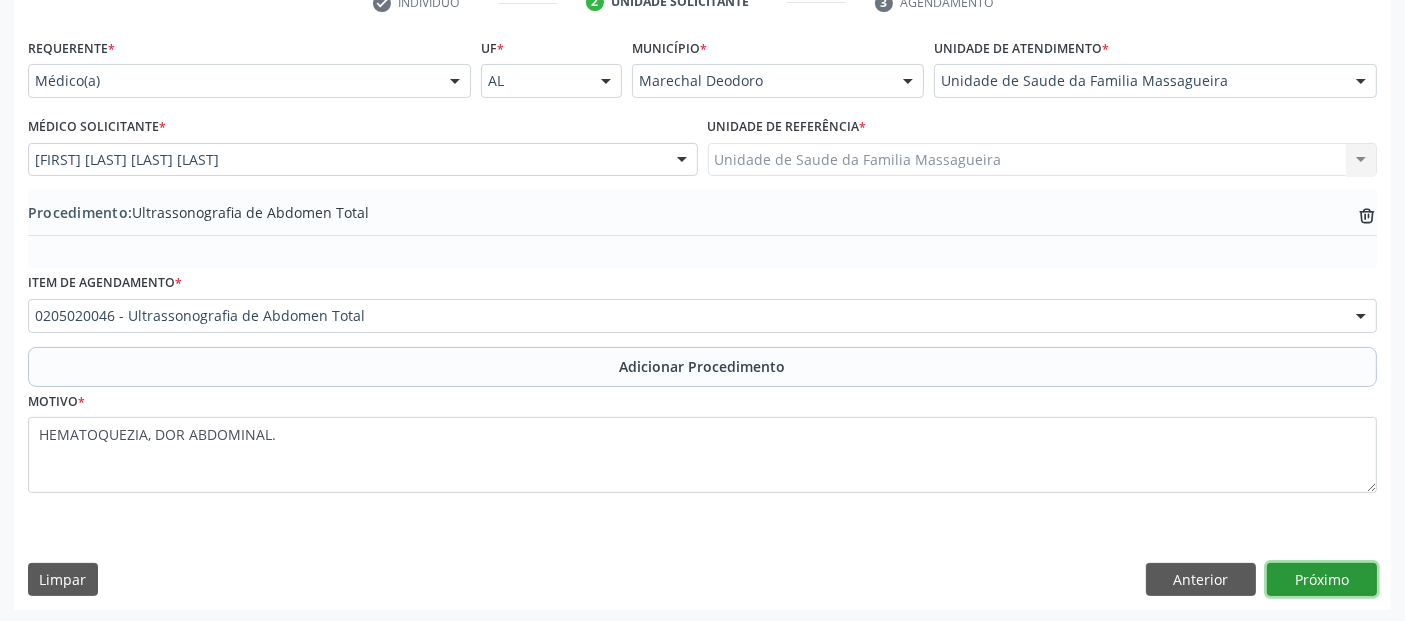 click on "Próximo" at bounding box center (1322, 580) 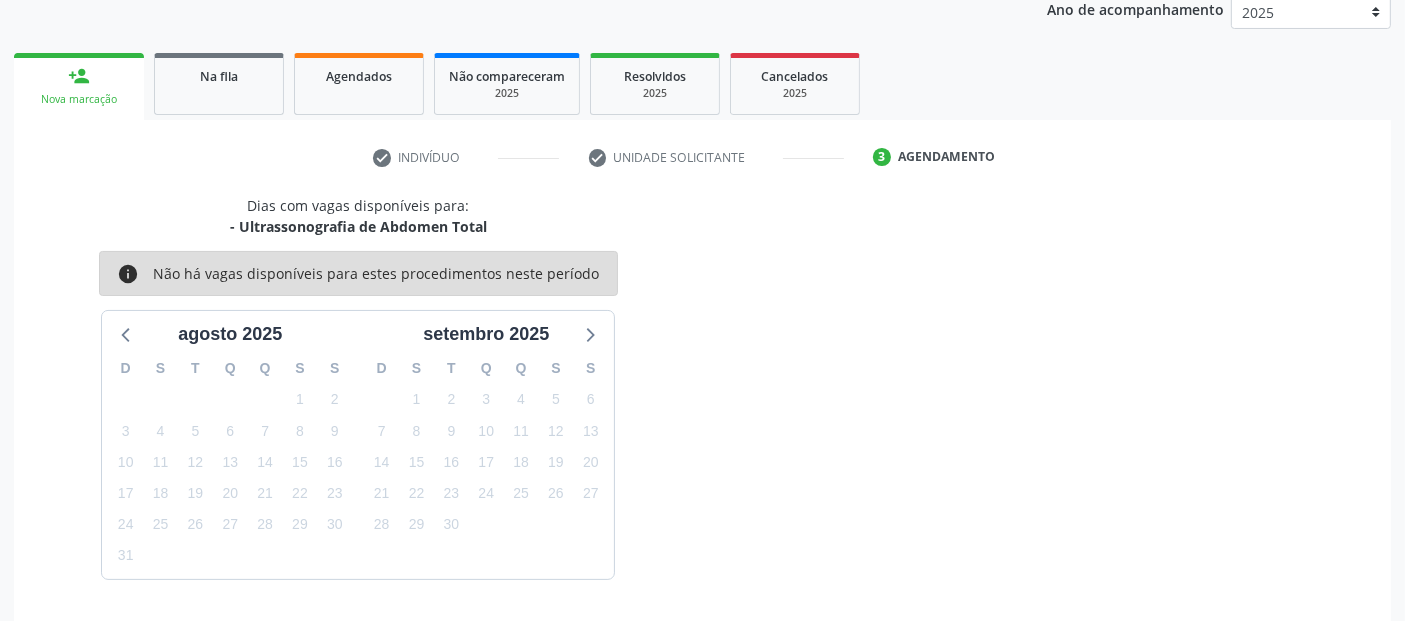 scroll, scrollTop: 333, scrollLeft: 0, axis: vertical 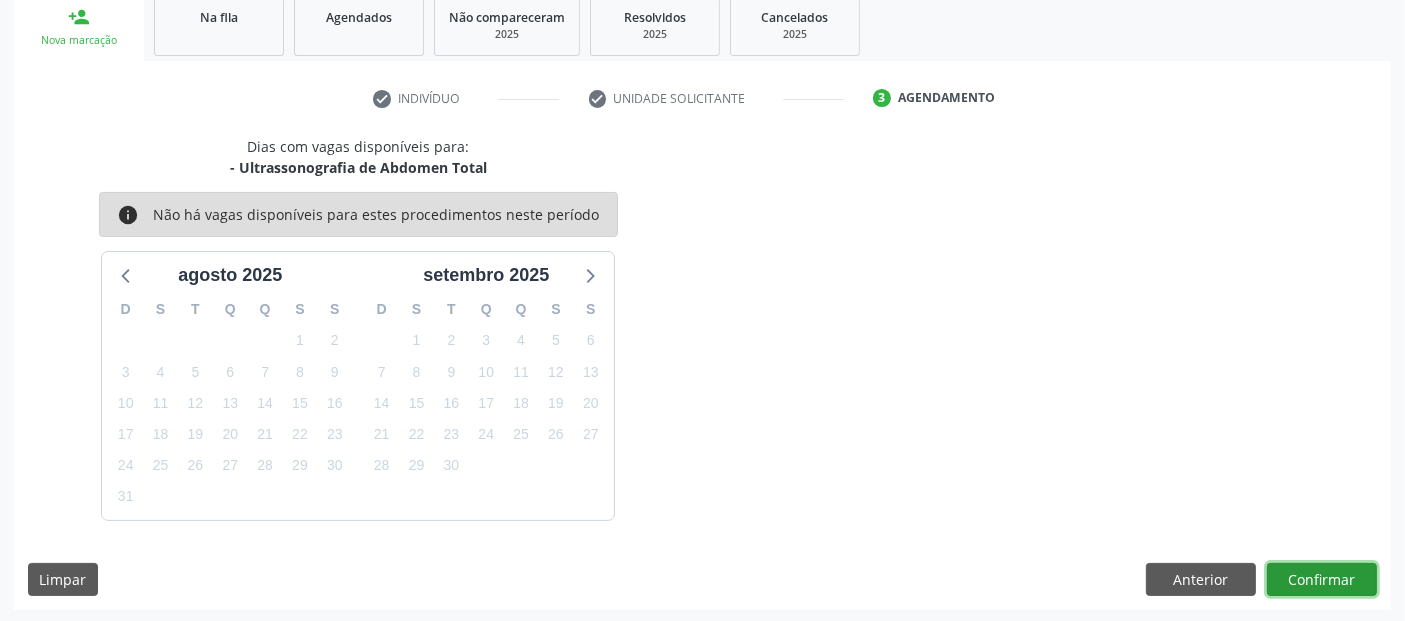 click on "Confirmar" at bounding box center [1322, 580] 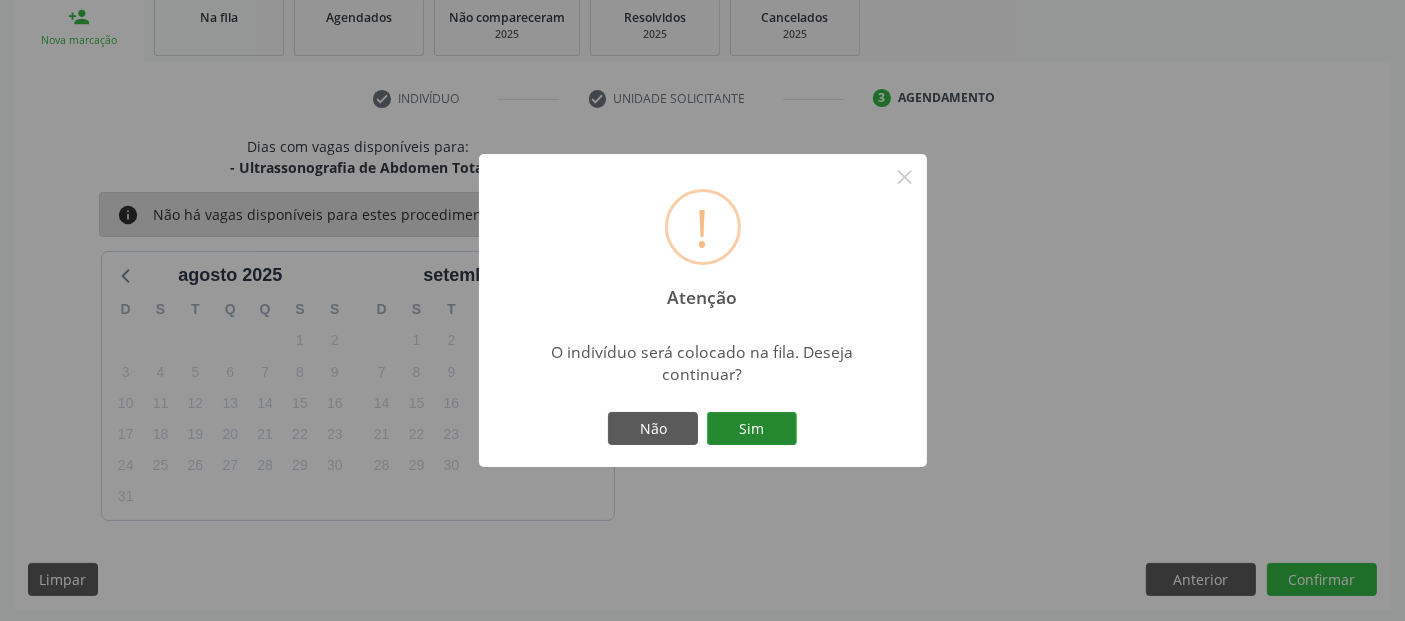 click on "Sim" at bounding box center [752, 429] 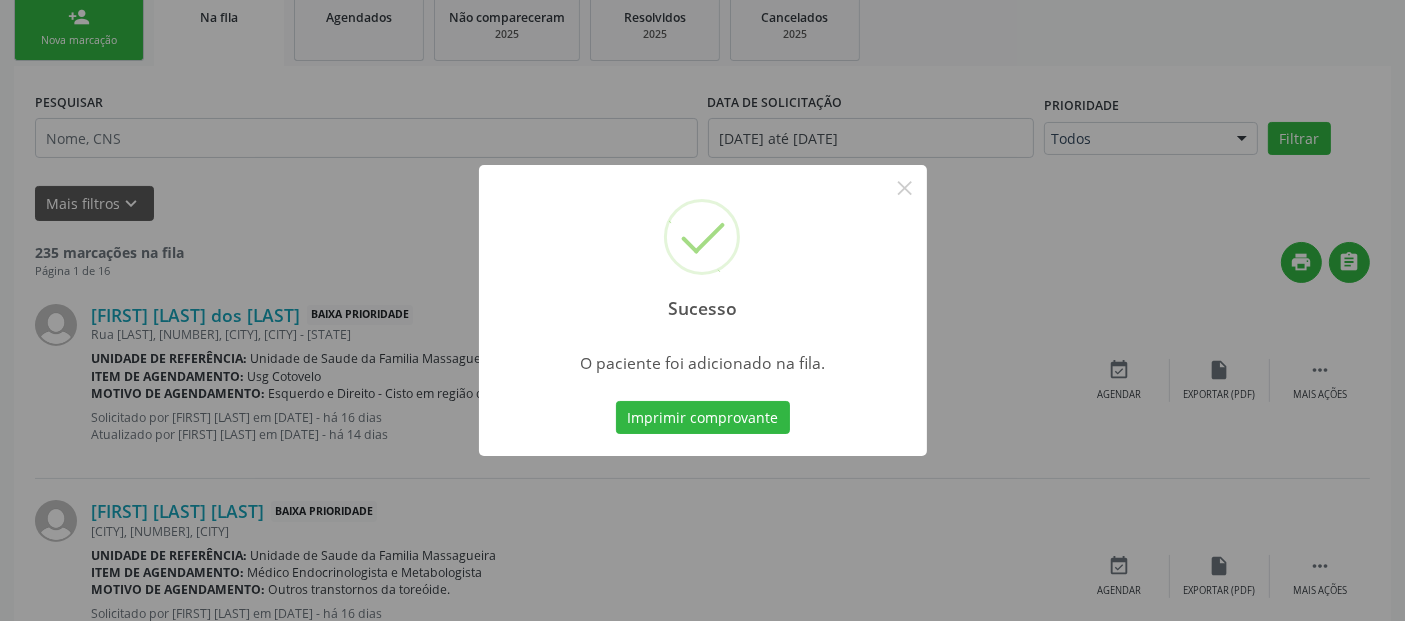 scroll, scrollTop: 71, scrollLeft: 0, axis: vertical 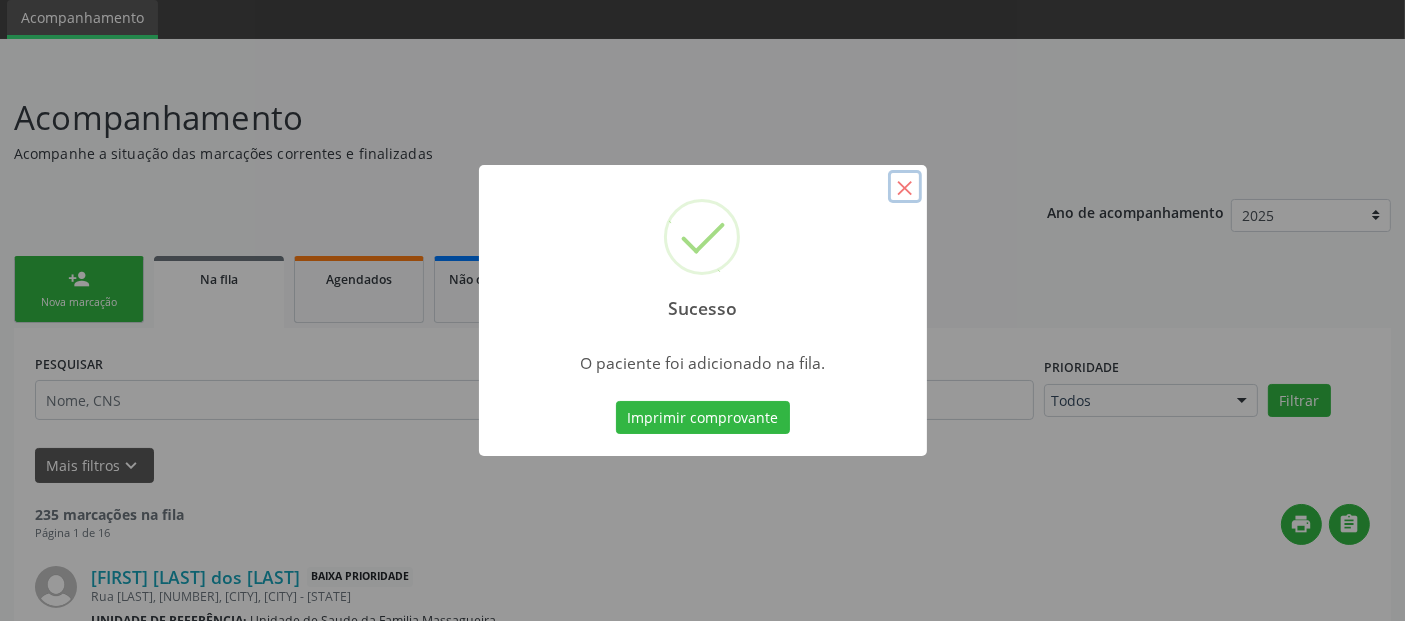 click on "×" at bounding box center [905, 187] 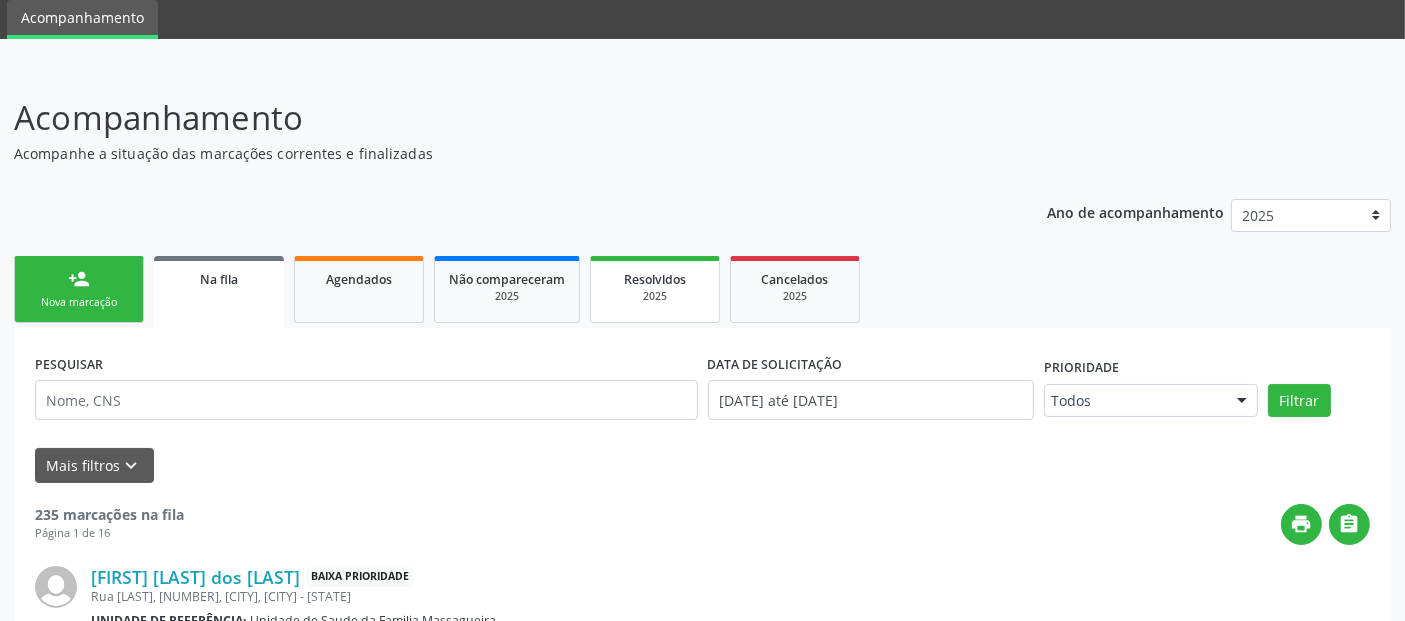 click on "person_add
Nova marcação" at bounding box center (79, 289) 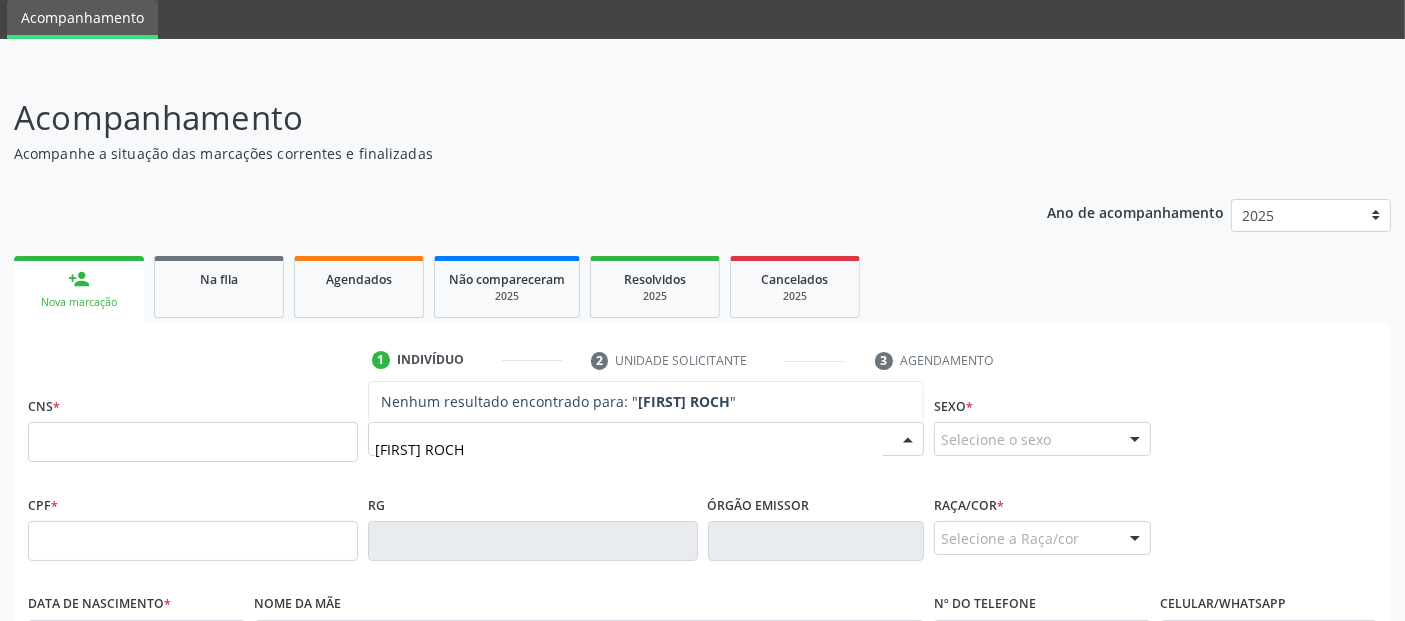 type on "[FIRST] [LAST]" 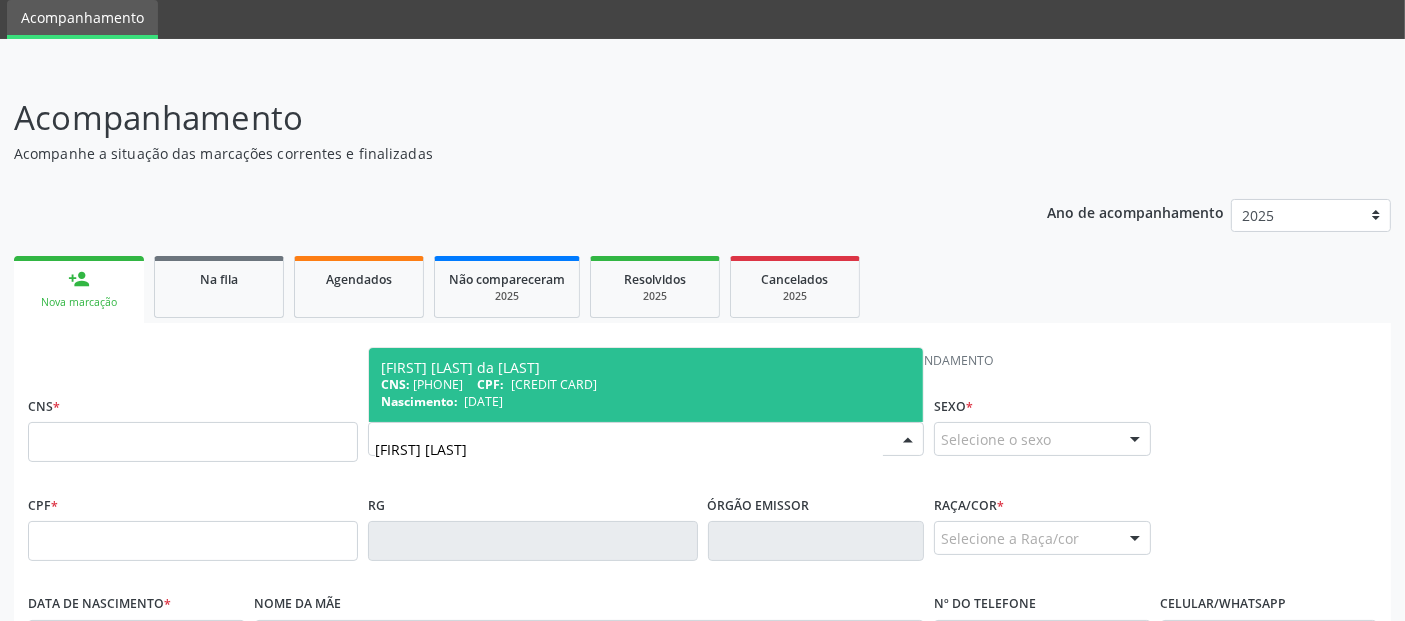 click on "CNS:
[PHONE]
CPF:
[CREDIT CARD]
Nascimento:
[DATE]
Nenhum resultado encontrado para: "   "
Não há nenhuma opção para ser exibida." at bounding box center (646, 384) 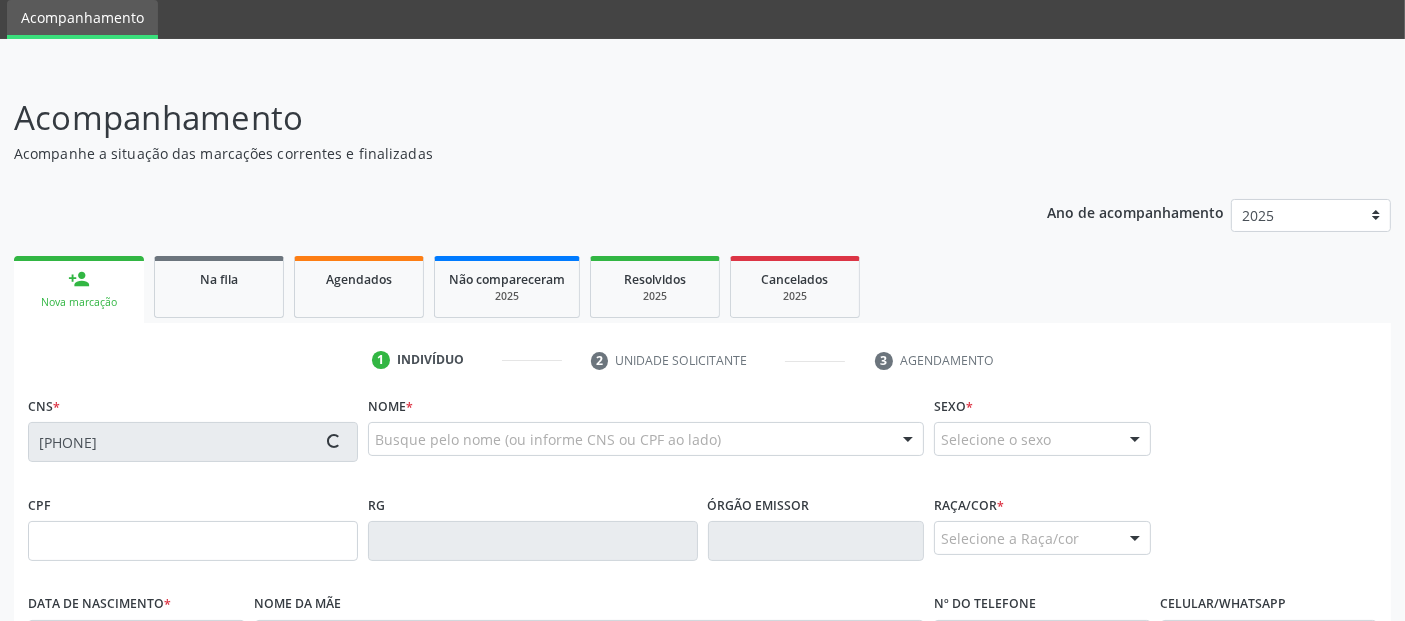 type on "[CREDIT CARD]" 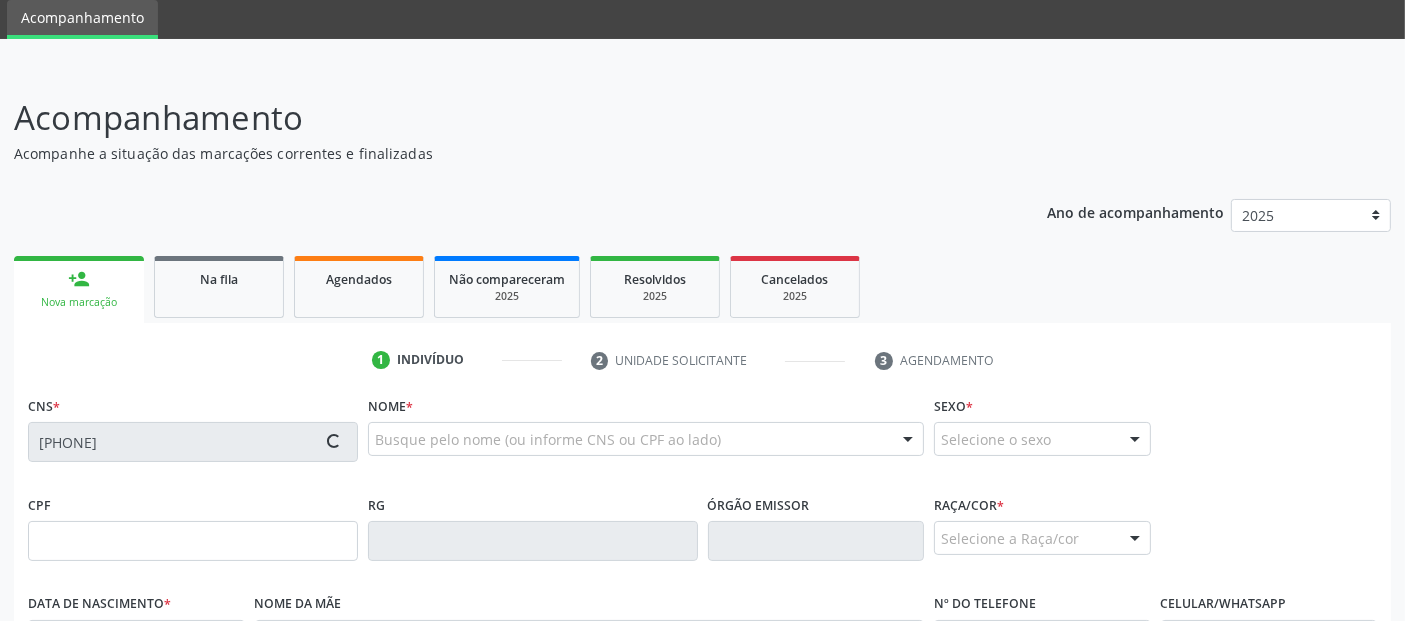 type on "[DATE]" 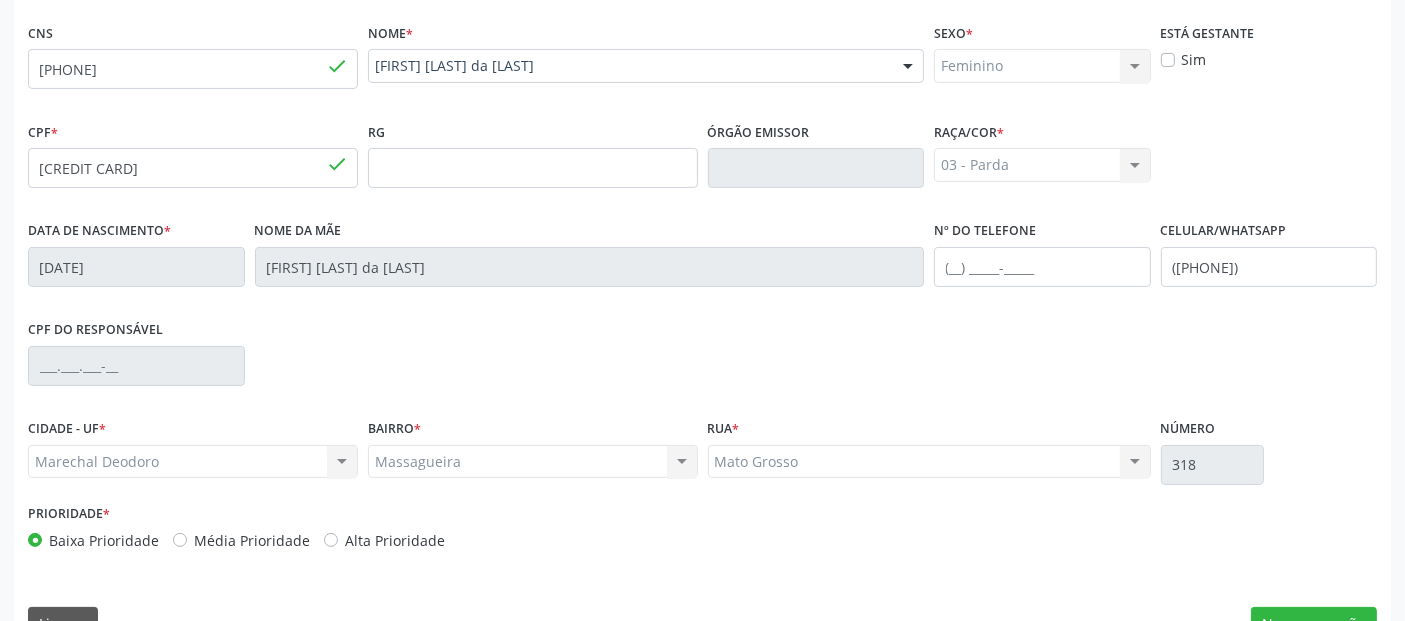 scroll, scrollTop: 489, scrollLeft: 0, axis: vertical 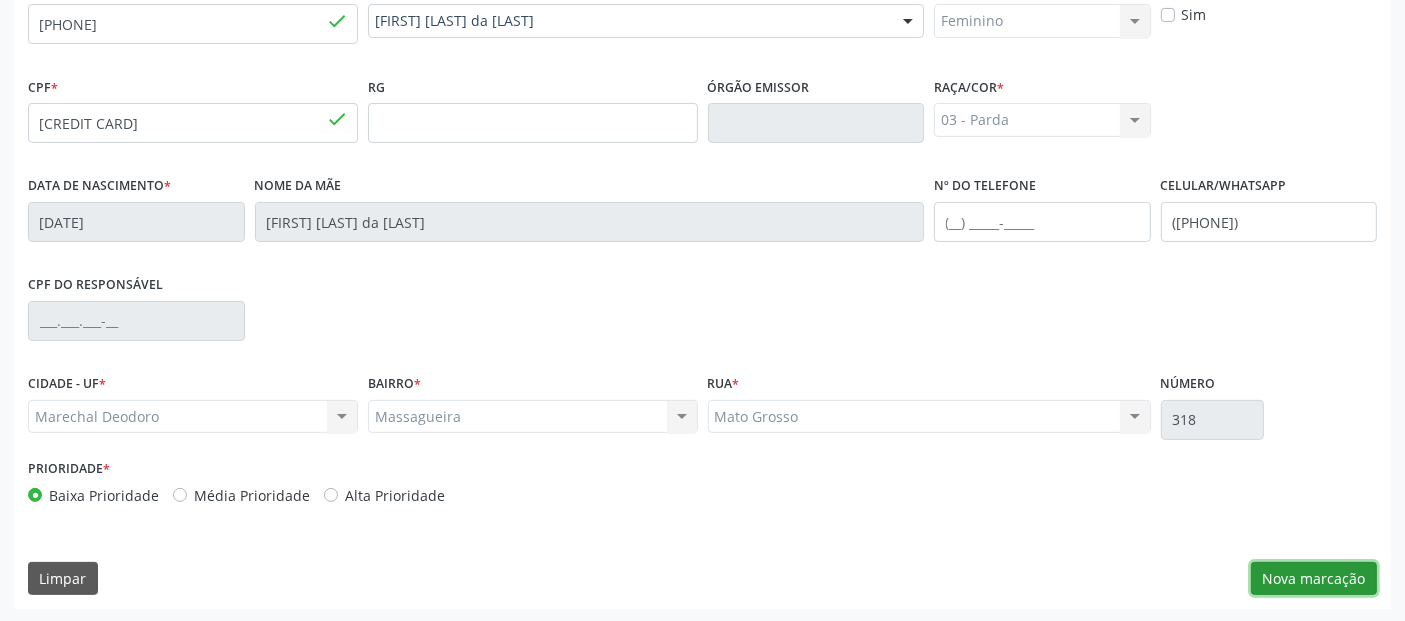 click on "Nova marcação" at bounding box center [1314, 579] 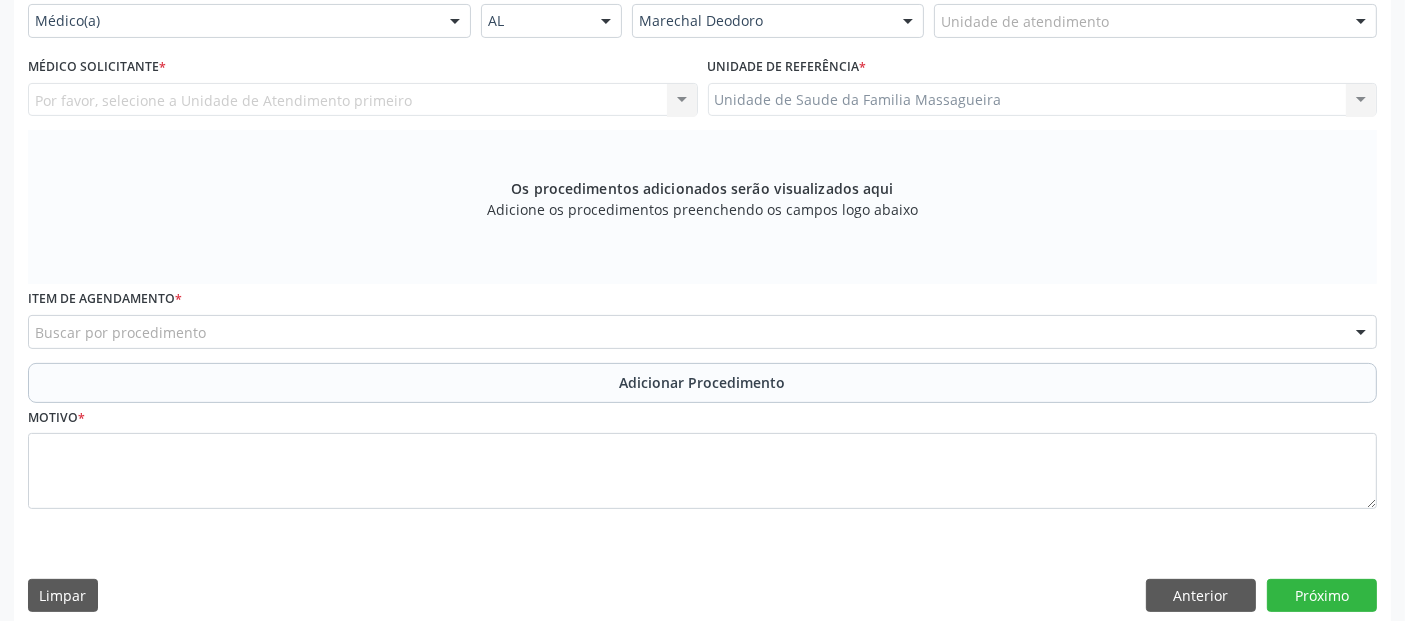 scroll, scrollTop: 346, scrollLeft: 0, axis: vertical 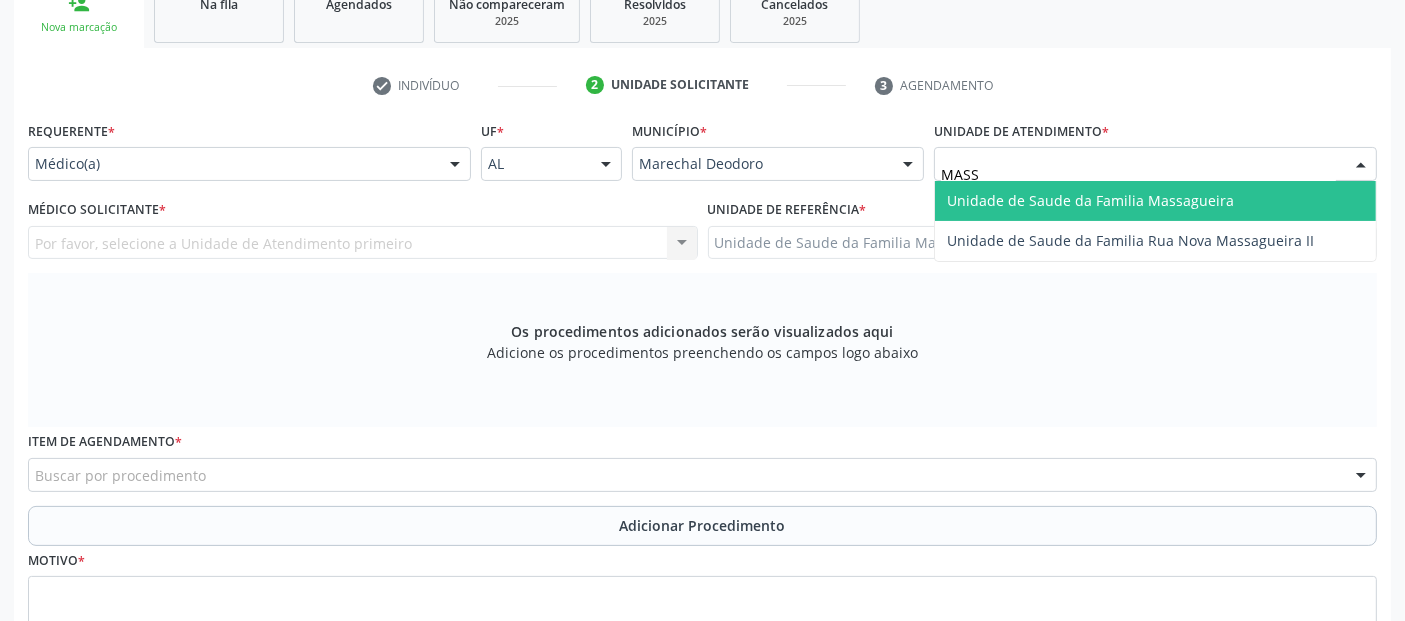 type on "MASSA" 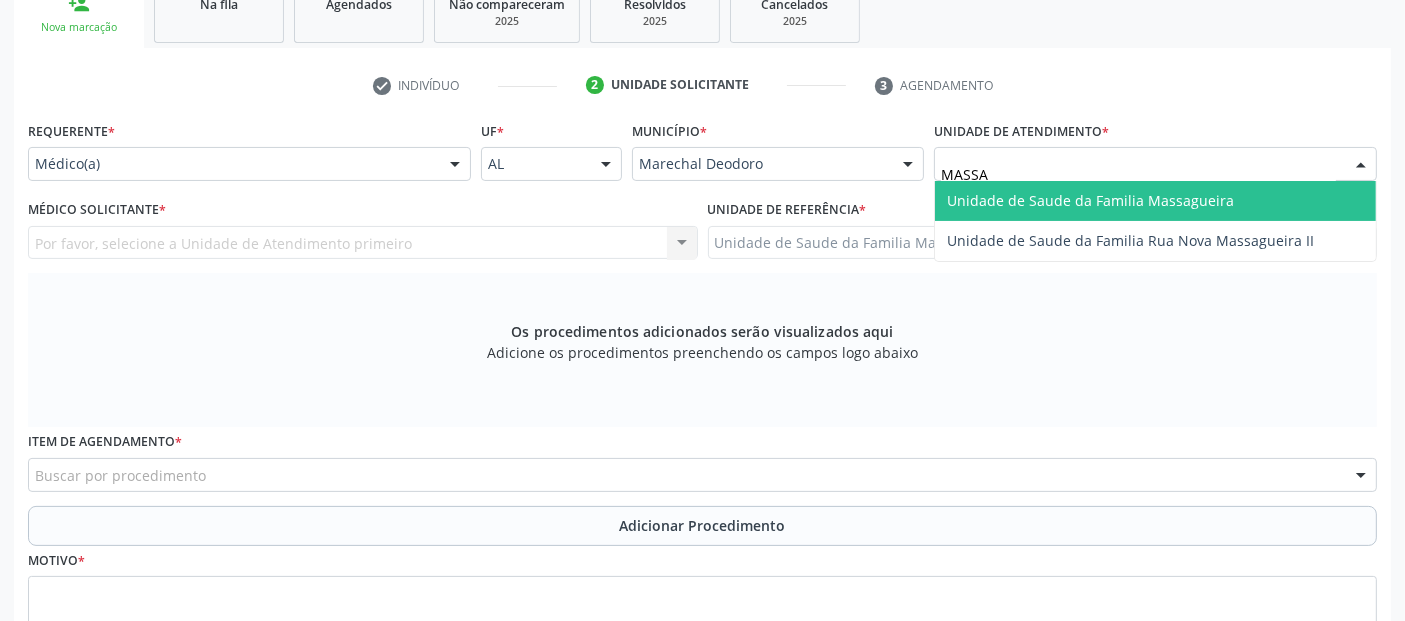 click on "Unidade de Saude da Familia Massagueira" at bounding box center (1090, 200) 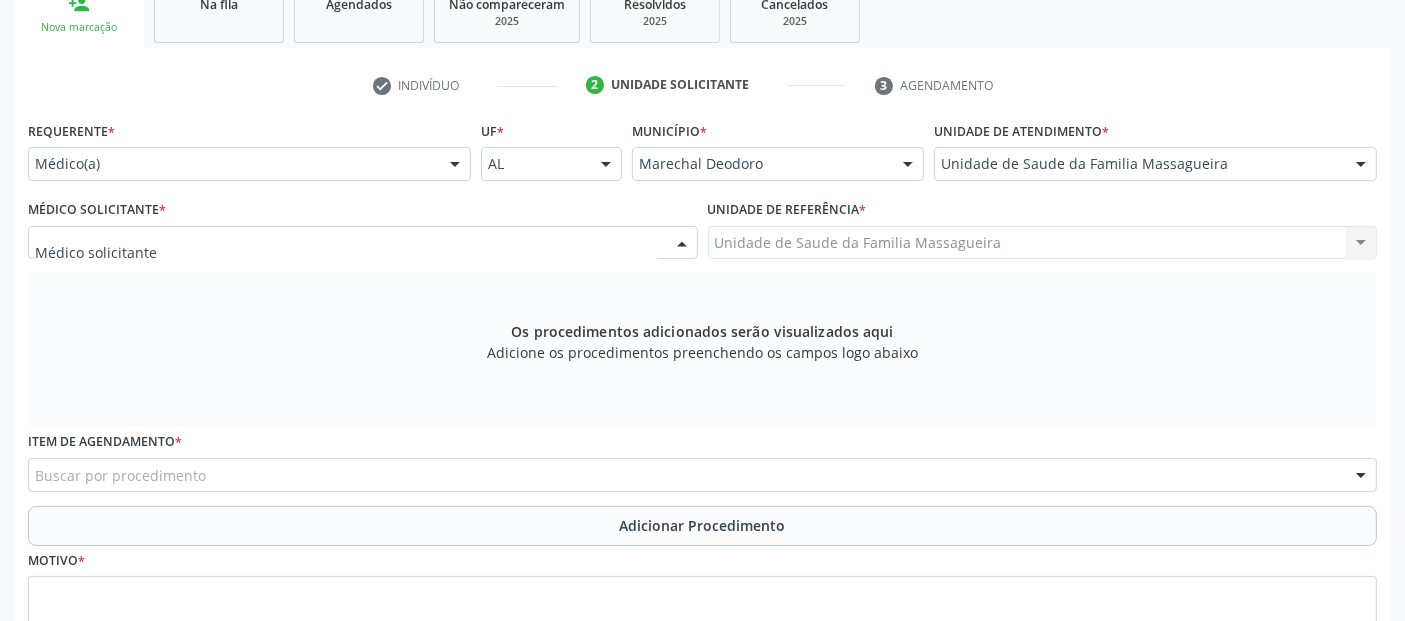 click at bounding box center [363, 243] 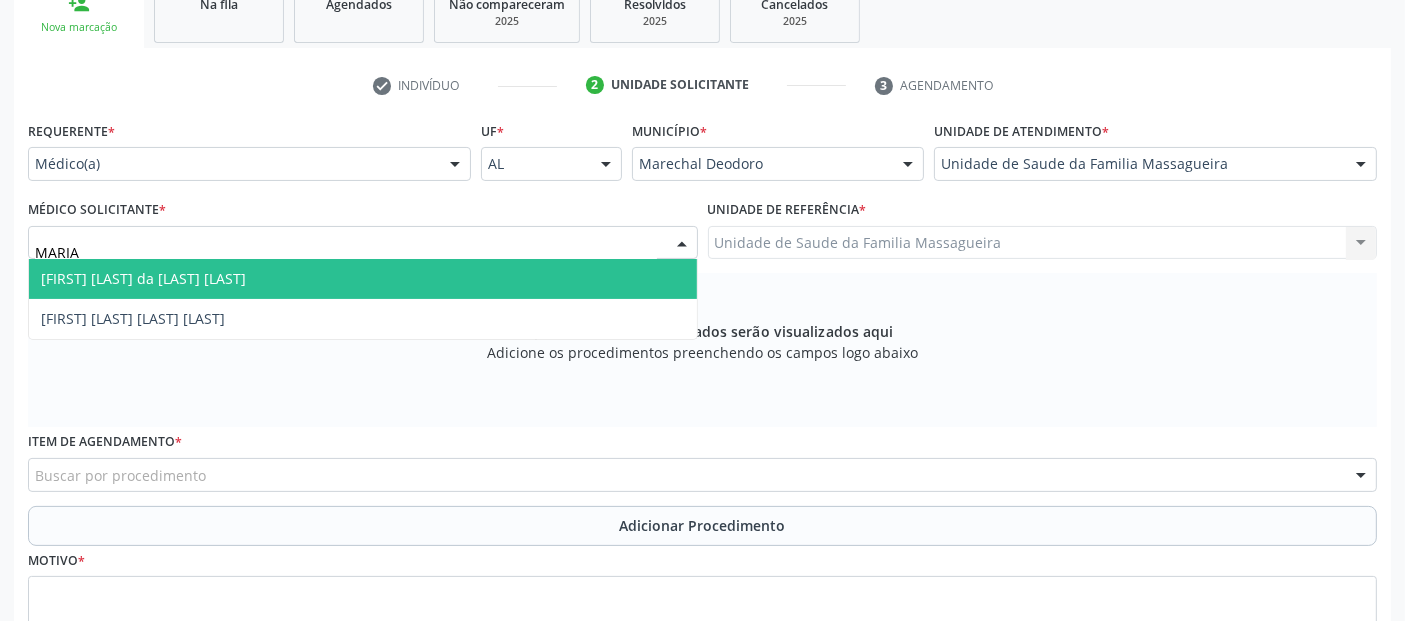 type on "MARIA" 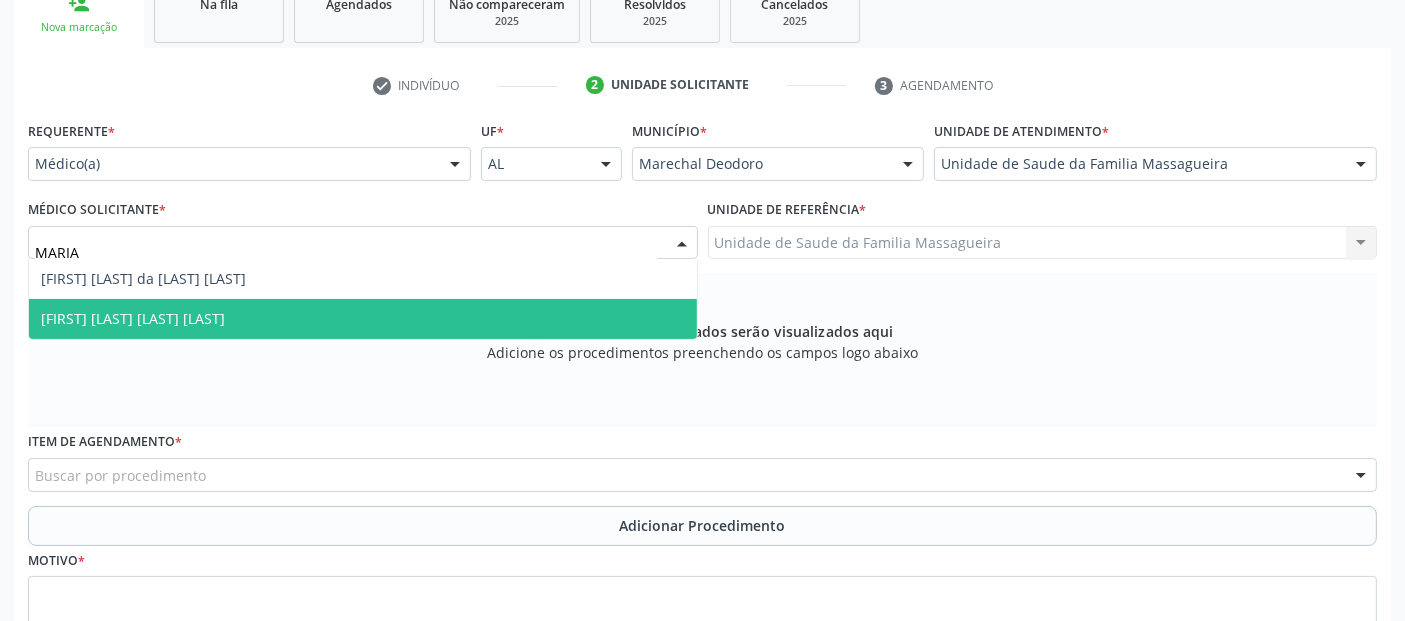 click on "[FIRST] [LAST] [LAST] [LAST]" at bounding box center [363, 319] 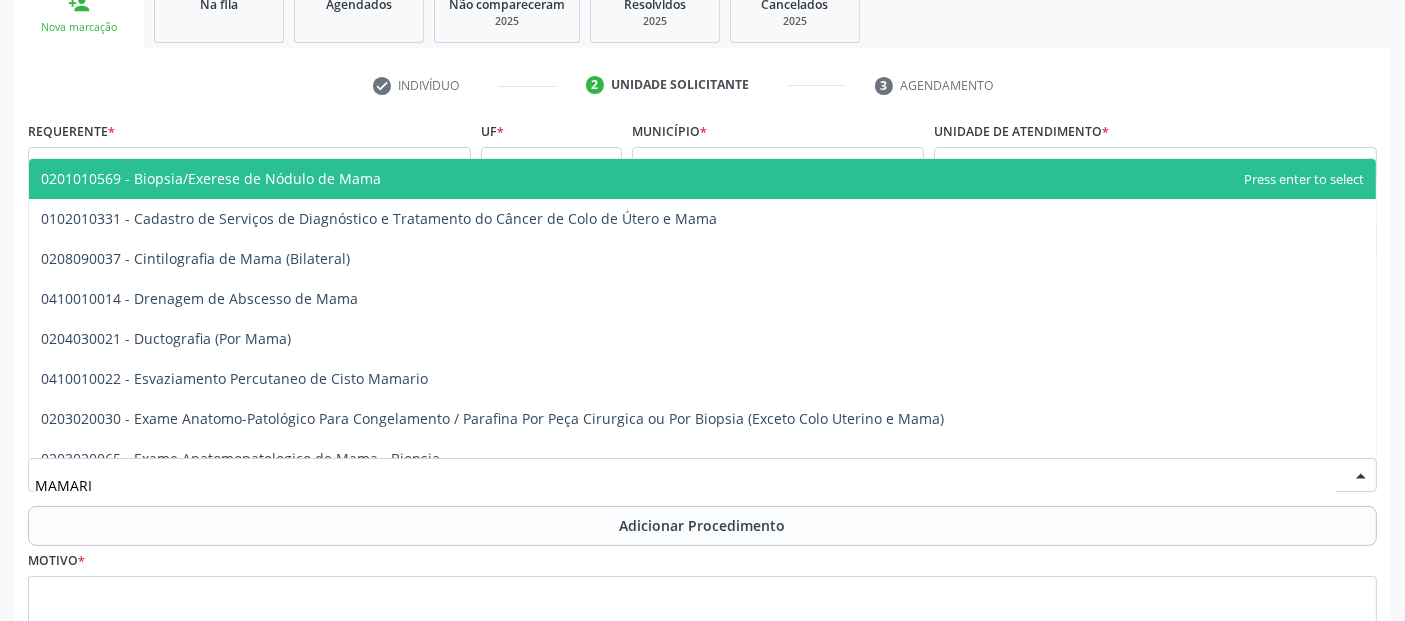 type on "MAMARIA" 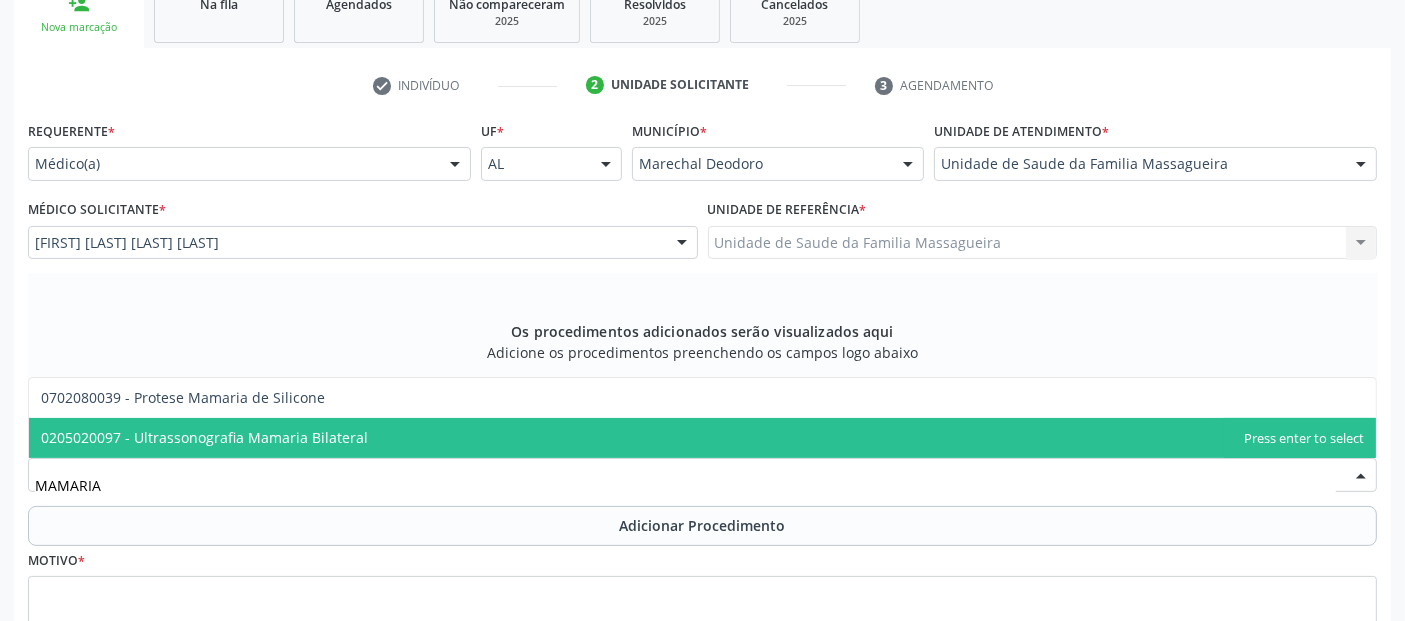 click on "0205020097 - Ultrassonografia Mamaria Bilateral" at bounding box center (702, 438) 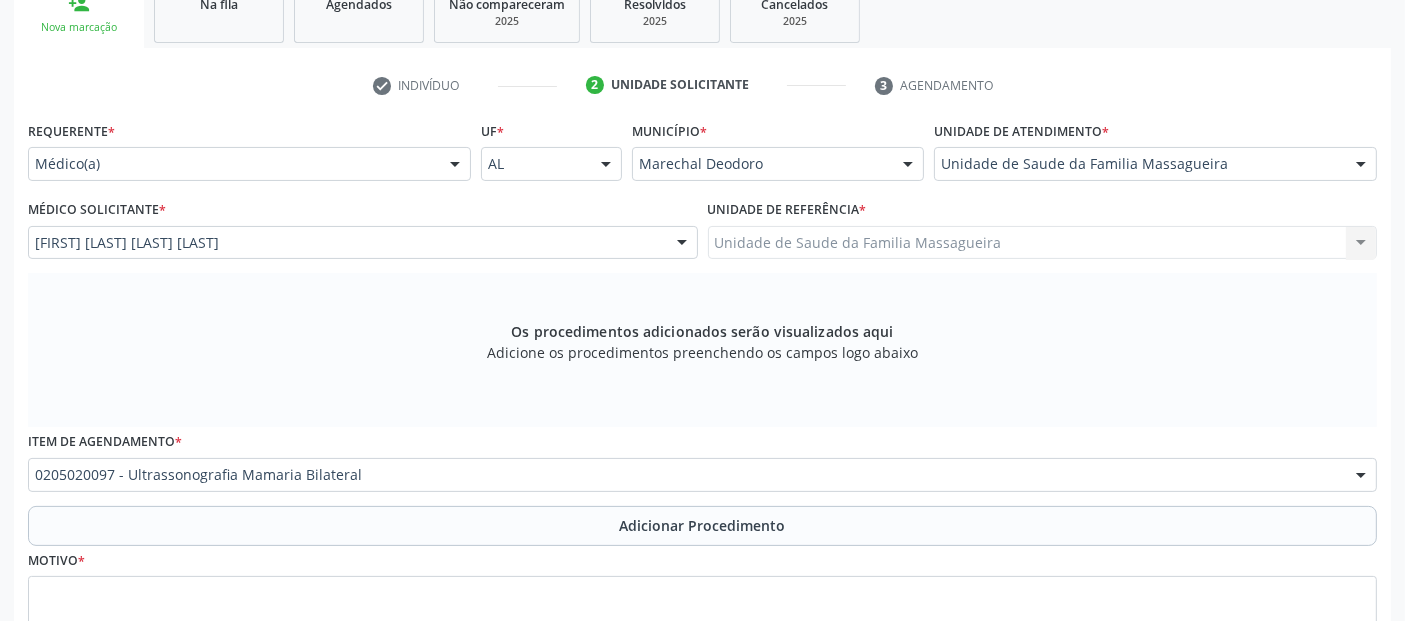 click on "Adicionar Procedimento" at bounding box center [702, 526] 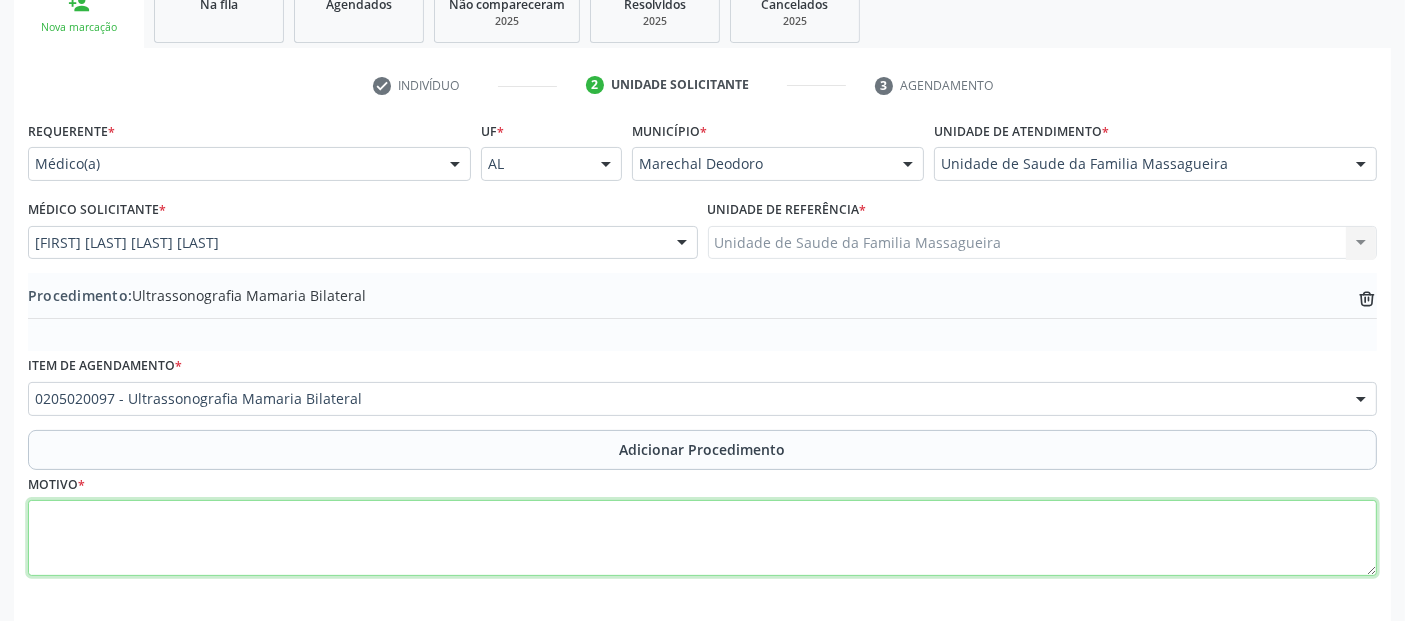 click at bounding box center (702, 538) 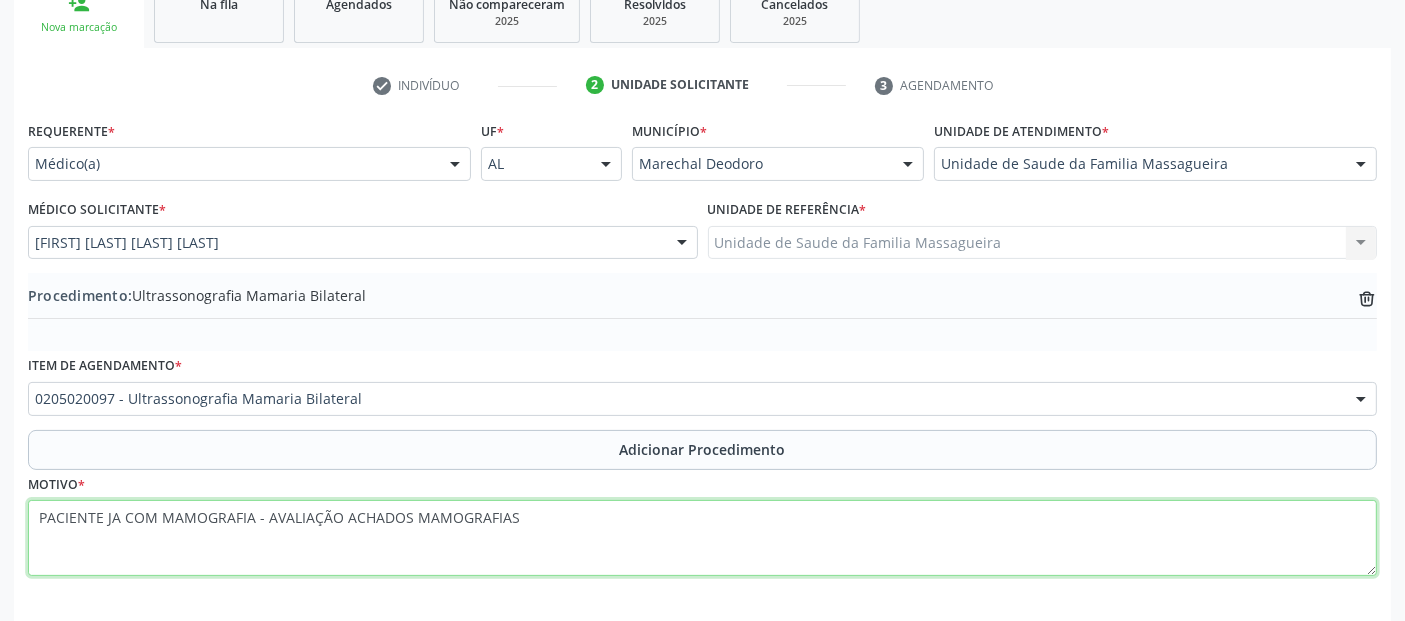 click on "PACIENTE JA COM MAMOGRAFIA - AVALIAÇÃO ACHADOS MAMOGRAFIAS" at bounding box center (702, 538) 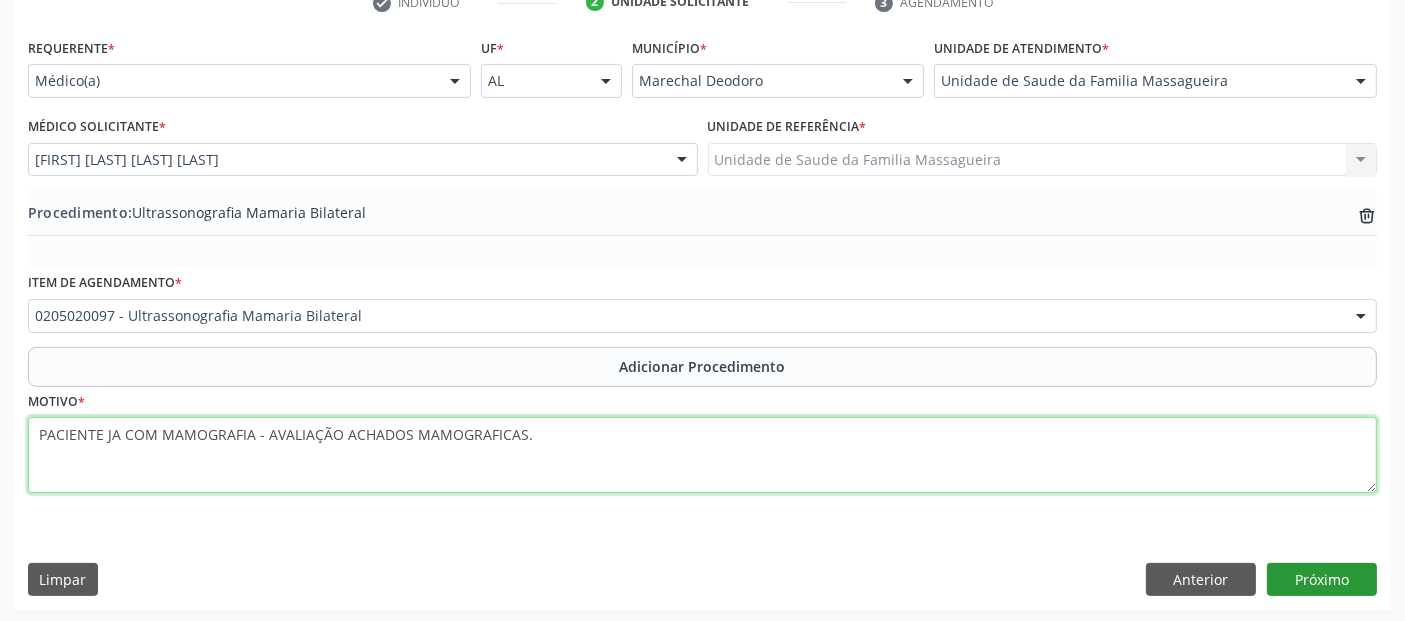 type on "PACIENTE JA COM MAMOGRAFIA - AVALIAÇÃO ACHADOS MAMOGRAFICAS." 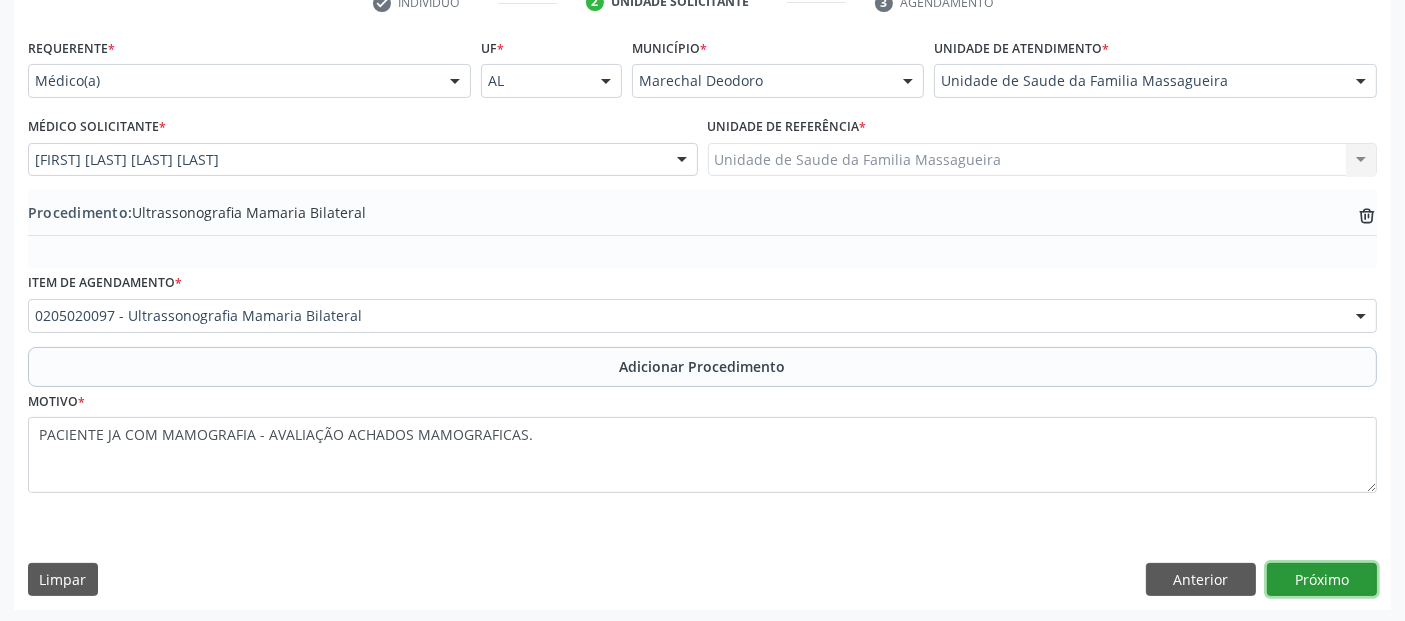 click on "Próximo" at bounding box center [1322, 580] 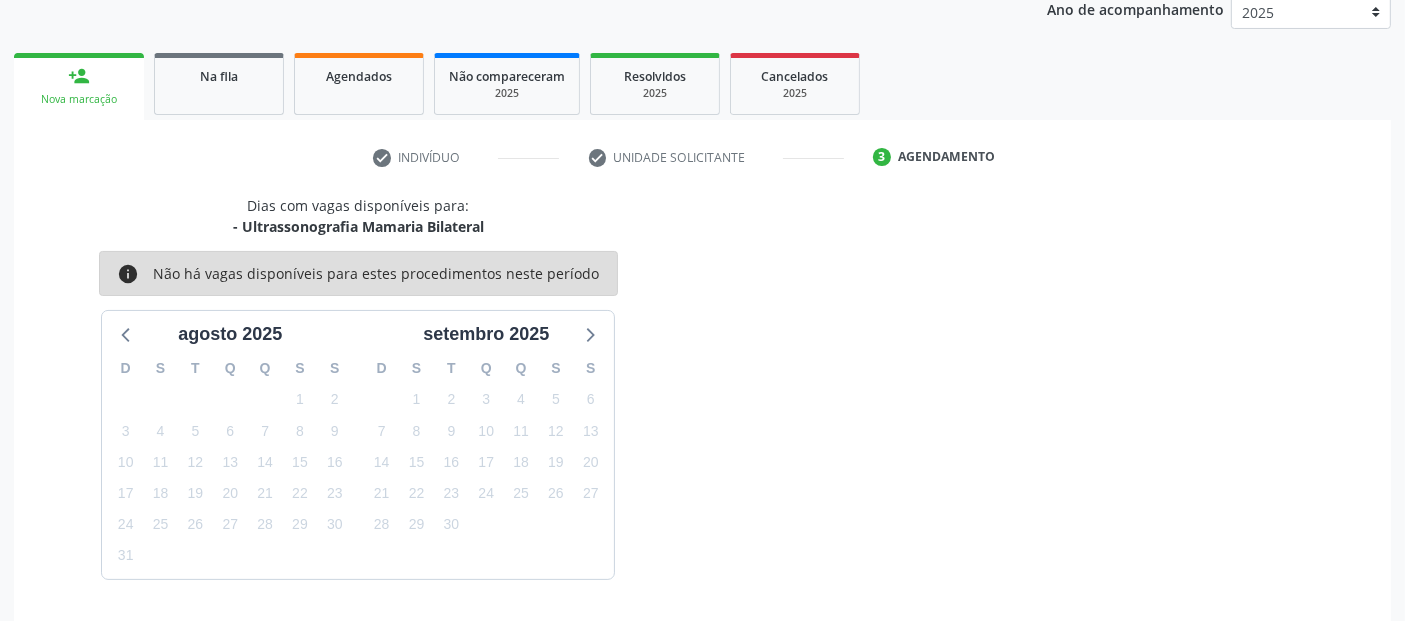 scroll, scrollTop: 333, scrollLeft: 0, axis: vertical 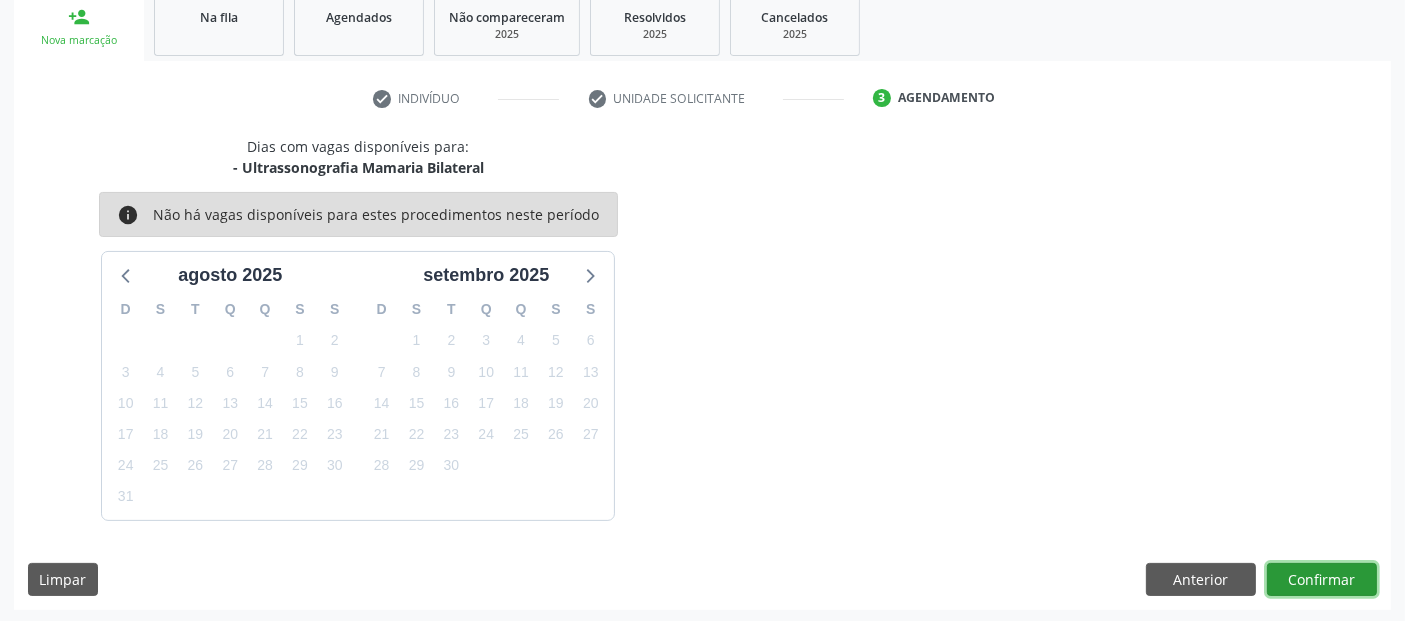 click on "Confirmar" at bounding box center (1322, 580) 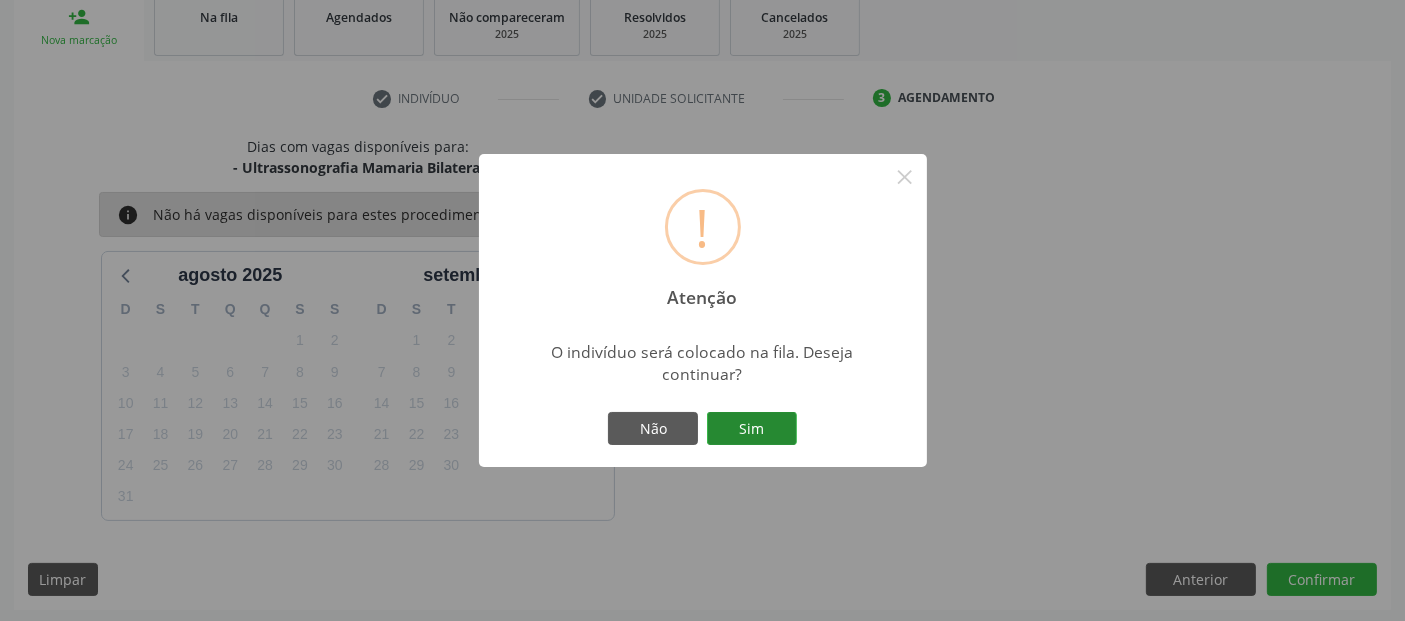 click on "Sim" at bounding box center [752, 429] 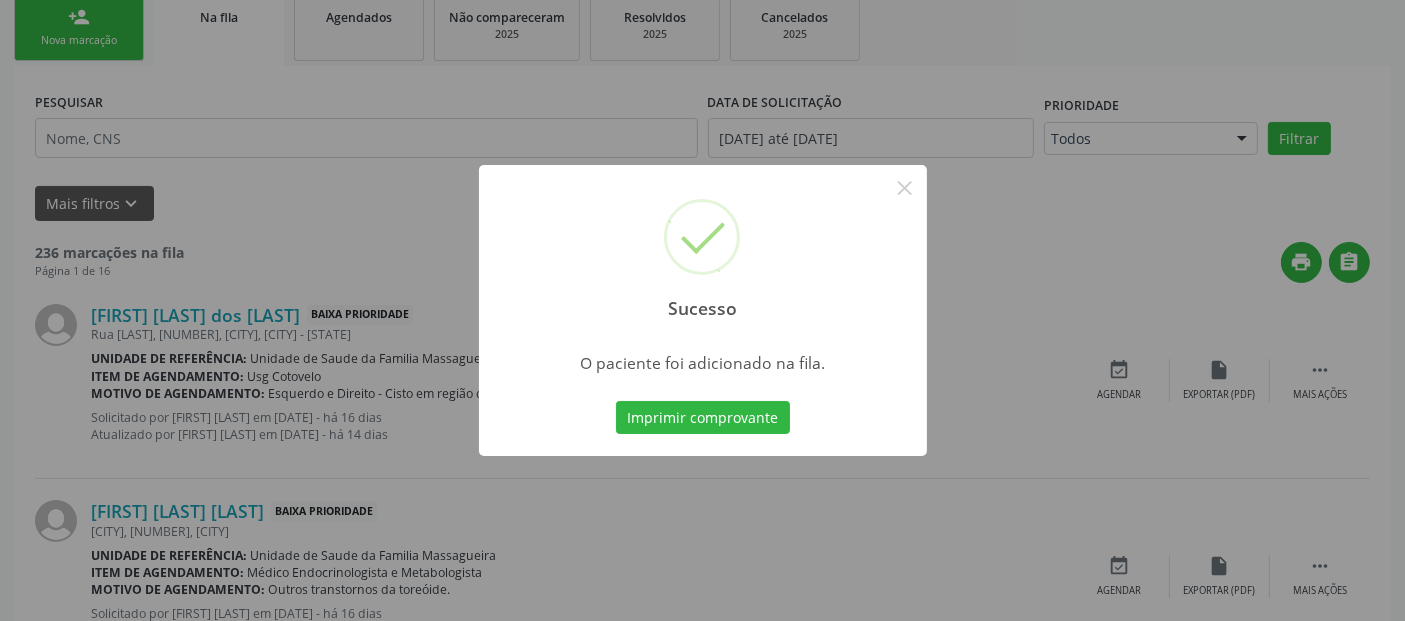 scroll, scrollTop: 71, scrollLeft: 0, axis: vertical 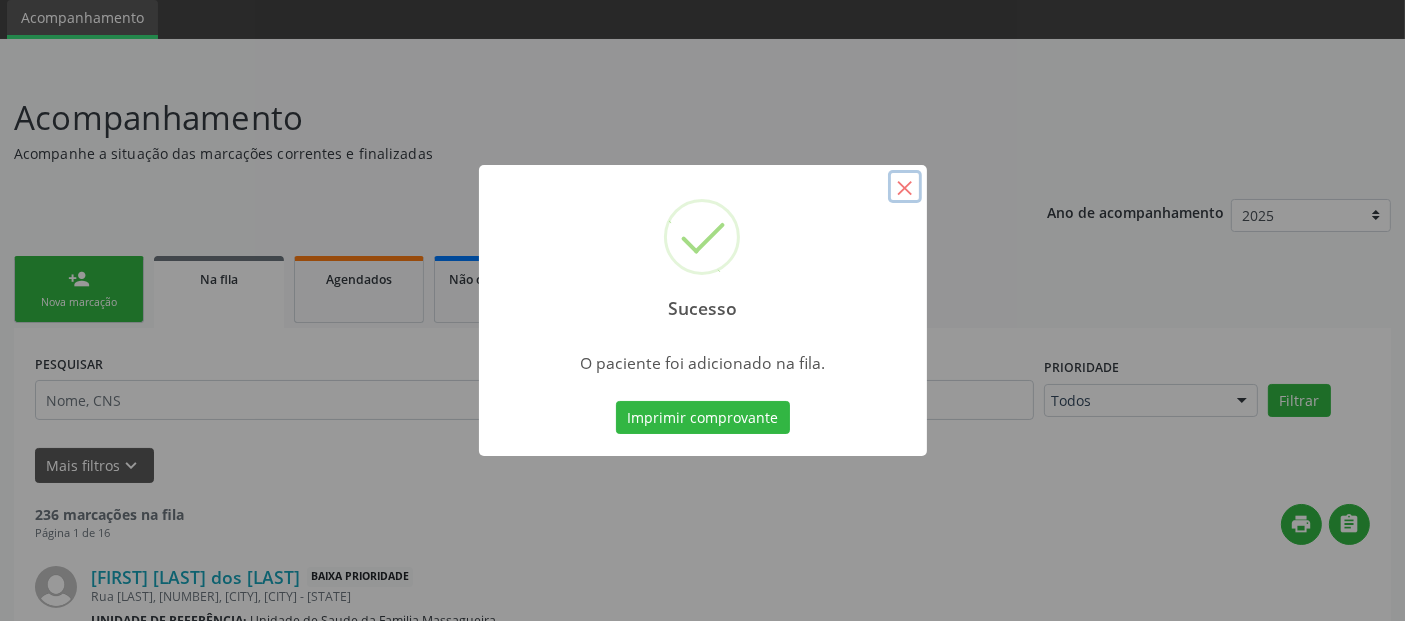 click on "×" at bounding box center (905, 187) 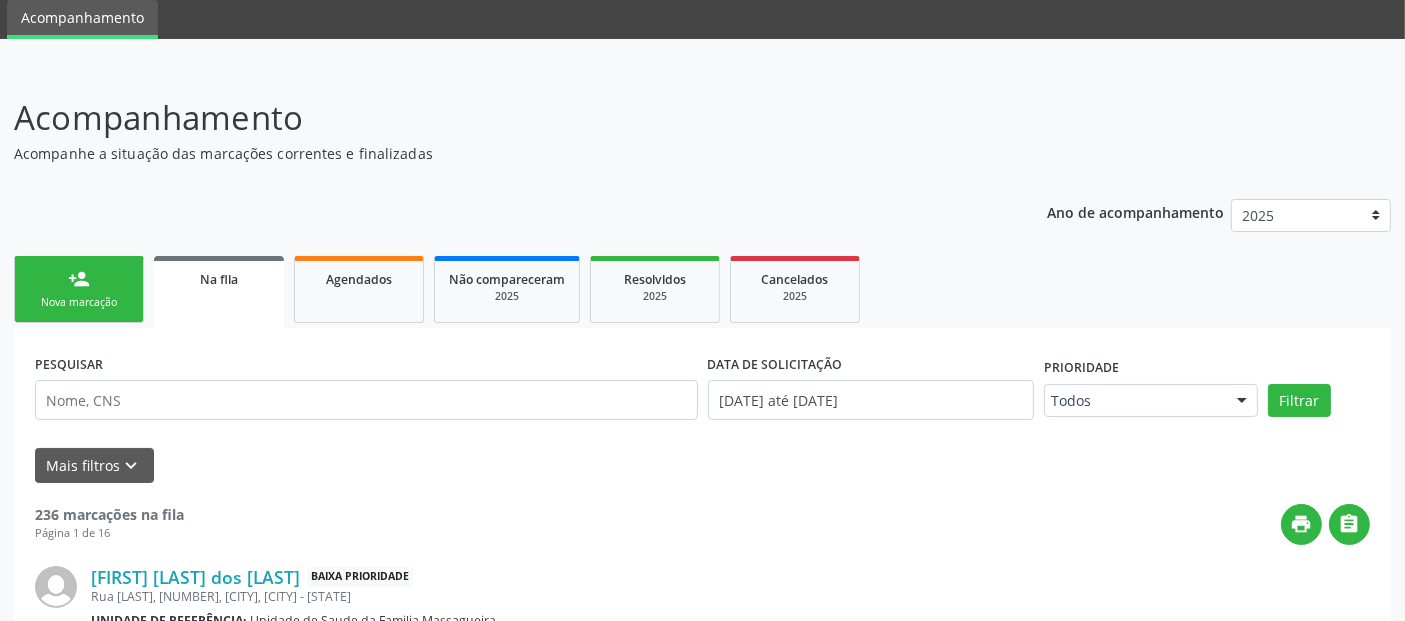 click on "person_add
Nova marcação" at bounding box center [79, 289] 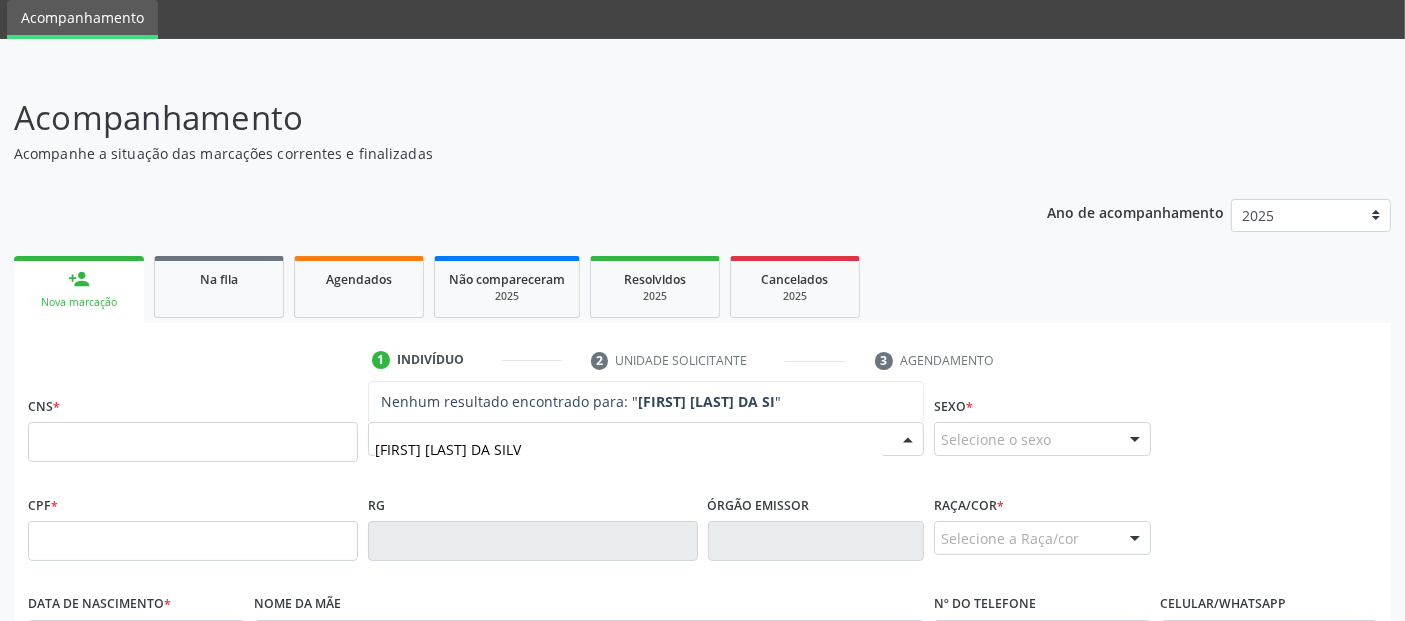 type on "[FIRST] SILVA DE DA" 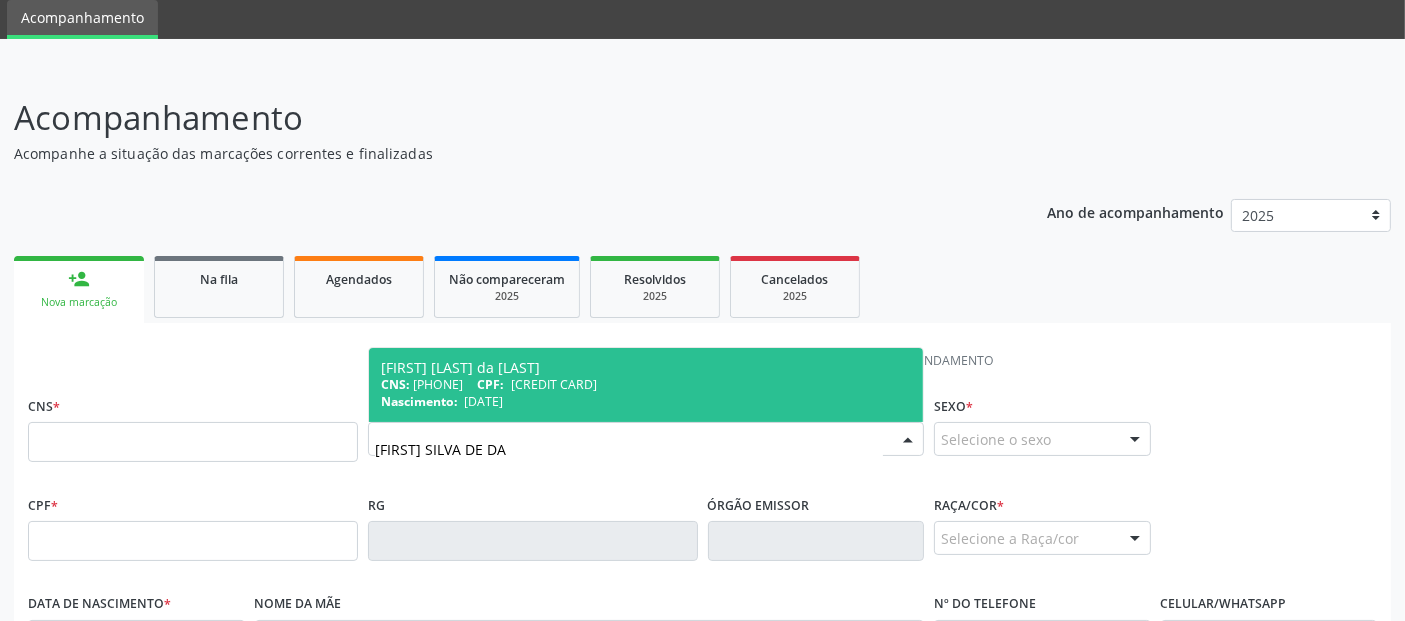click on "Nascimento:
[DATE]" at bounding box center (646, 401) 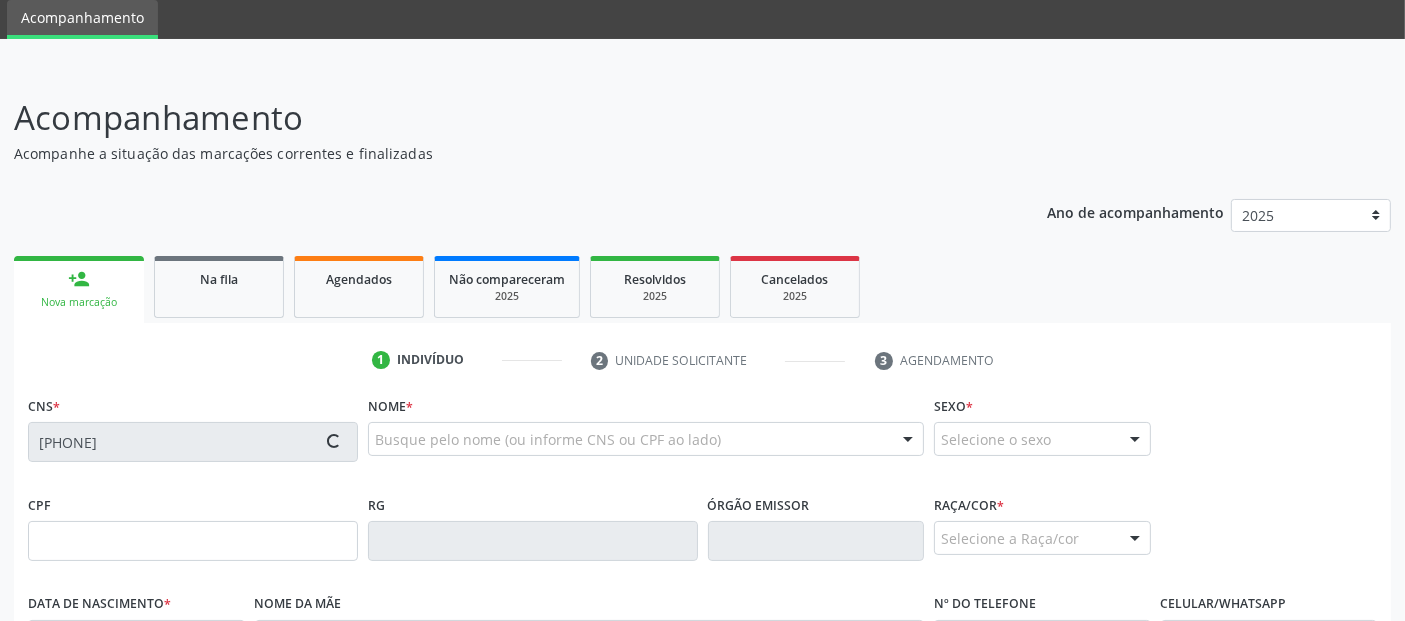 type on "[CREDIT CARD]" 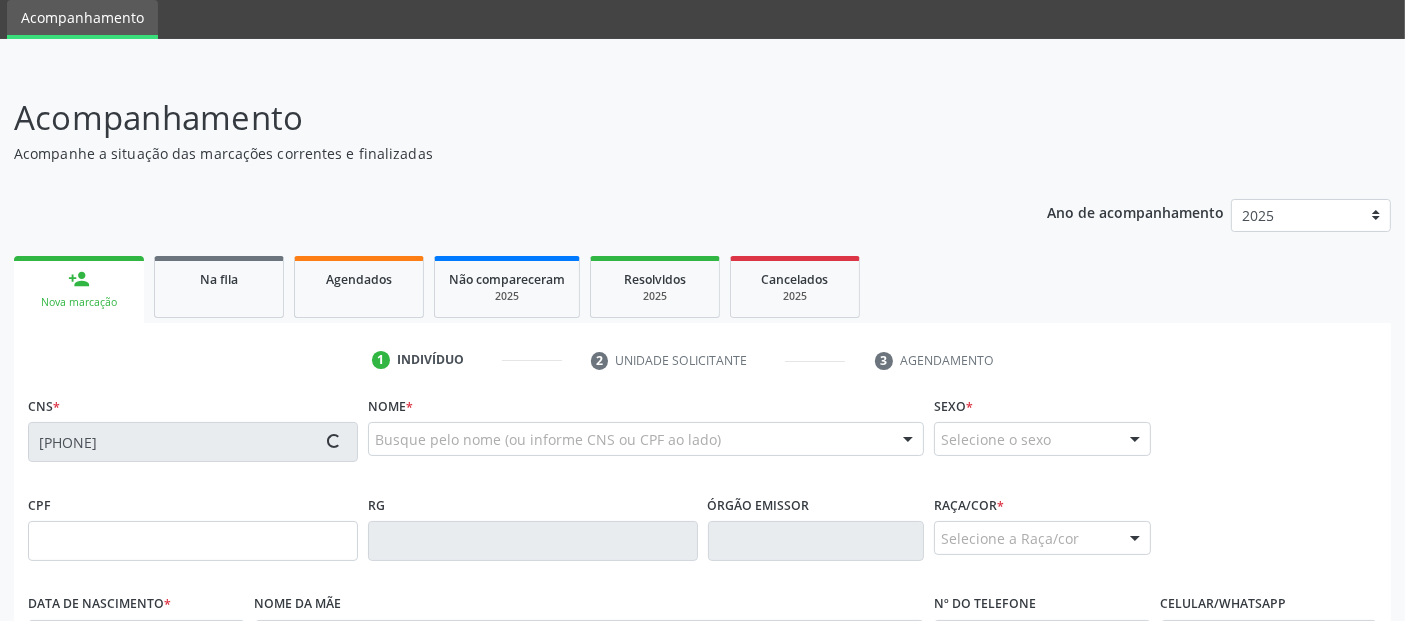 type on "[DATE]" 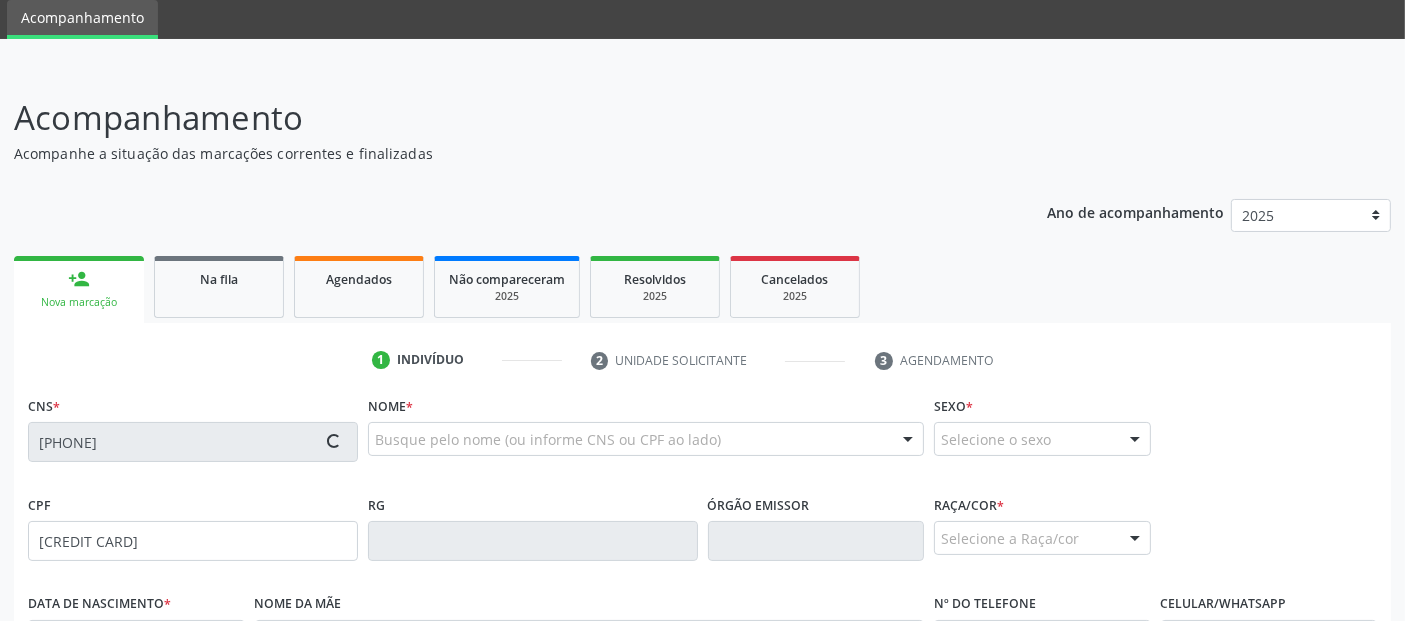 type on "318" 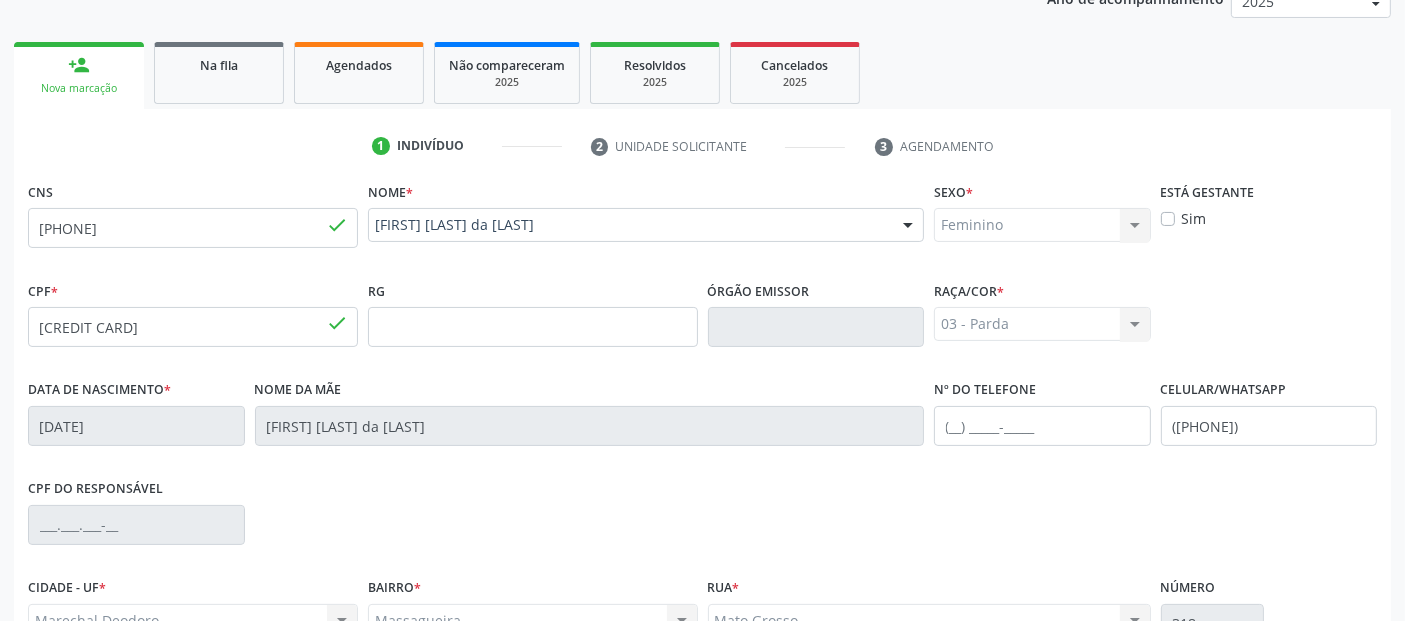 scroll, scrollTop: 489, scrollLeft: 0, axis: vertical 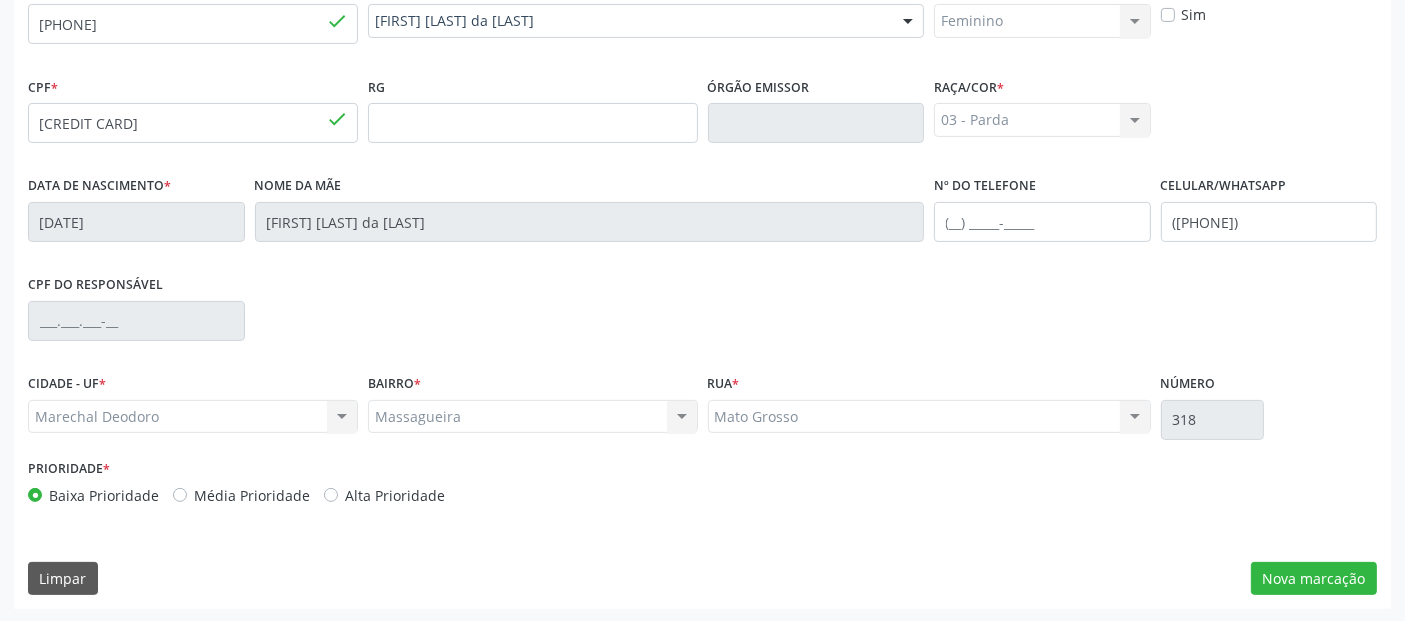 click on "CNS
[PHONE]       done
Nome
*
[FIRST] [LAST] da [LAST]
[FIRST] [LAST] da [LAST]
CNS:
[PHONE]
CPF:
[CREDIT CARD]
Nascimento:
[DATE]
Nenhum resultado encontrado para: "   "
Não há nenhuma opção para ser exibida.
Está gestante
Sim
CPF
*
[CREDIT CARD]       done
RG
Órgão emissor
Raça/cor
*
03 - Parda         01 - Branca   02 - Preta   04 - Amarela   03 - Parda   05 - Indígena
Nenhum resultado encontrado para: "   "
Não há nenhuma opção para ser exibida.
Data de nascimento
*
[DATE]" at bounding box center (702, 291) 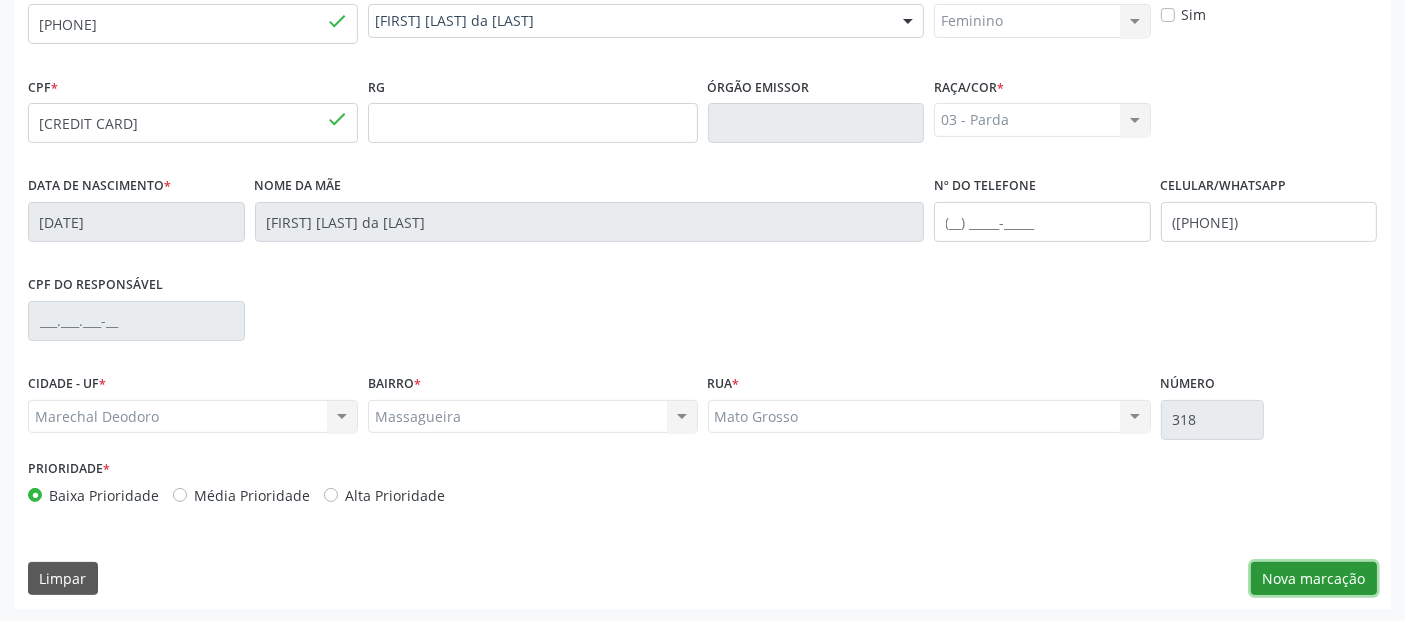 click on "Nova marcação" at bounding box center (1314, 579) 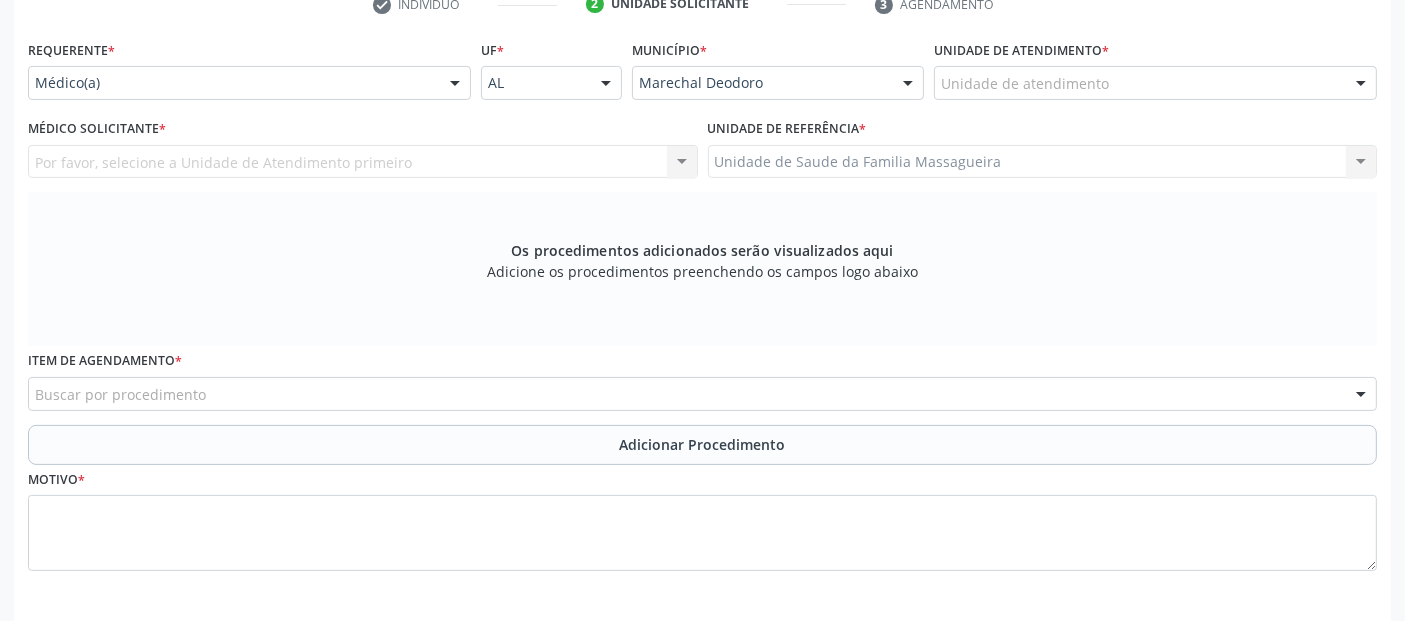scroll, scrollTop: 375, scrollLeft: 0, axis: vertical 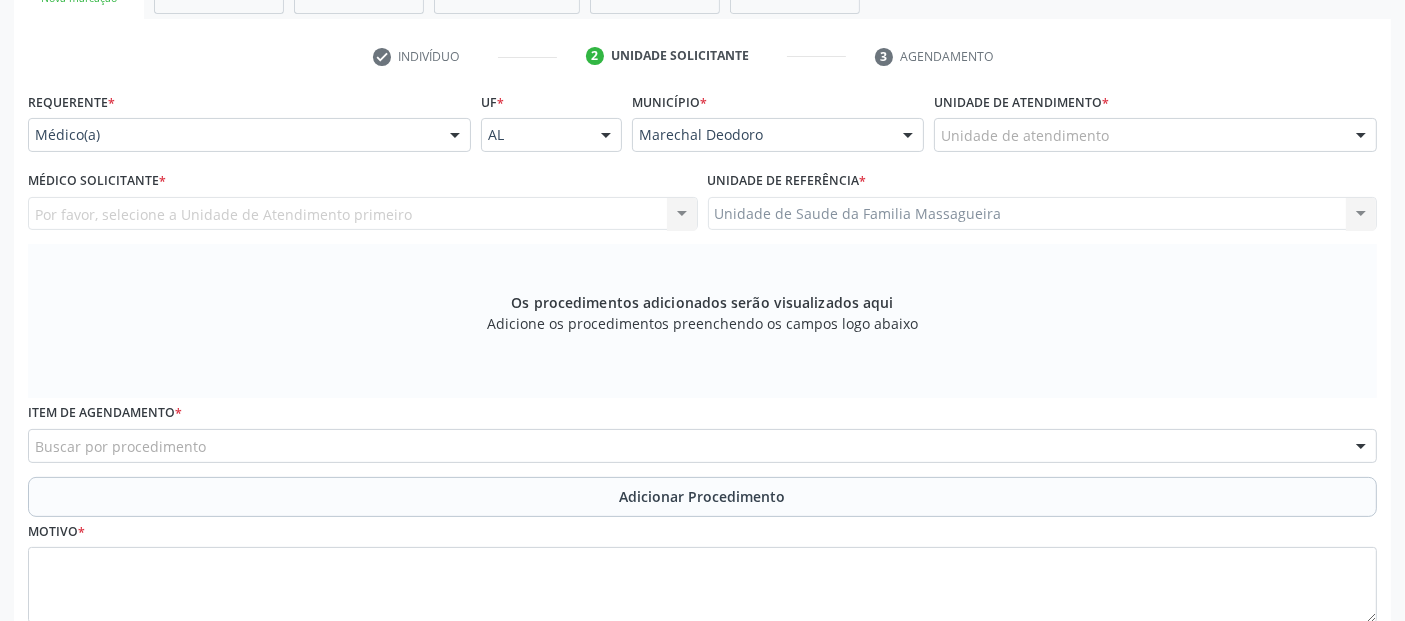 click on "Unidade de atendimento" at bounding box center (1155, 135) 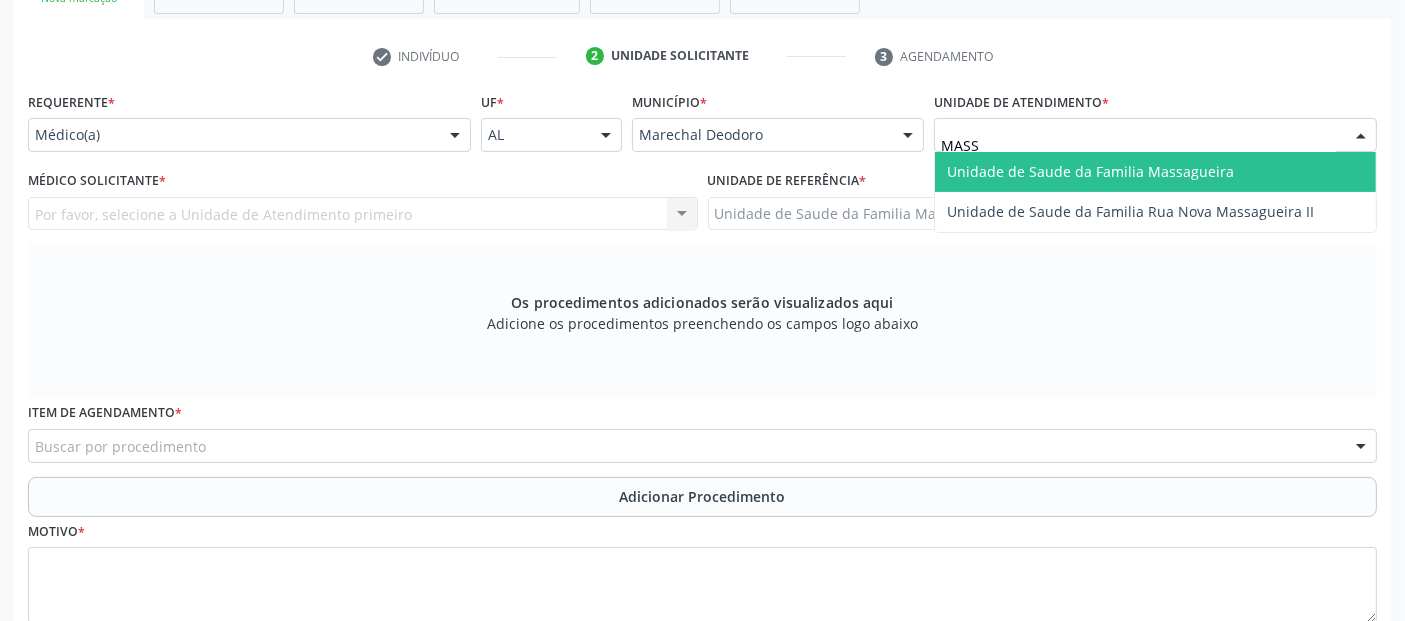 type on "MASSA" 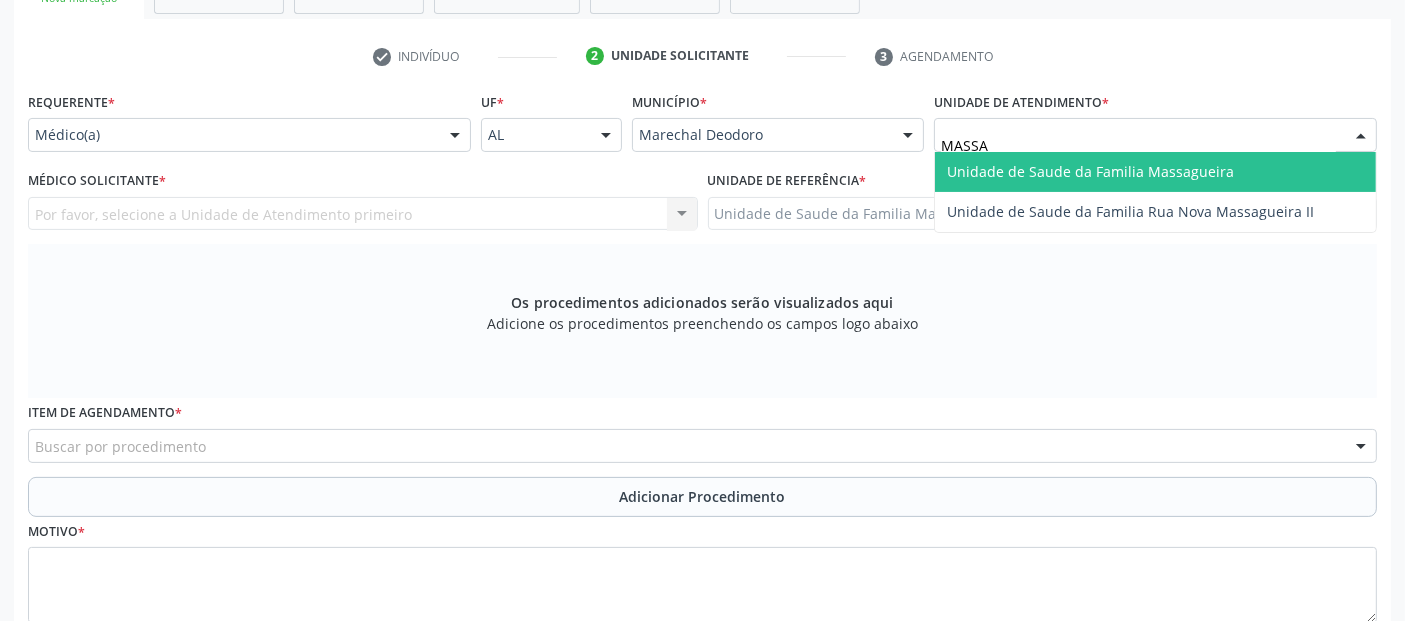 click on "Unidade de Saude da Familia Massagueira" at bounding box center (1090, 171) 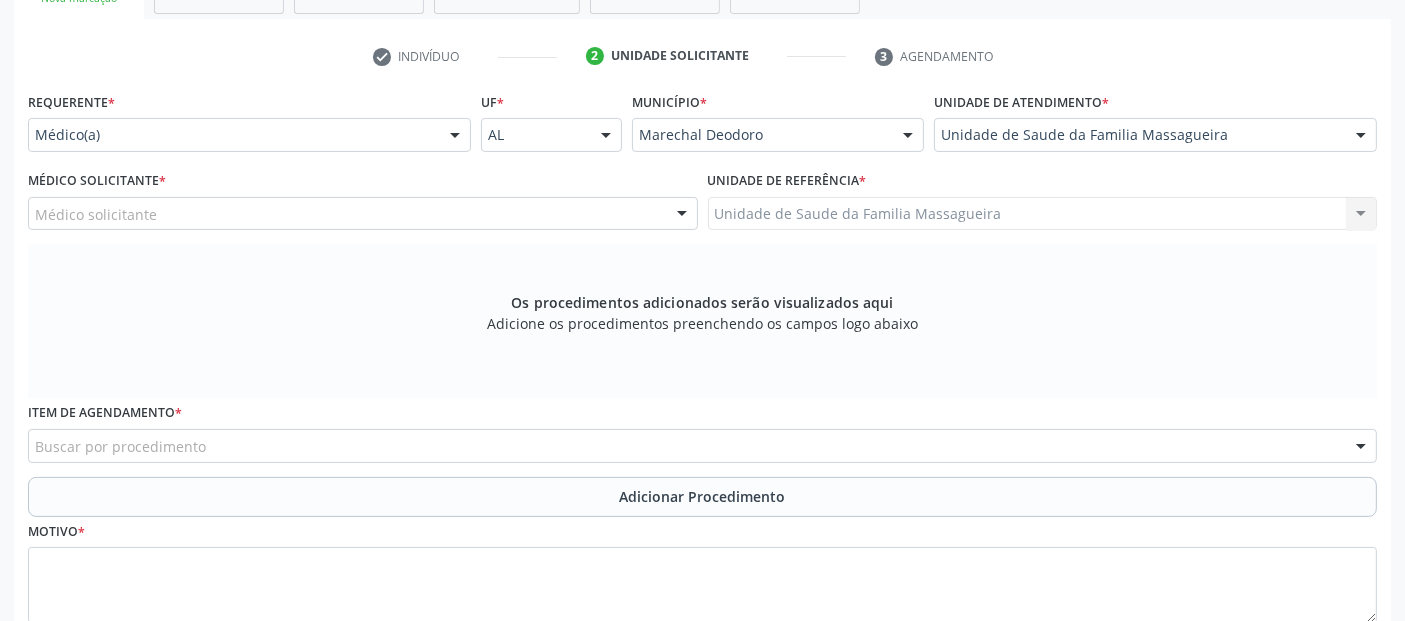 click on "Médico solicitante" at bounding box center (363, 214) 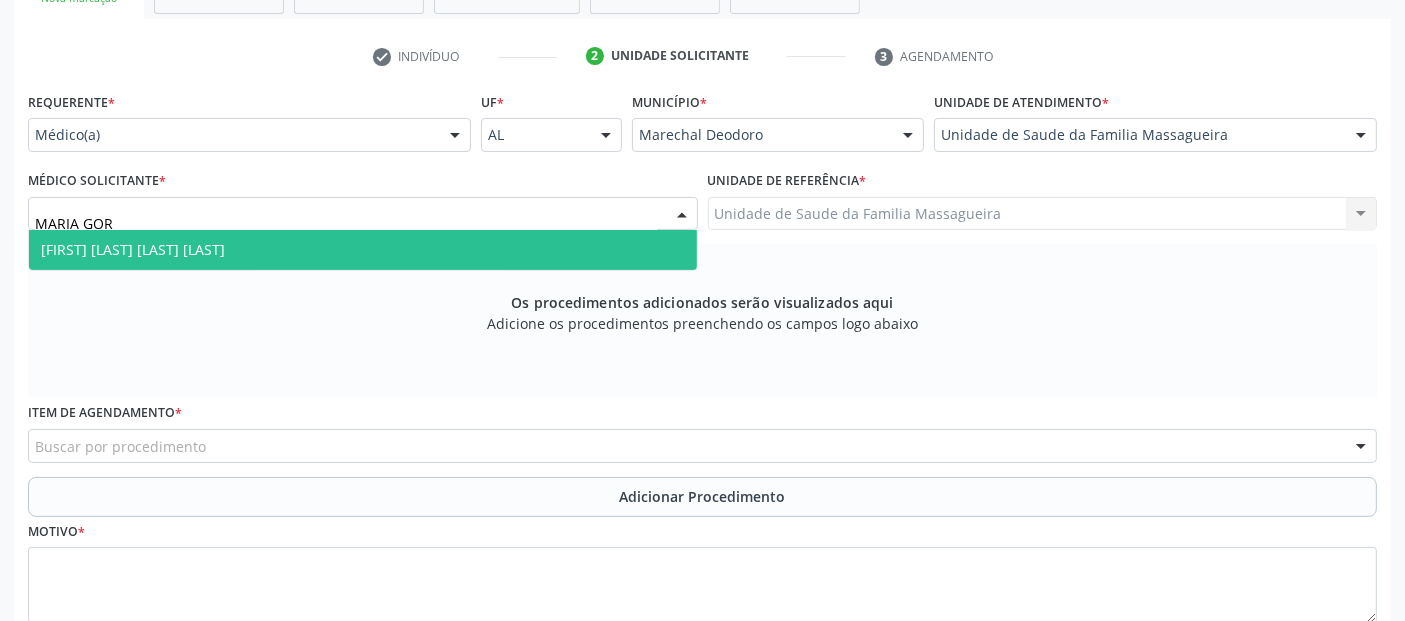 type on "MARIA GORE" 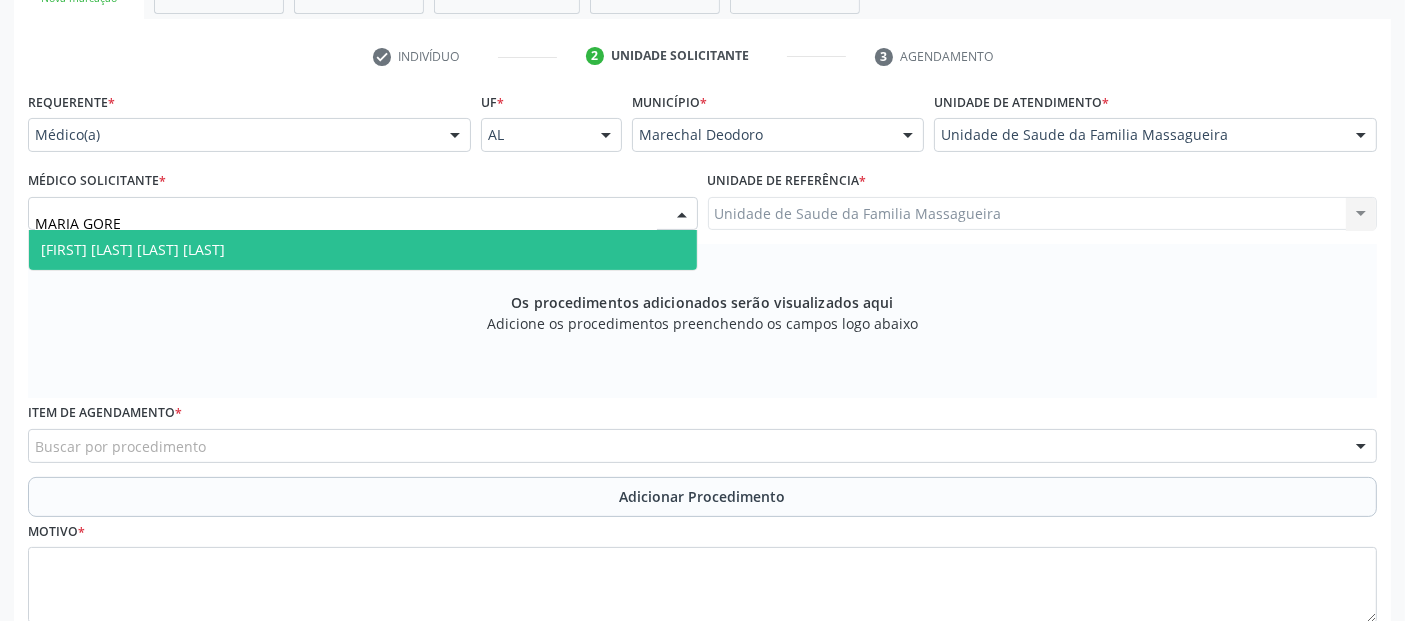 click on "[FIRST] [LAST] [LAST] [LAST]" at bounding box center (133, 249) 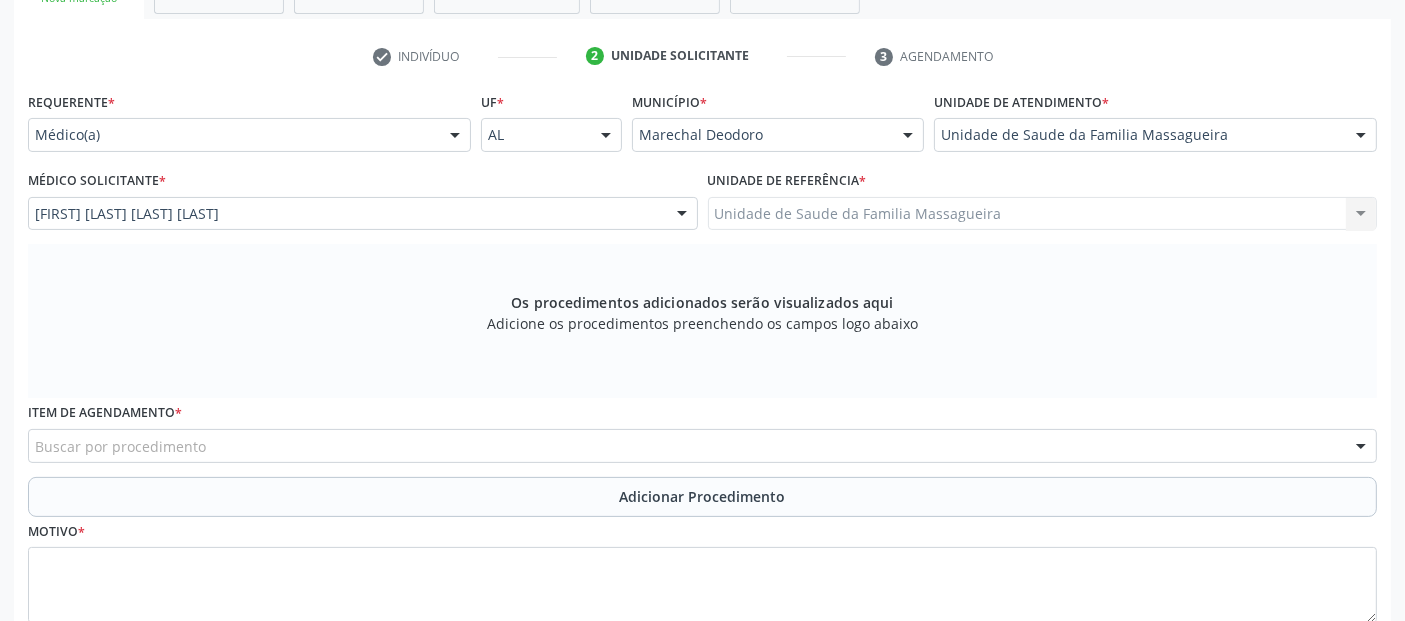 scroll, scrollTop: 505, scrollLeft: 0, axis: vertical 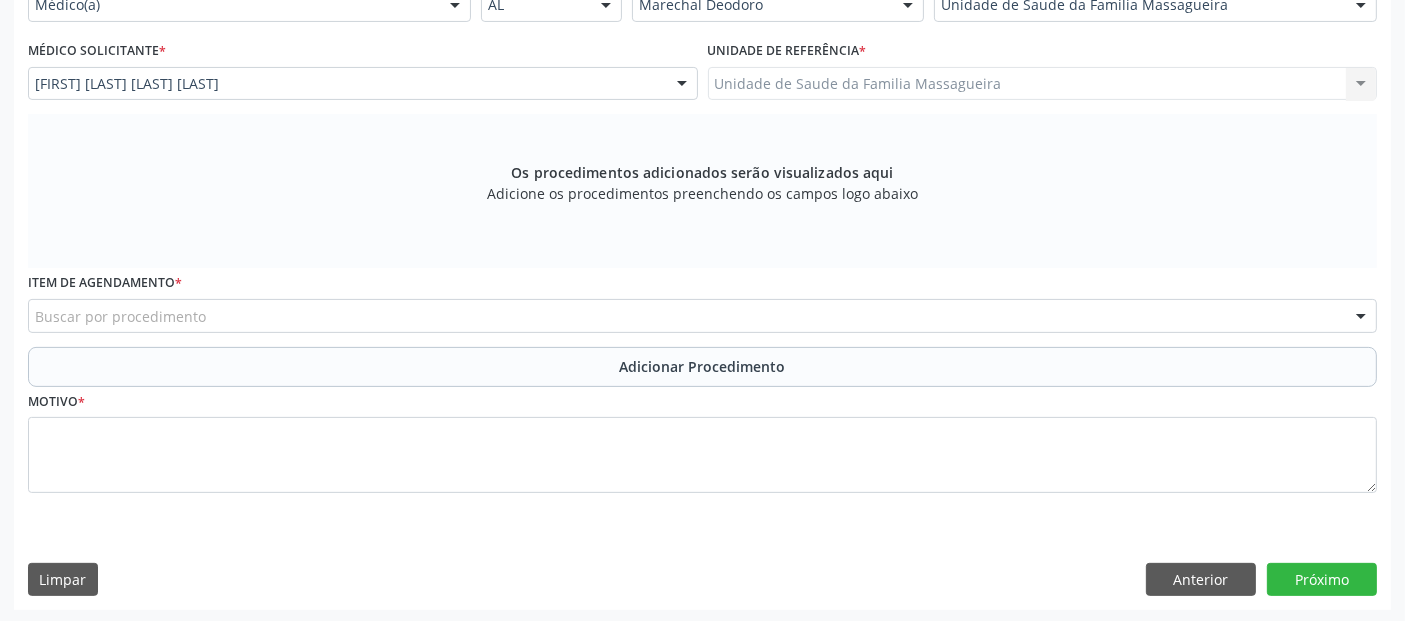 click on "Buscar por procedimento" at bounding box center [702, 316] 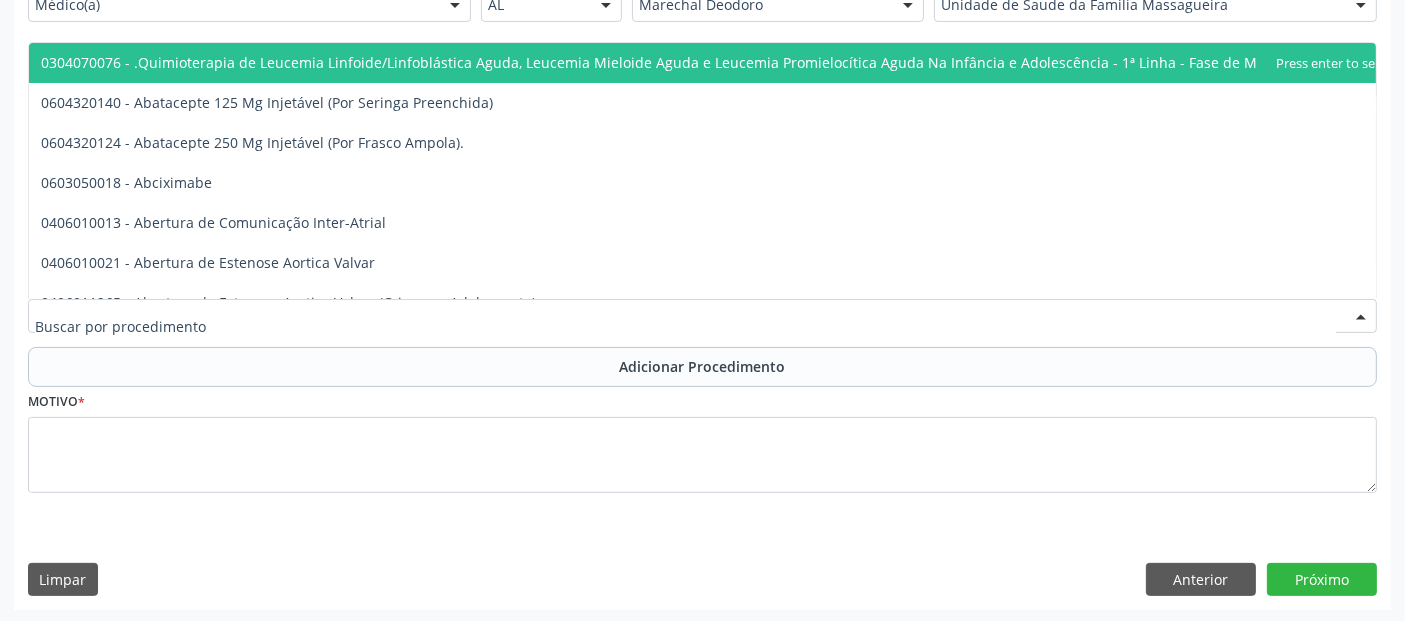 click at bounding box center (685, 326) 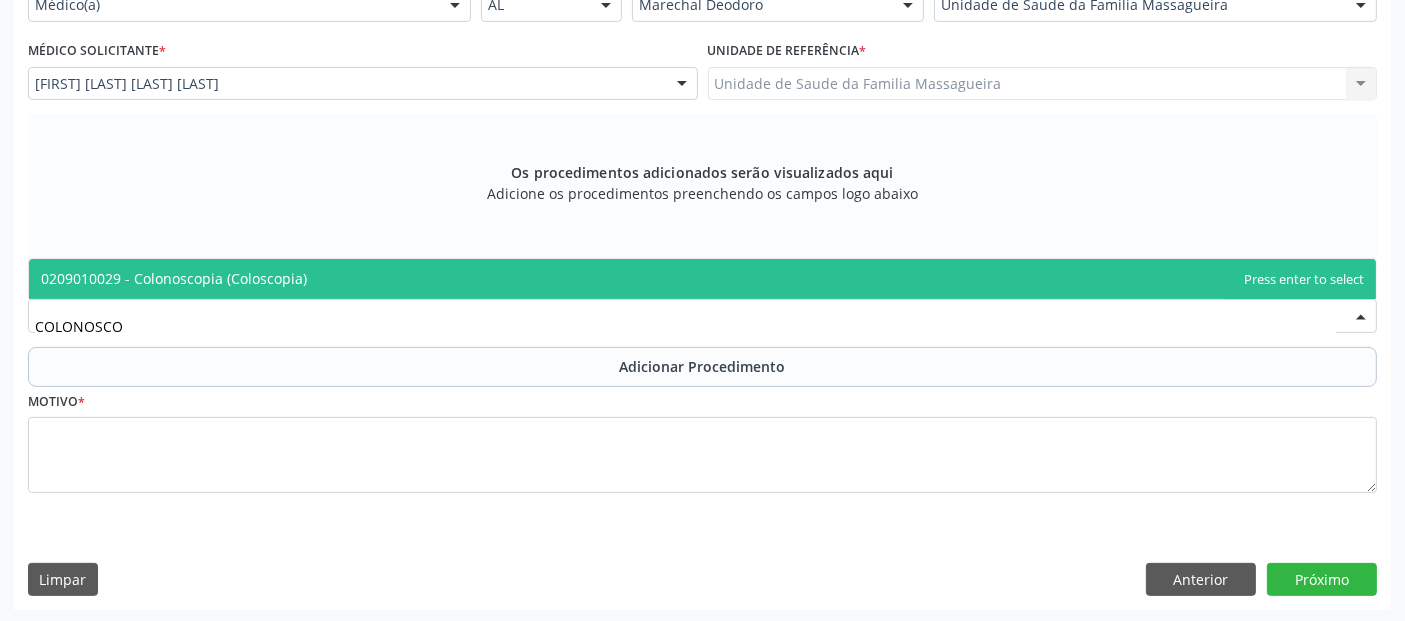 type on "COLONOSCOP" 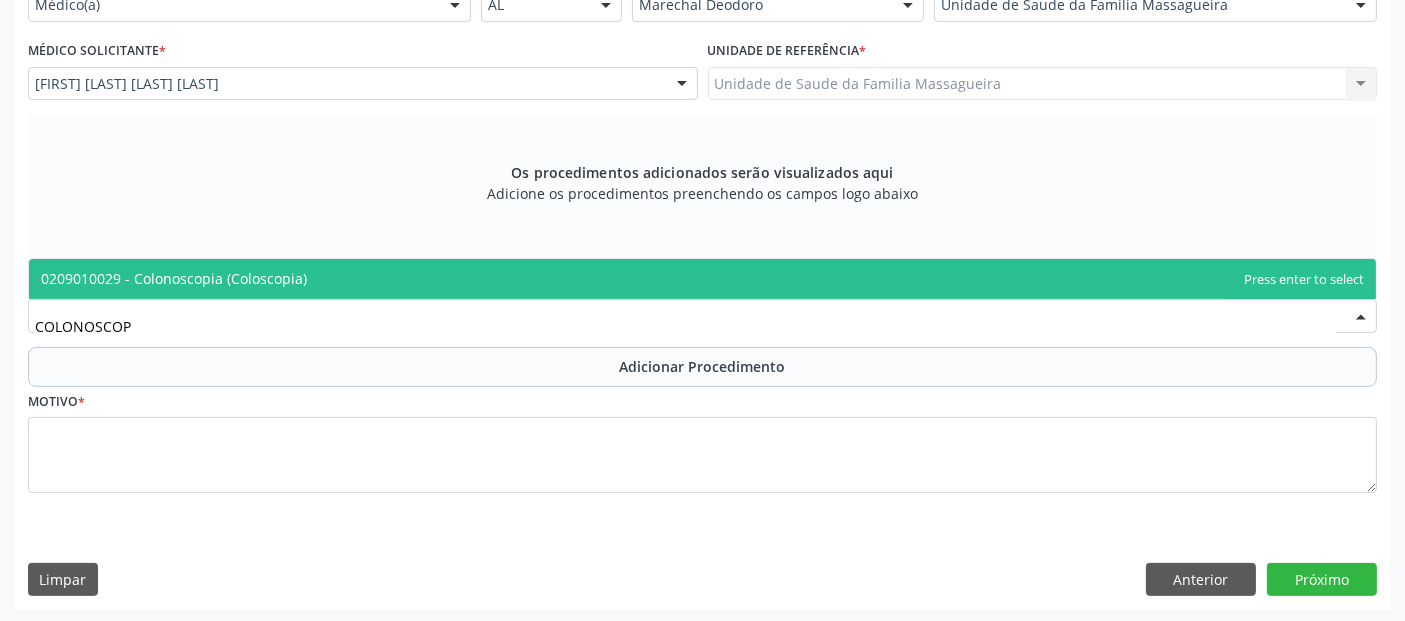 click on "0209010029 - Colonoscopia (Coloscopia)" at bounding box center (702, 279) 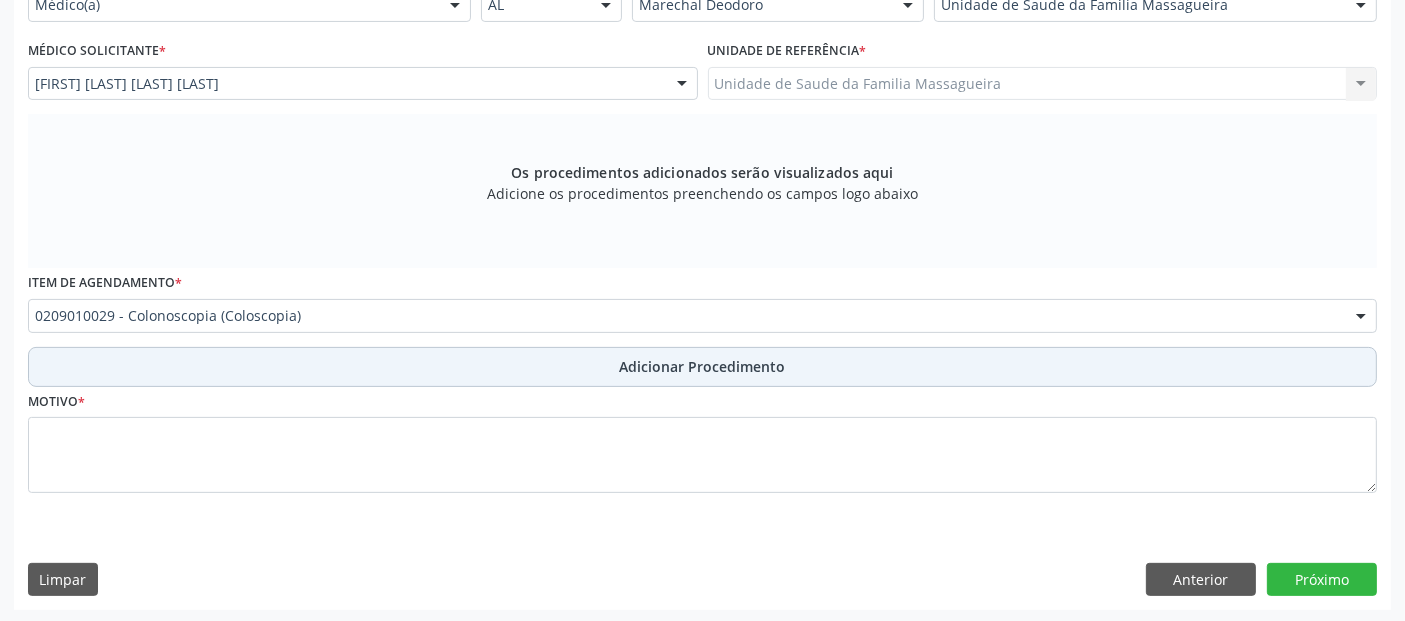 click on "Adicionar Procedimento" at bounding box center [702, 367] 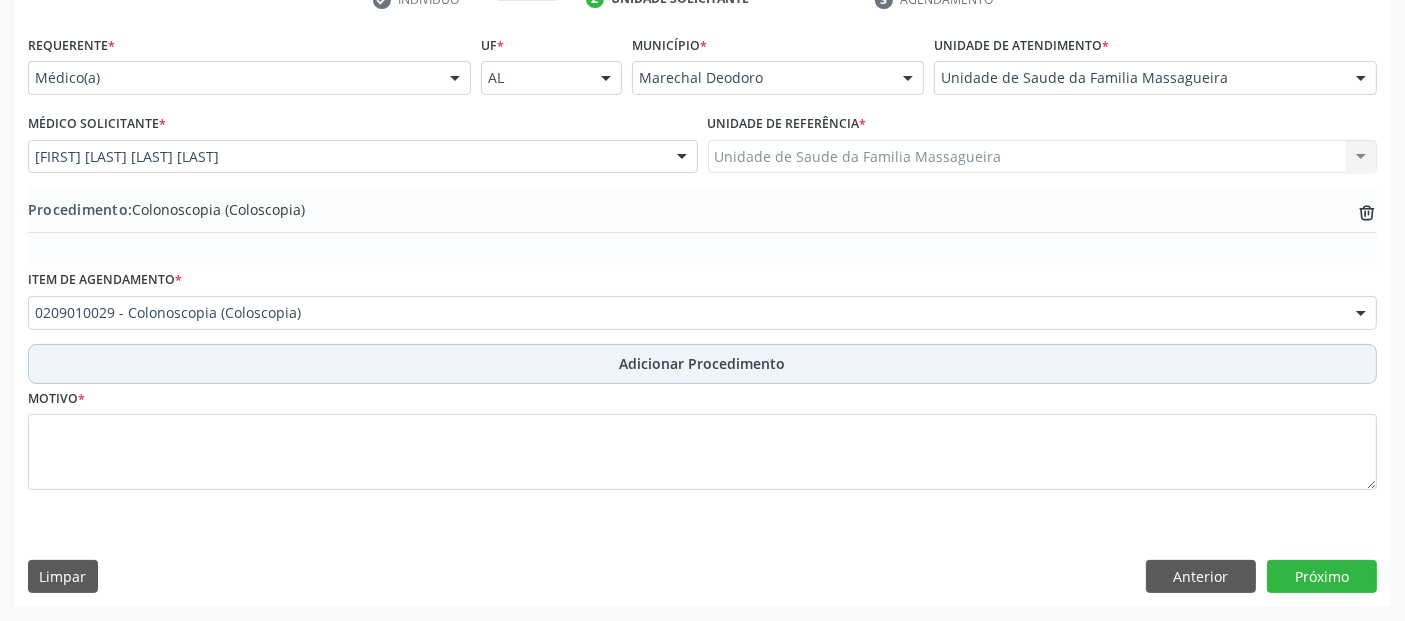 scroll, scrollTop: 429, scrollLeft: 0, axis: vertical 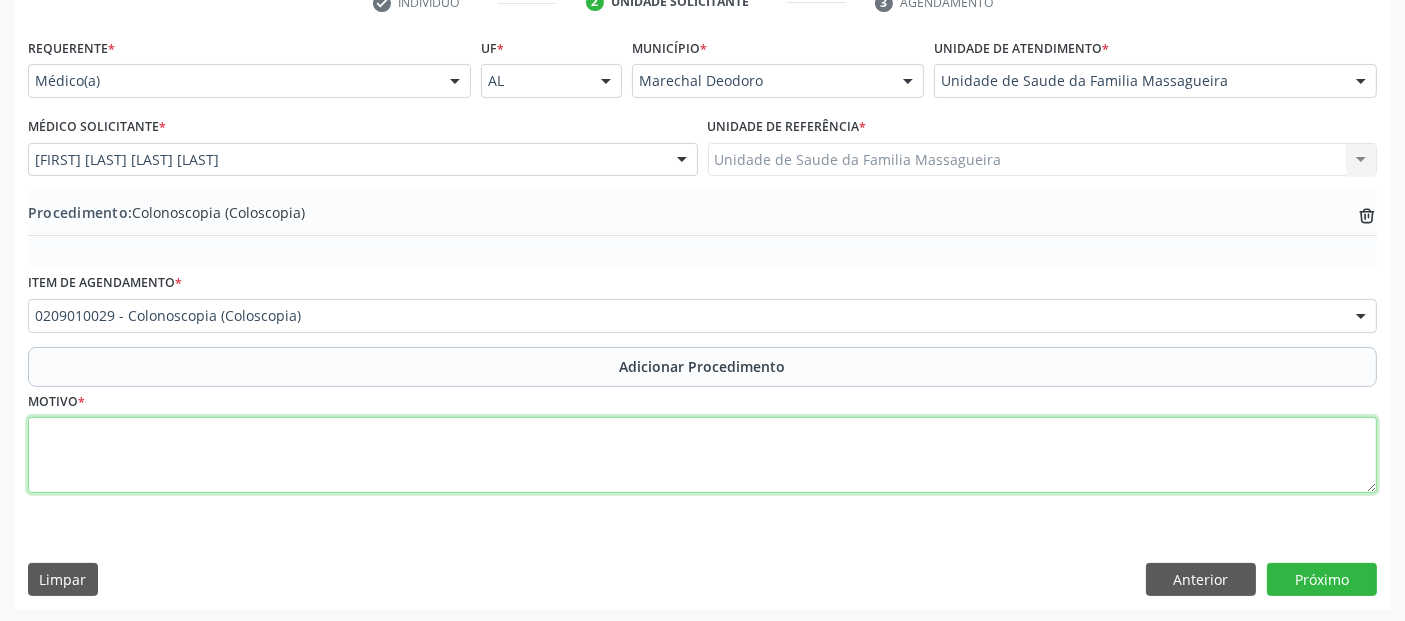 click at bounding box center [702, 455] 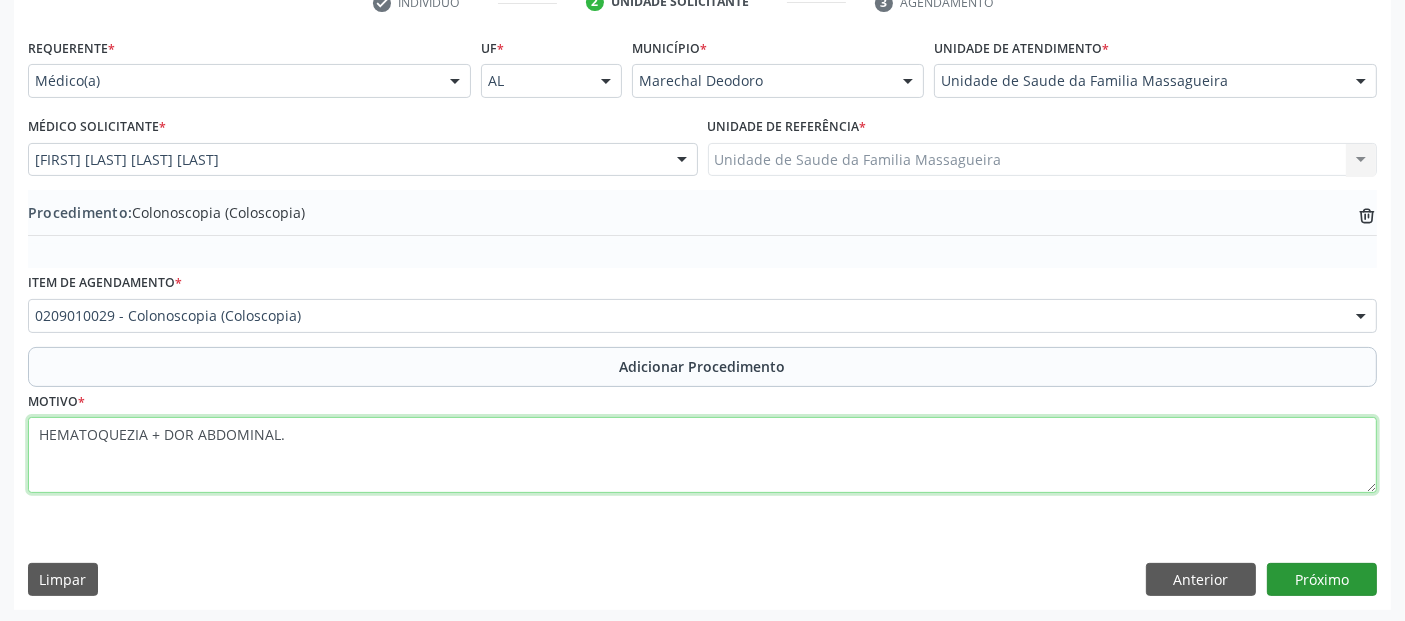 type on "HEMATOQUEZIA + DOR ABDOMINAL." 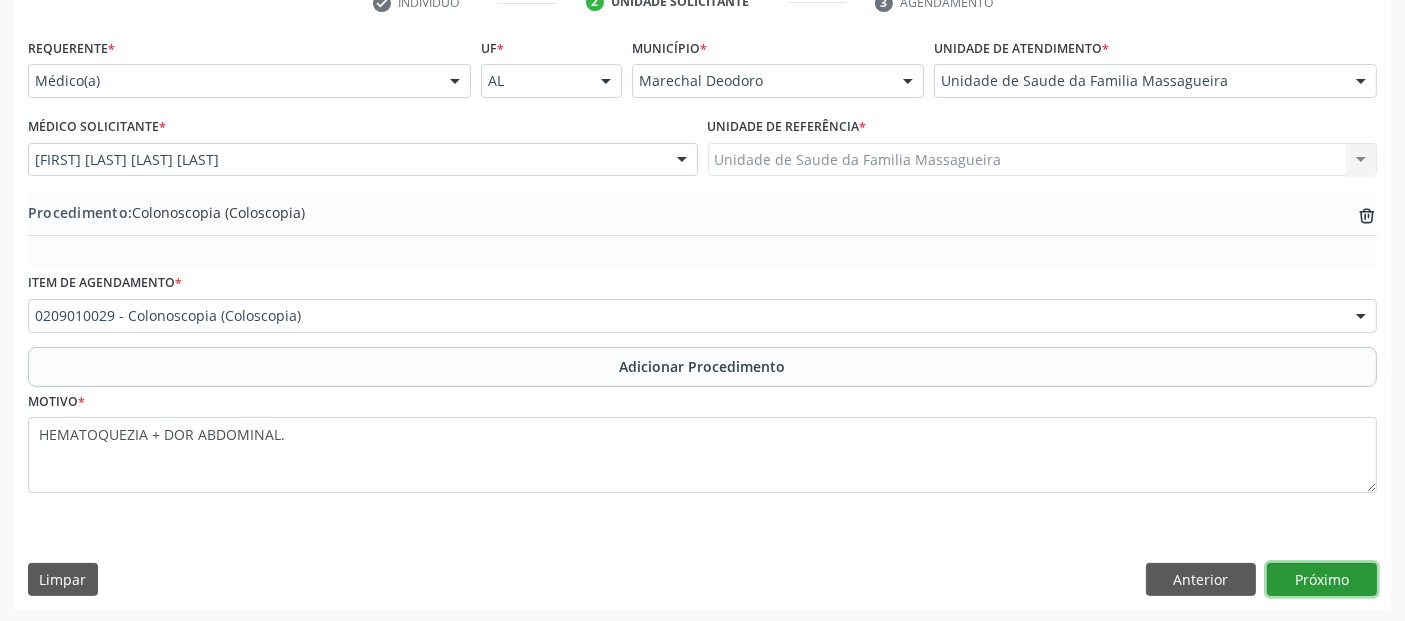 click on "Próximo" at bounding box center (1322, 580) 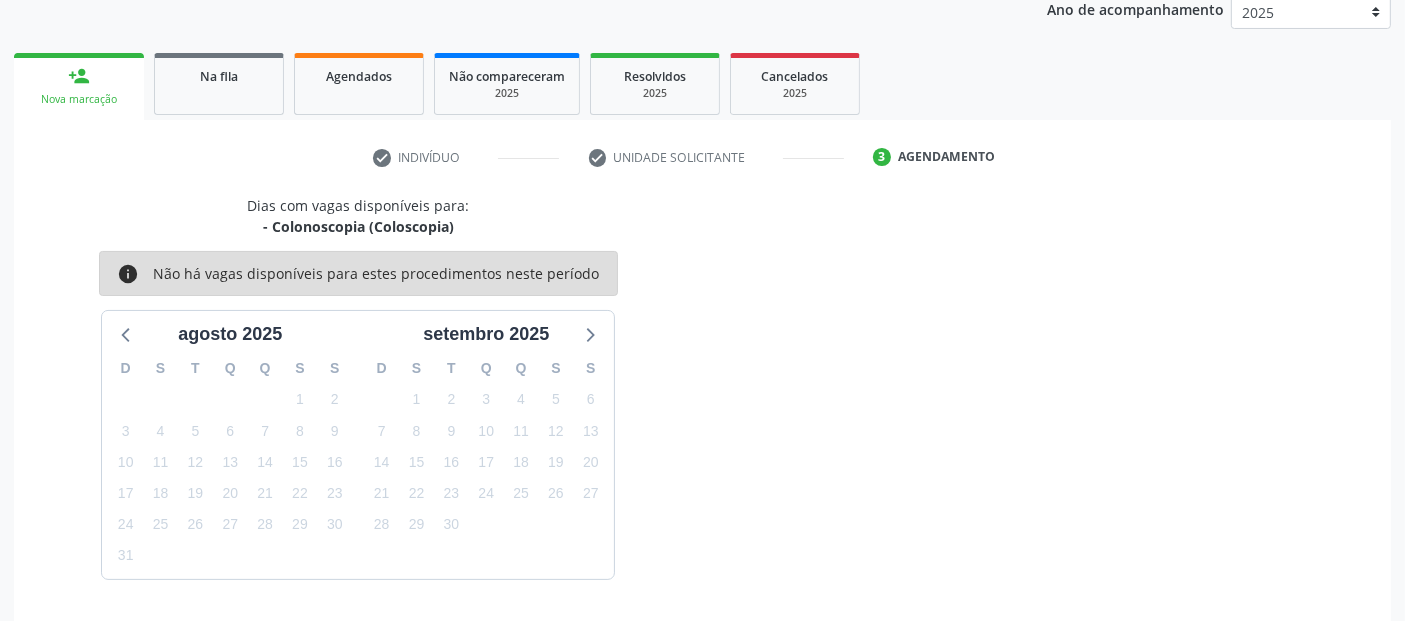 scroll, scrollTop: 333, scrollLeft: 0, axis: vertical 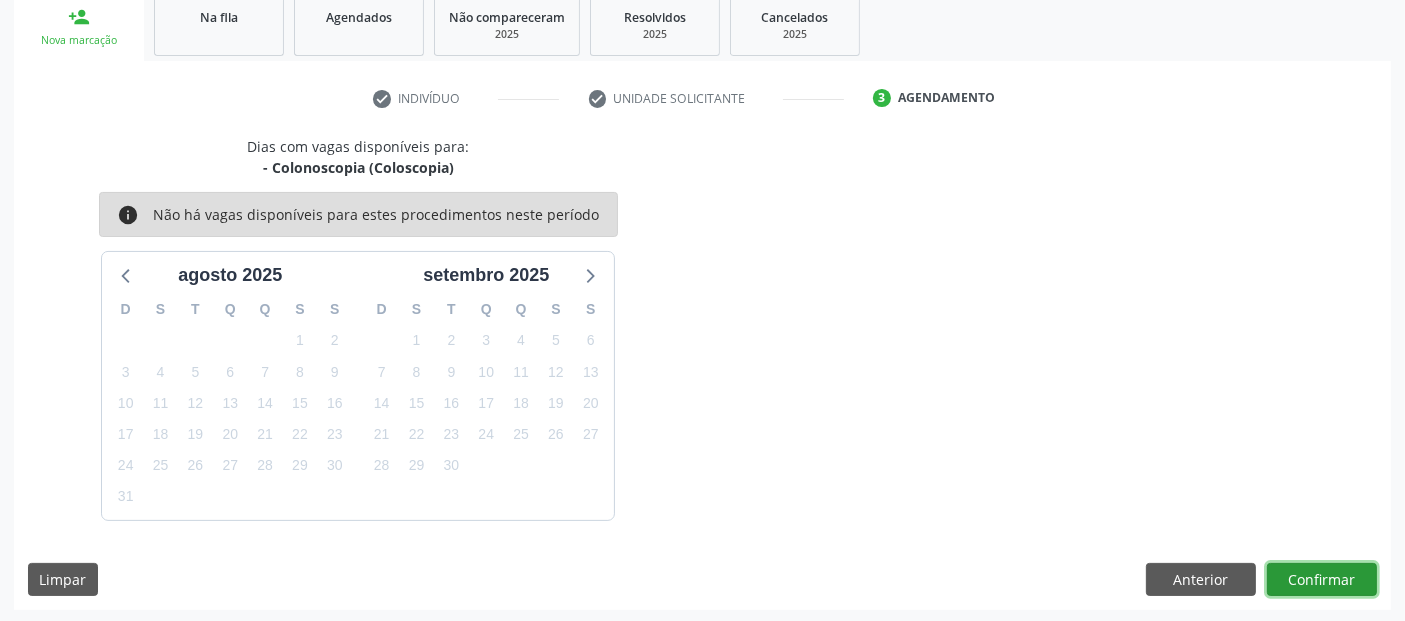 click on "Confirmar" at bounding box center (1322, 580) 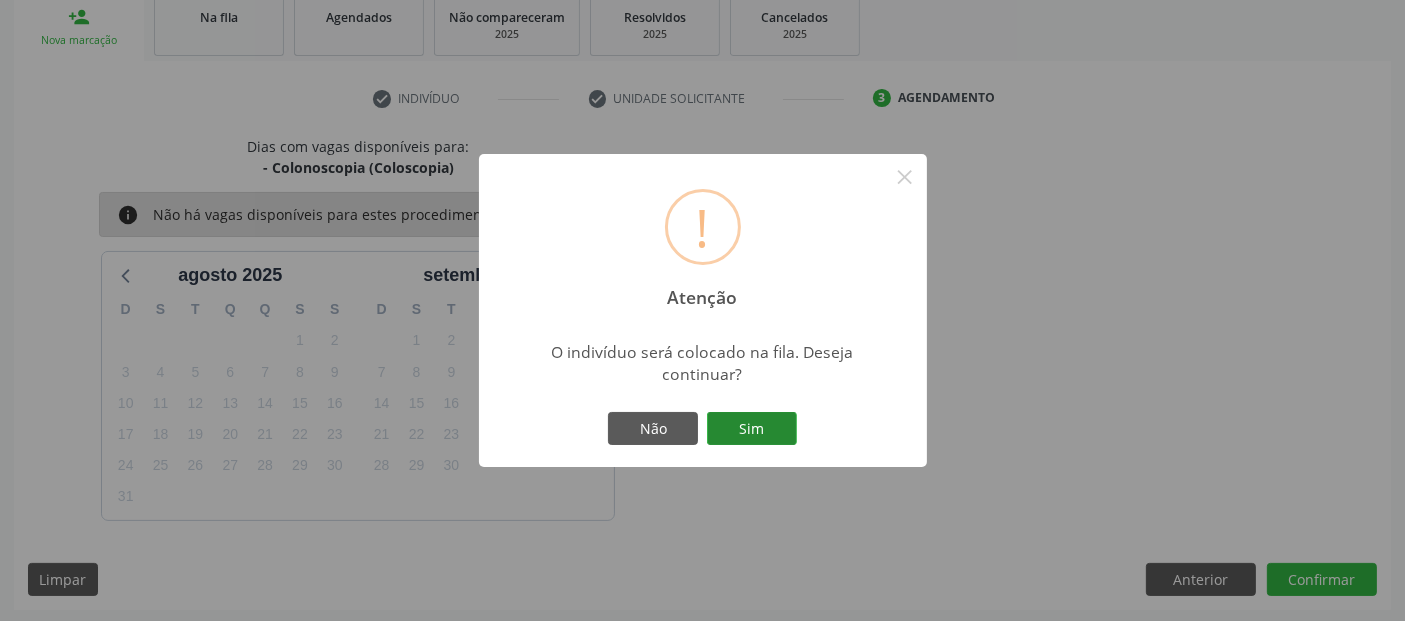click on "Sim" at bounding box center [752, 429] 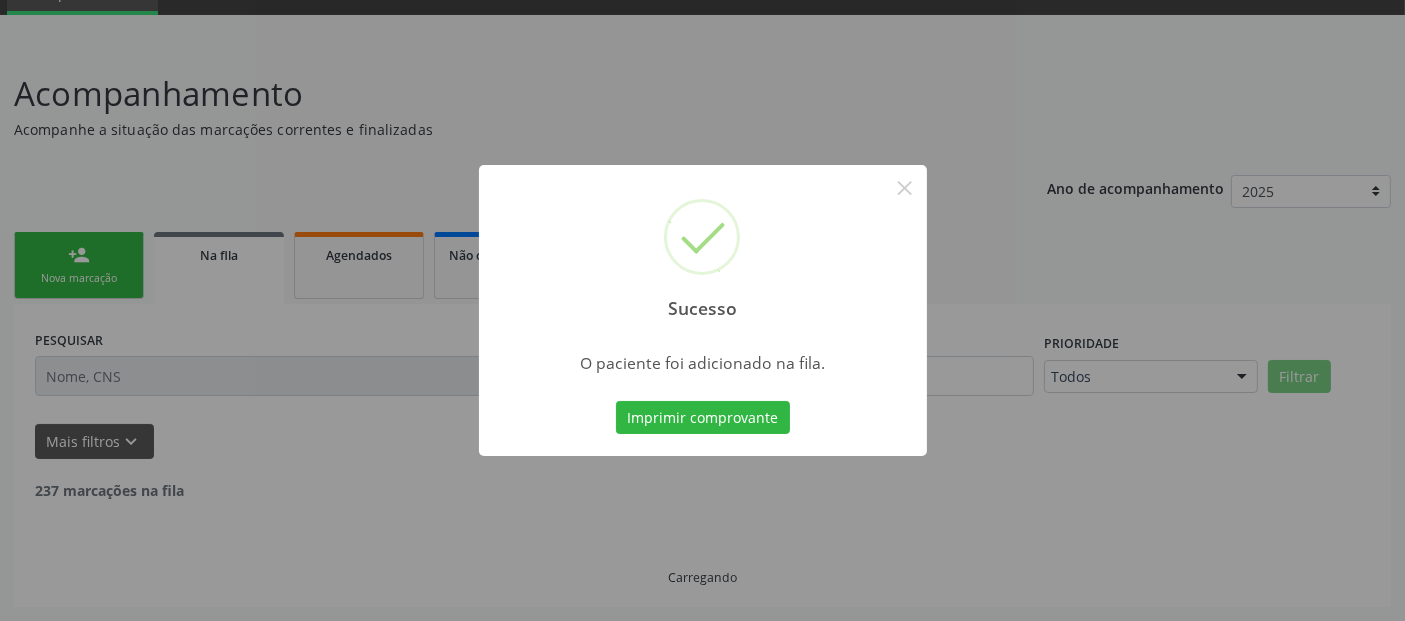 scroll, scrollTop: 71, scrollLeft: 0, axis: vertical 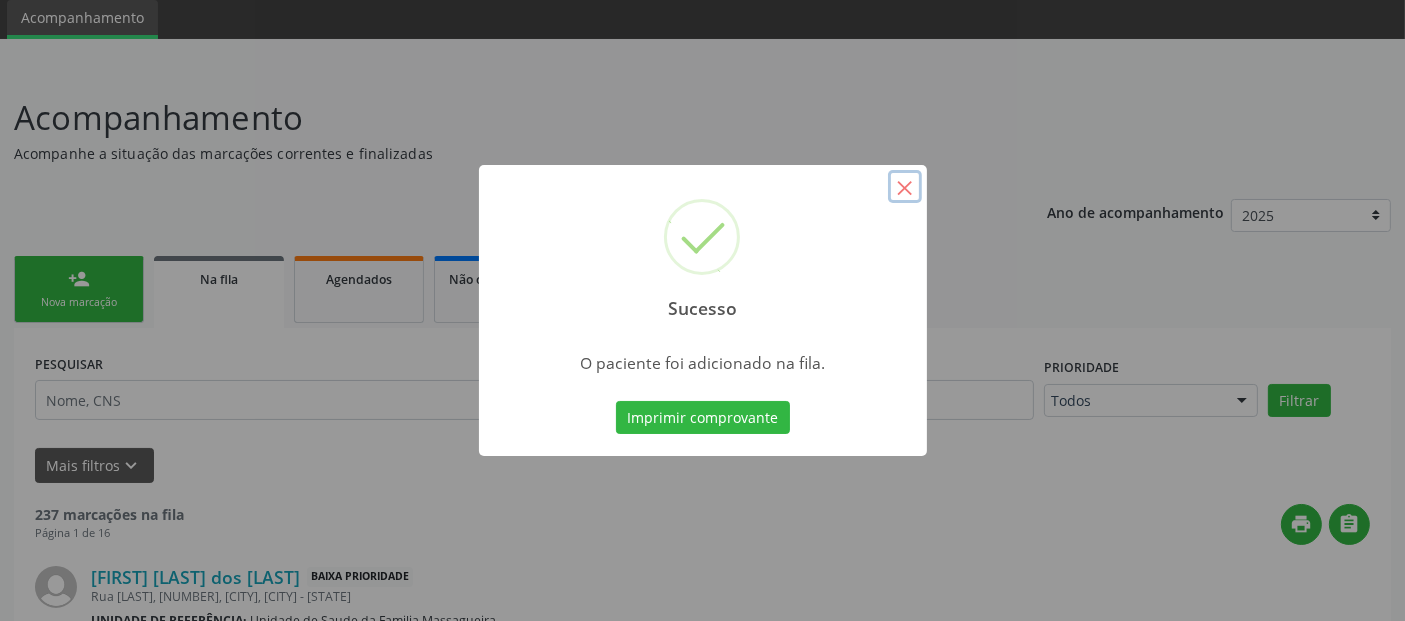 click on "×" at bounding box center [905, 187] 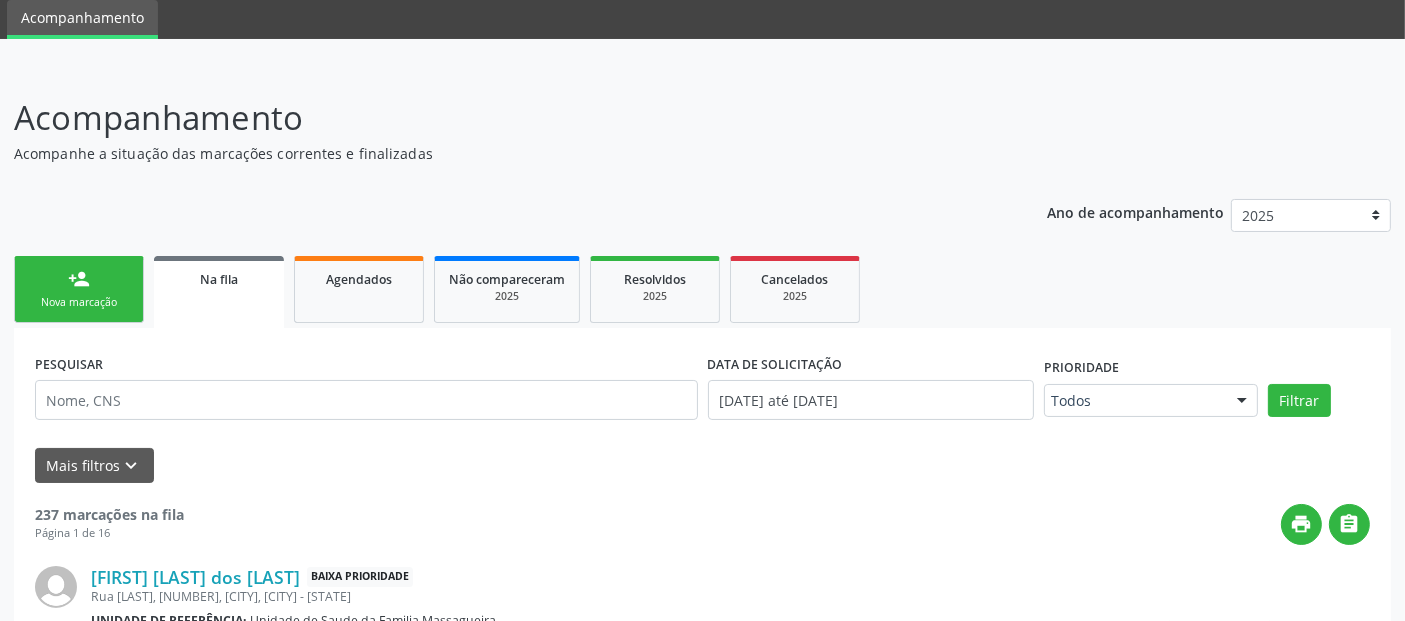 click on "Nova marcação" at bounding box center [79, 302] 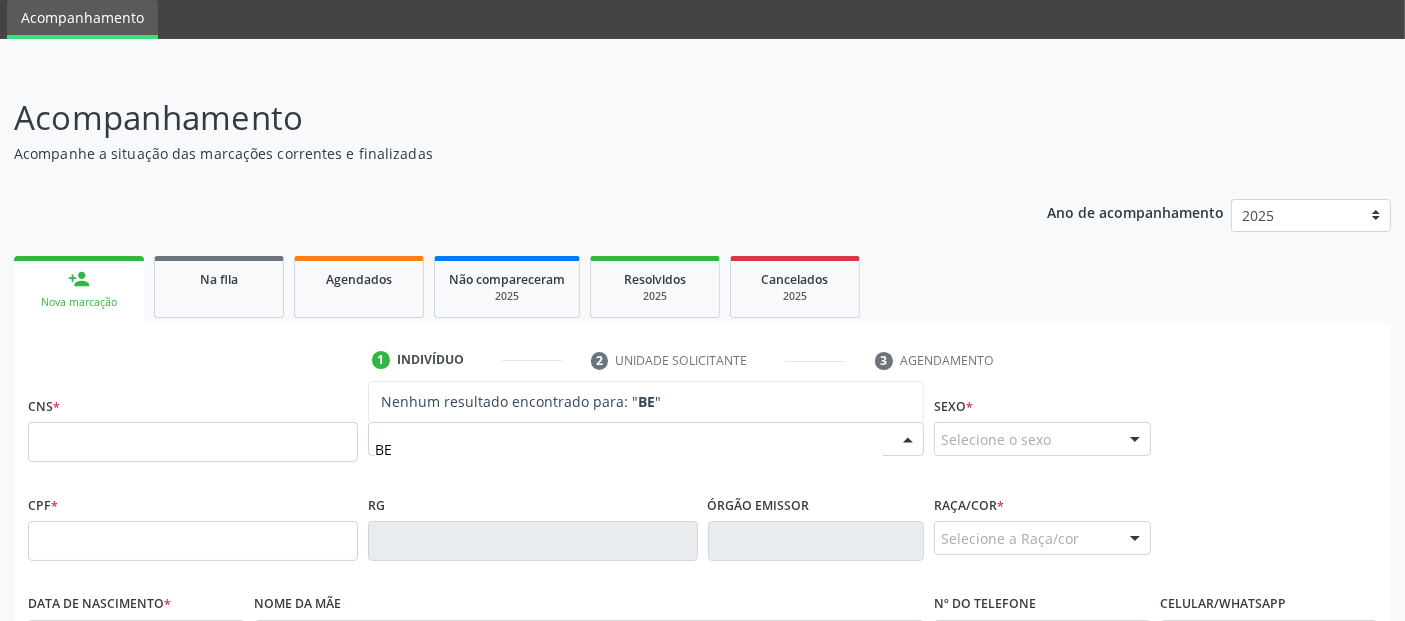 type on "B" 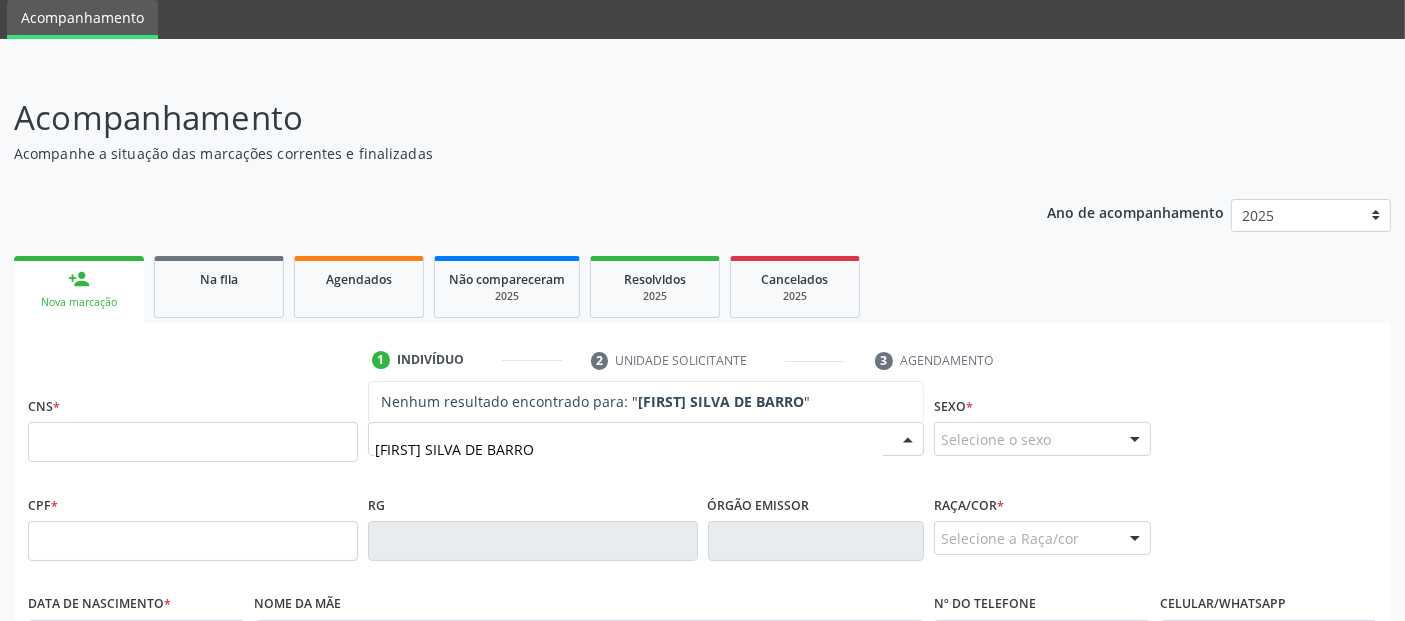 type on "[FIRST] SILVA DE BARROS" 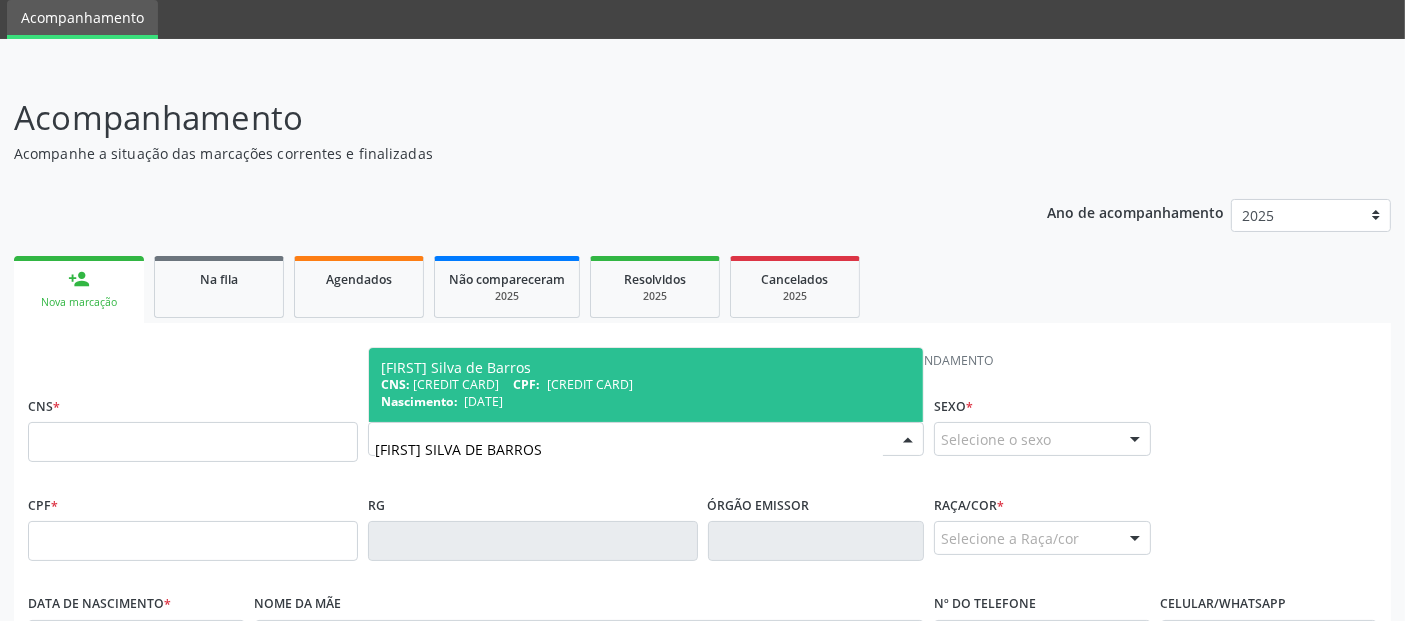 click on "CPF:" at bounding box center (526, 384) 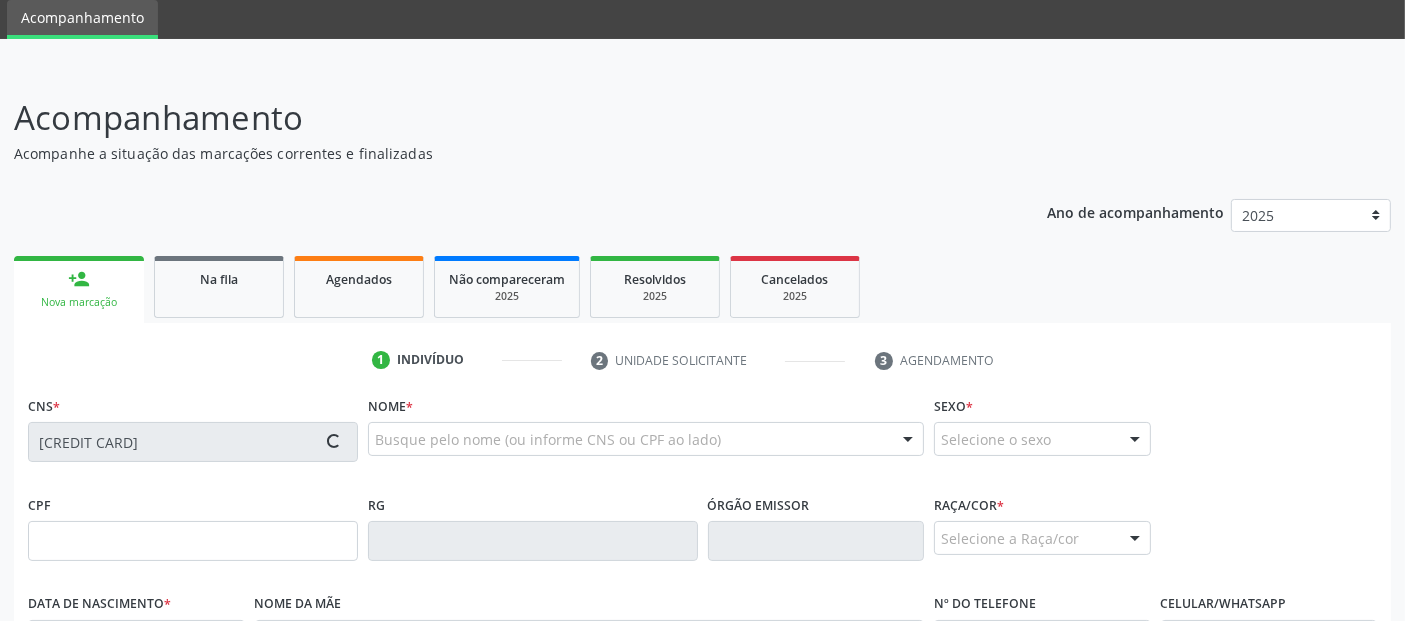 type on "[CREDIT CARD]" 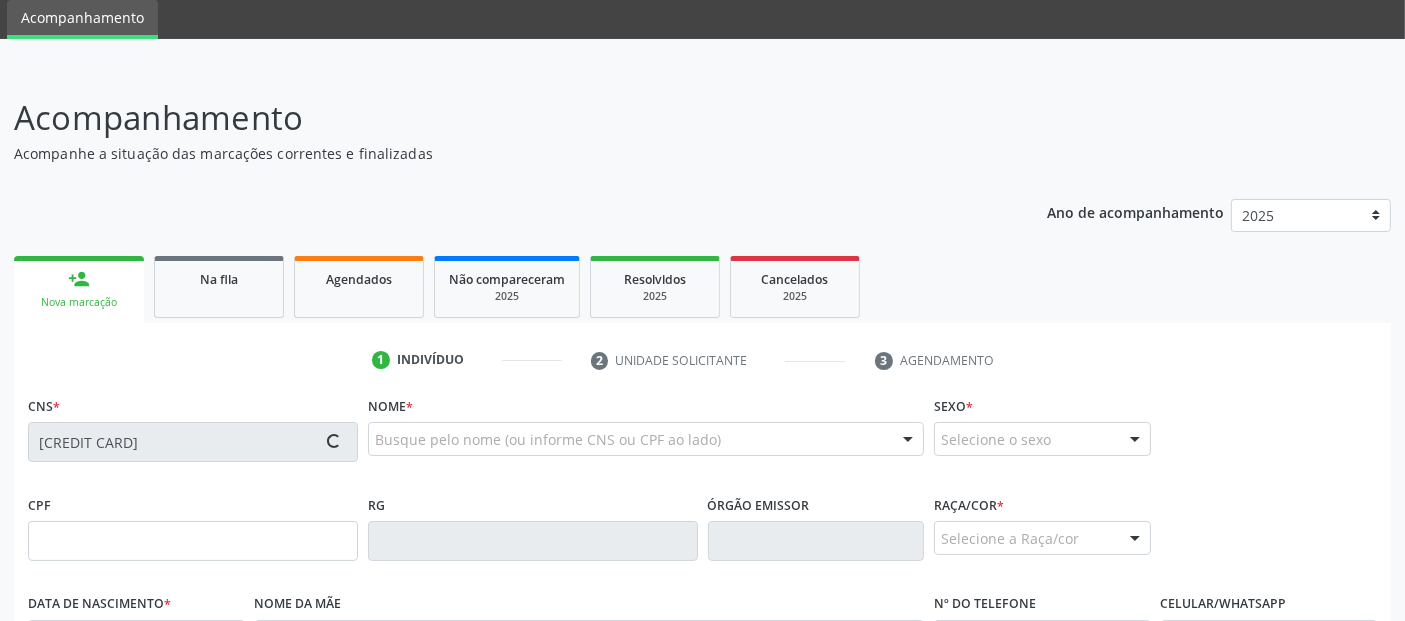 type on "[DATE]" 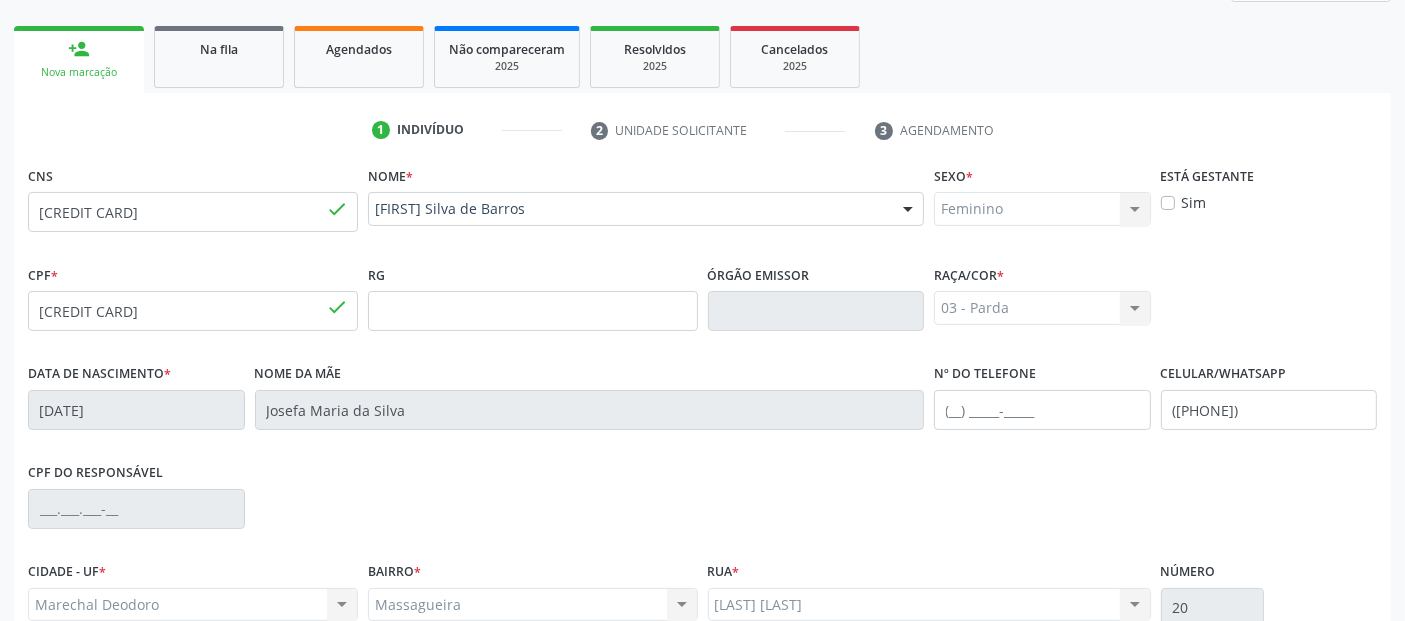 scroll, scrollTop: 489, scrollLeft: 0, axis: vertical 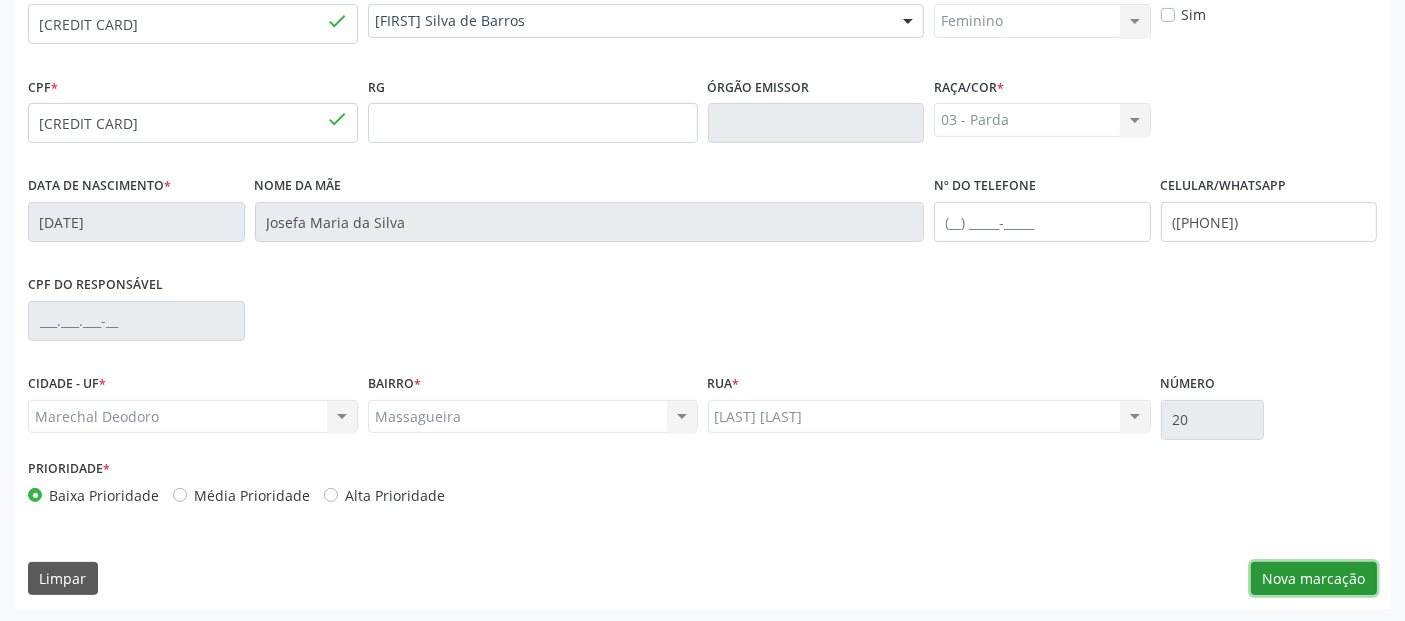 click on "Nova marcação" at bounding box center [1314, 579] 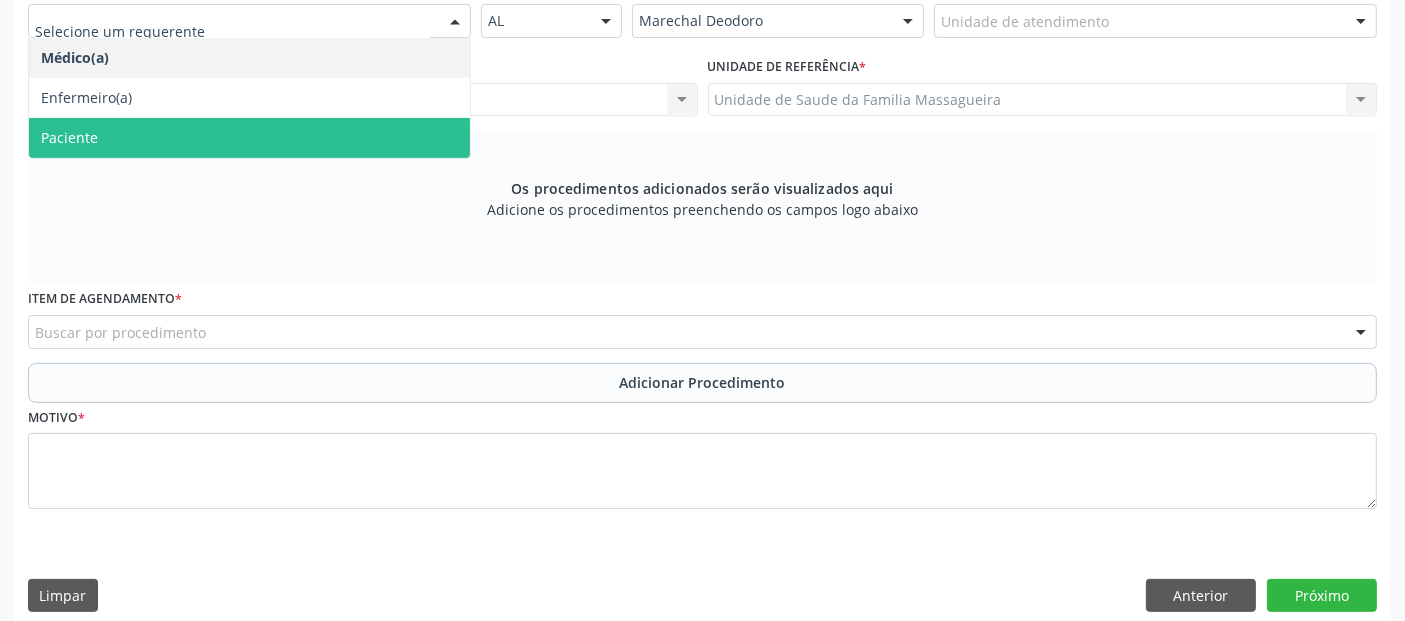click on "Paciente" at bounding box center [249, 138] 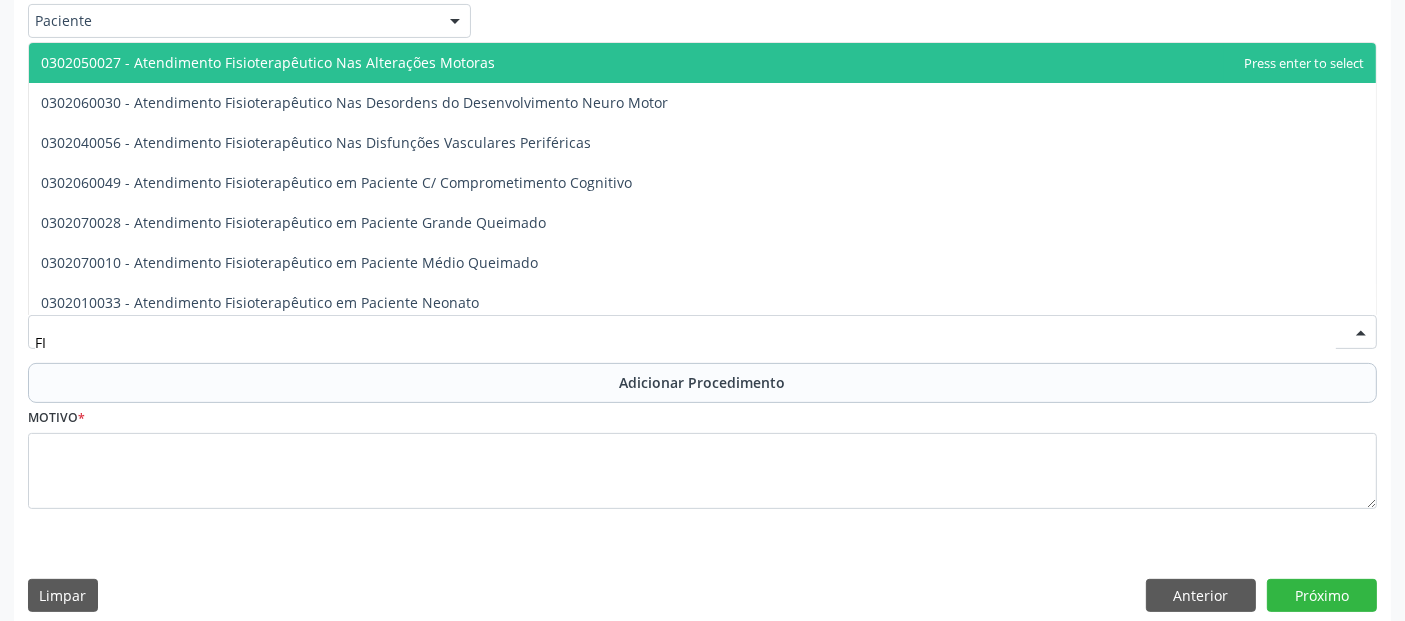 type on "F" 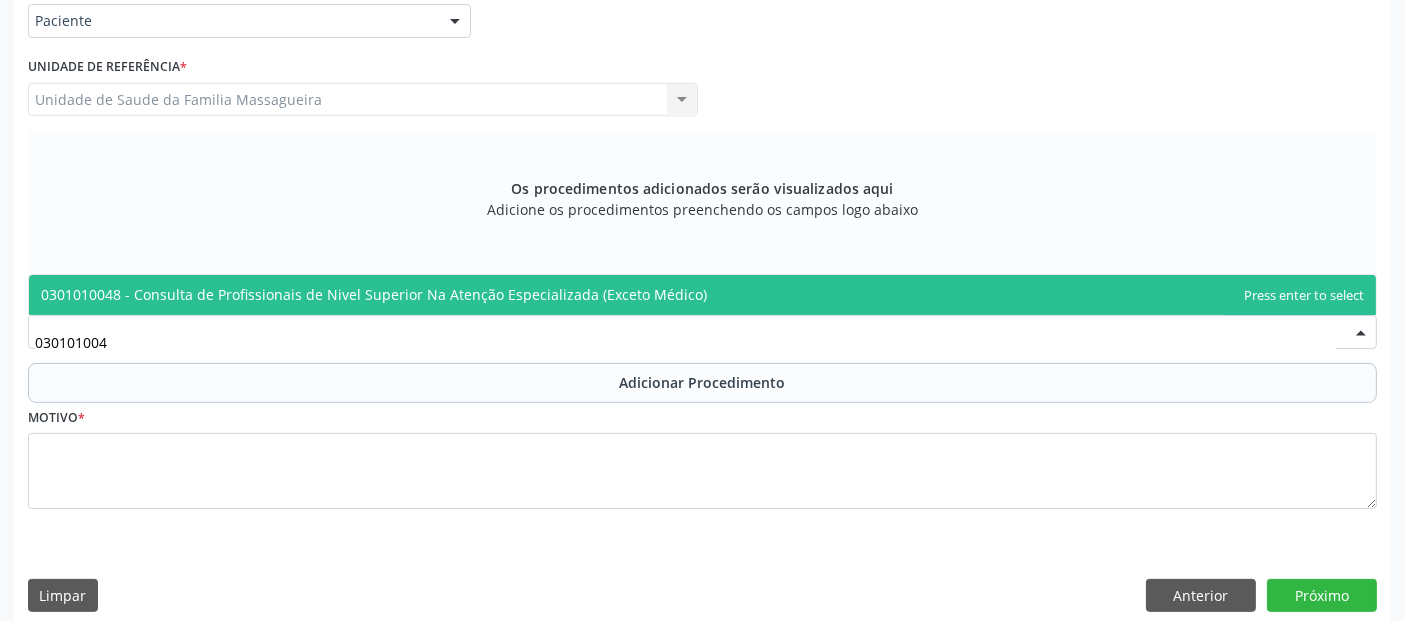 type on "0301010048" 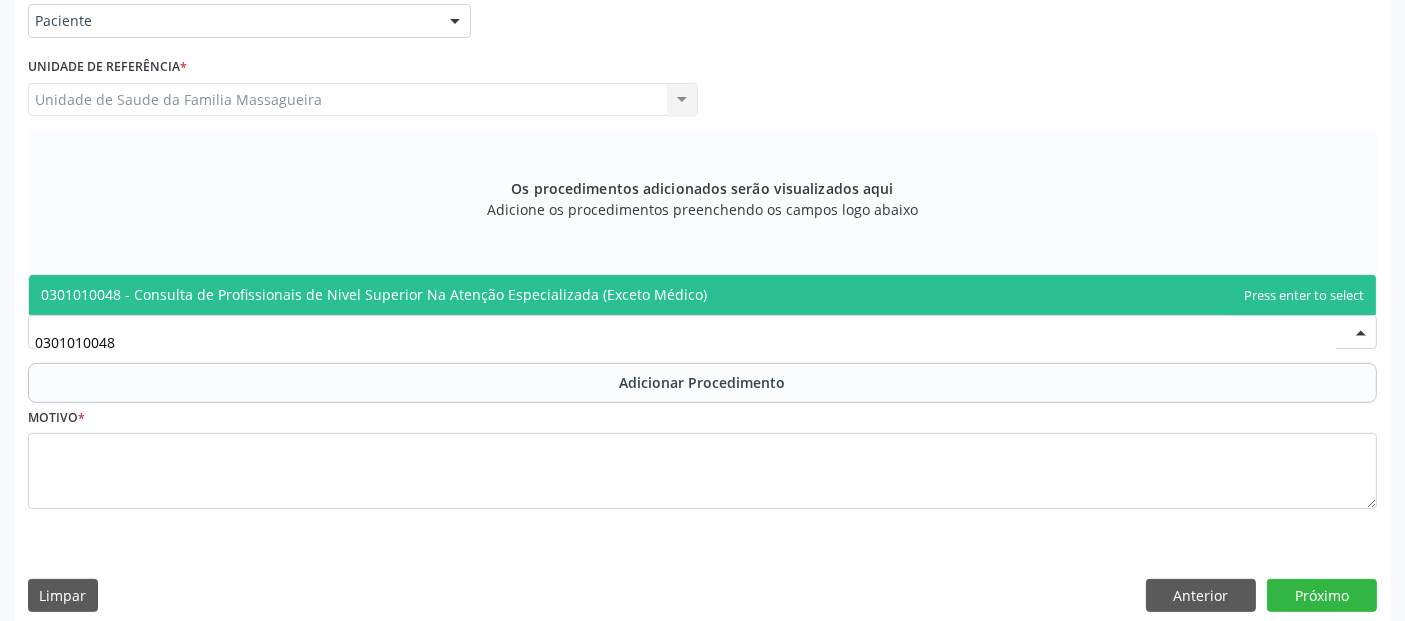click on "0301010048 - Consulta de Profissionais de Nivel Superior Na Atenção Especializada (Exceto Médico)" at bounding box center (702, 295) 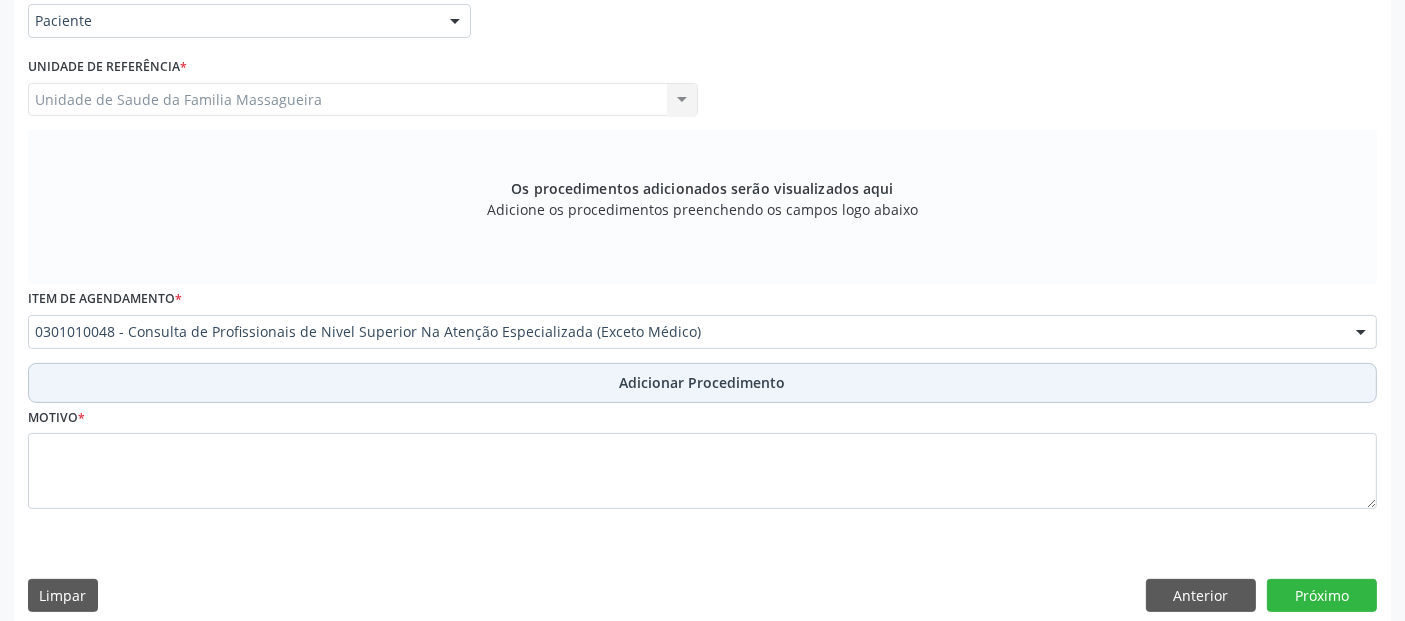 click on "Adicionar Procedimento" at bounding box center [702, 383] 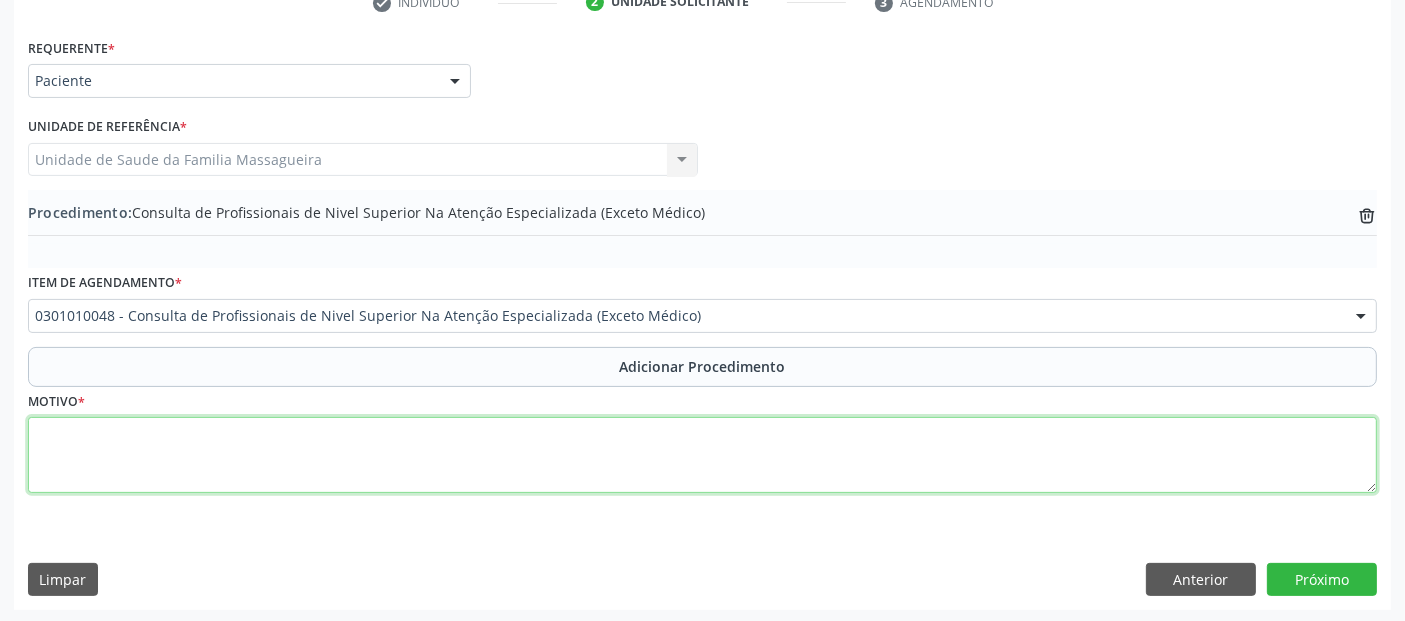 click at bounding box center [702, 455] 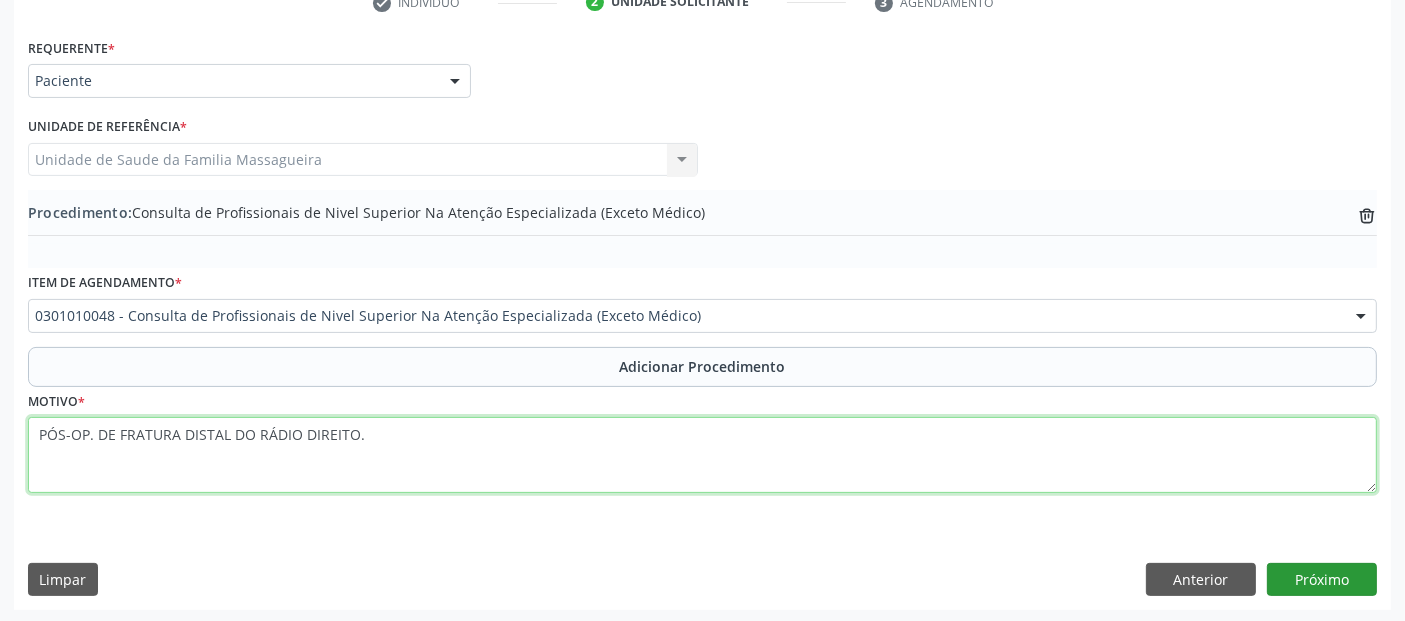 type on "PÓS-OP. DE FRATURA DISTAL DO RÁDIO DIREITO." 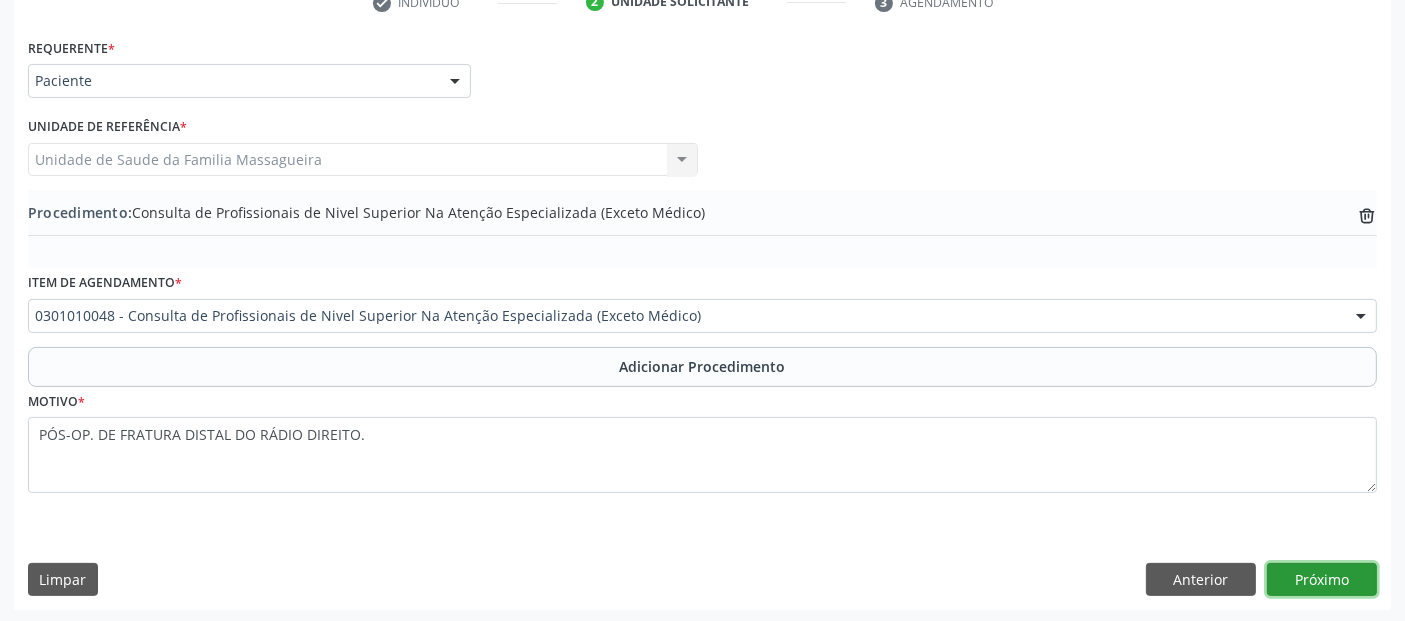 click on "Próximo" at bounding box center (1322, 580) 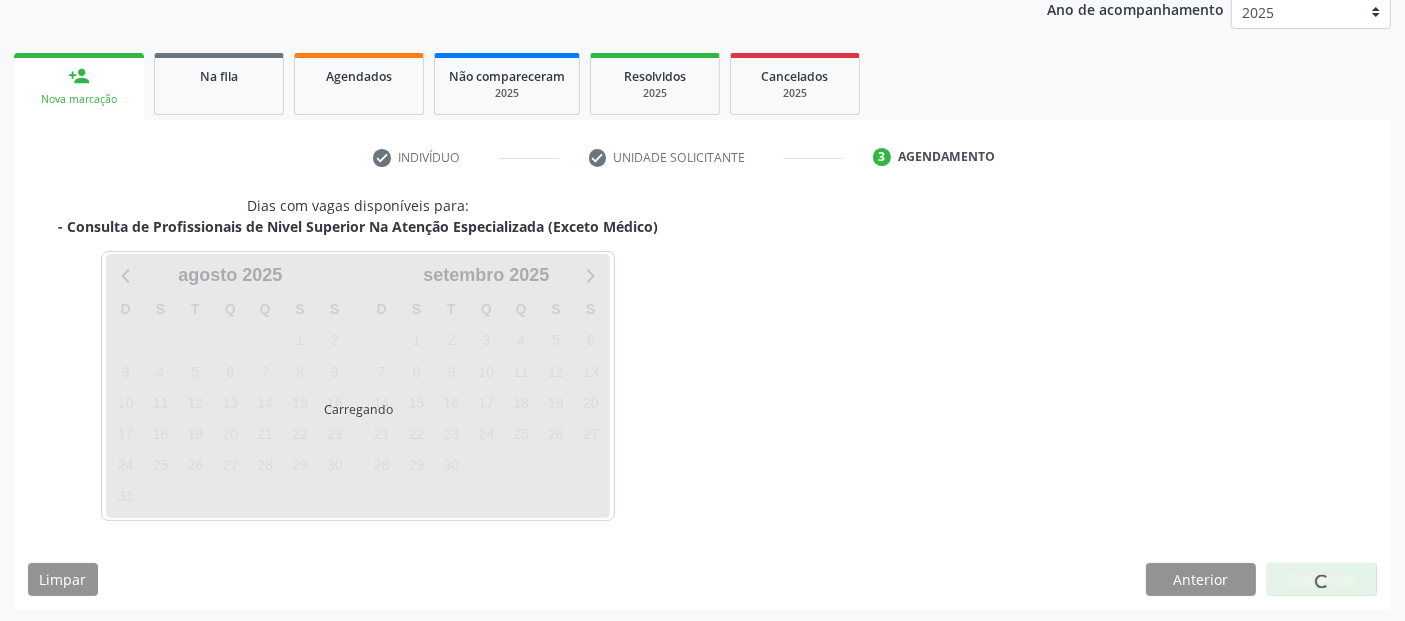 click at bounding box center (1322, 579) 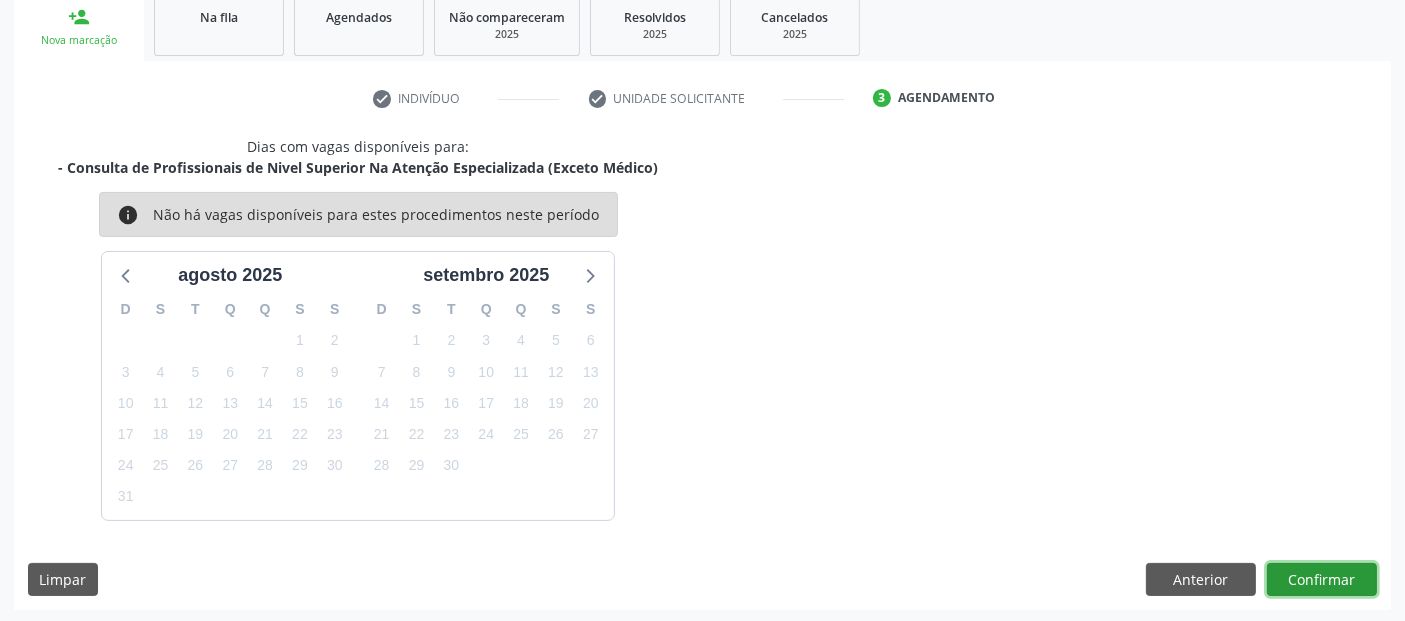 click on "Confirmar" at bounding box center (1322, 580) 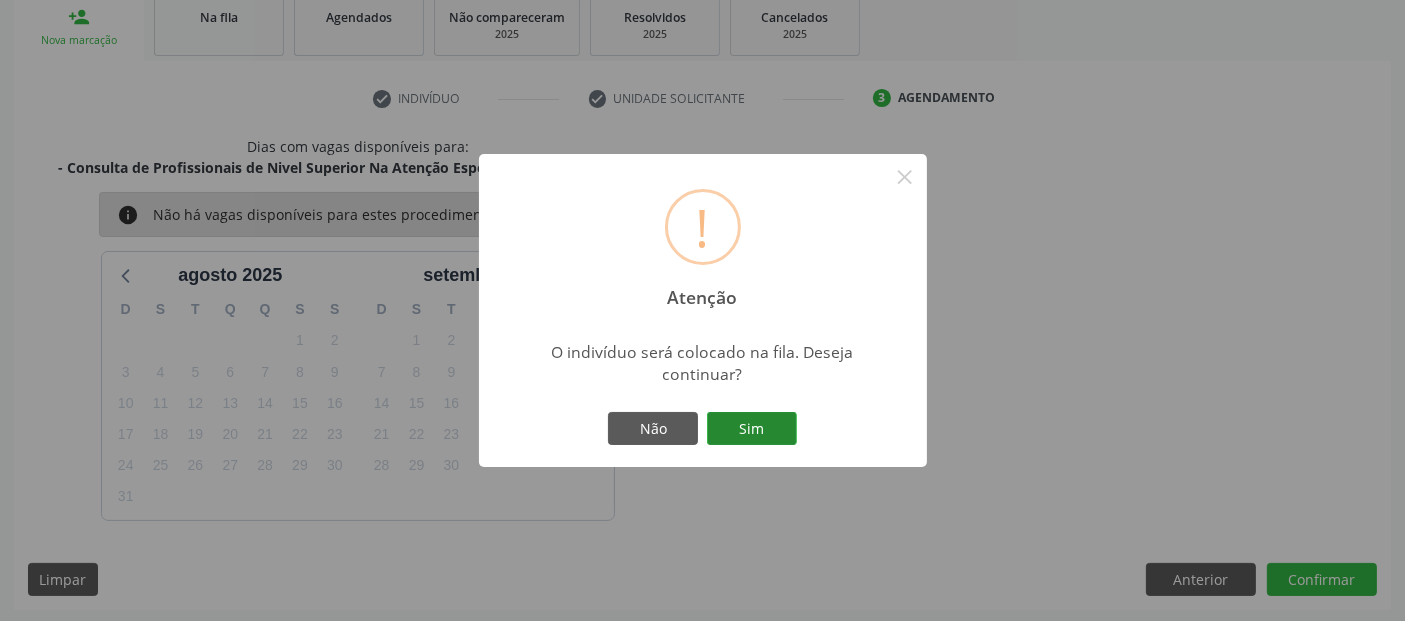 click on "Sim" at bounding box center [752, 429] 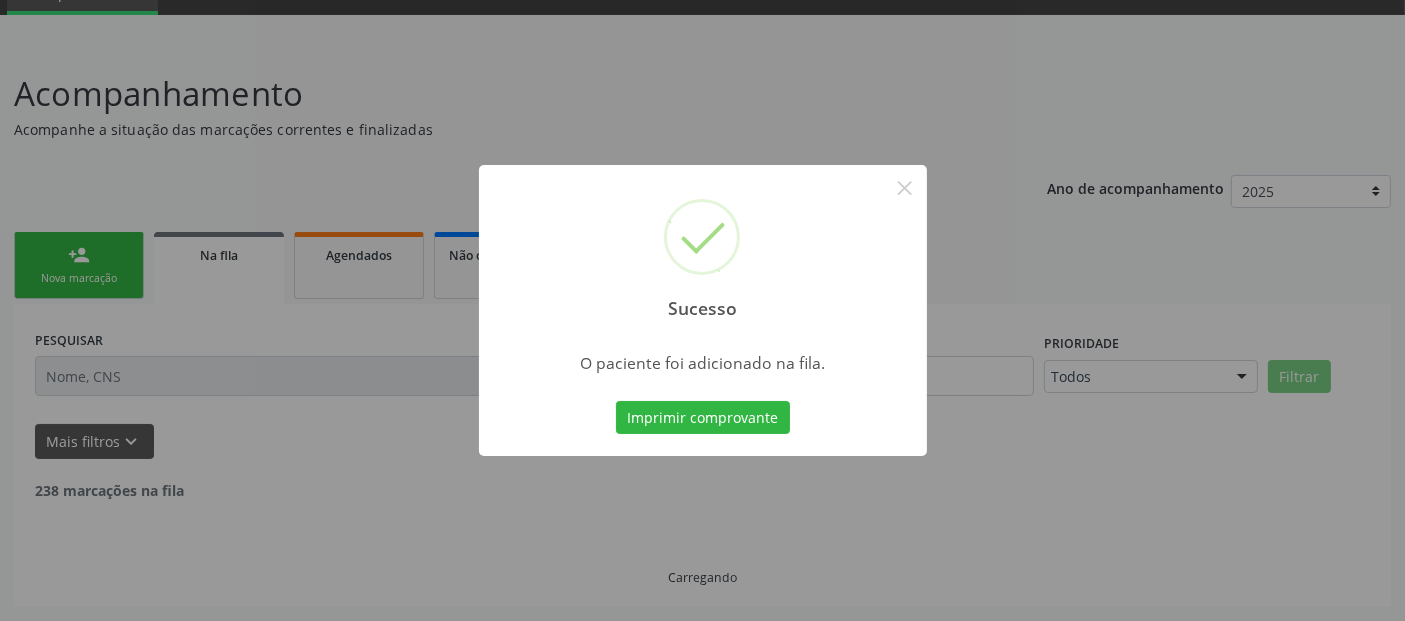 scroll, scrollTop: 71, scrollLeft: 0, axis: vertical 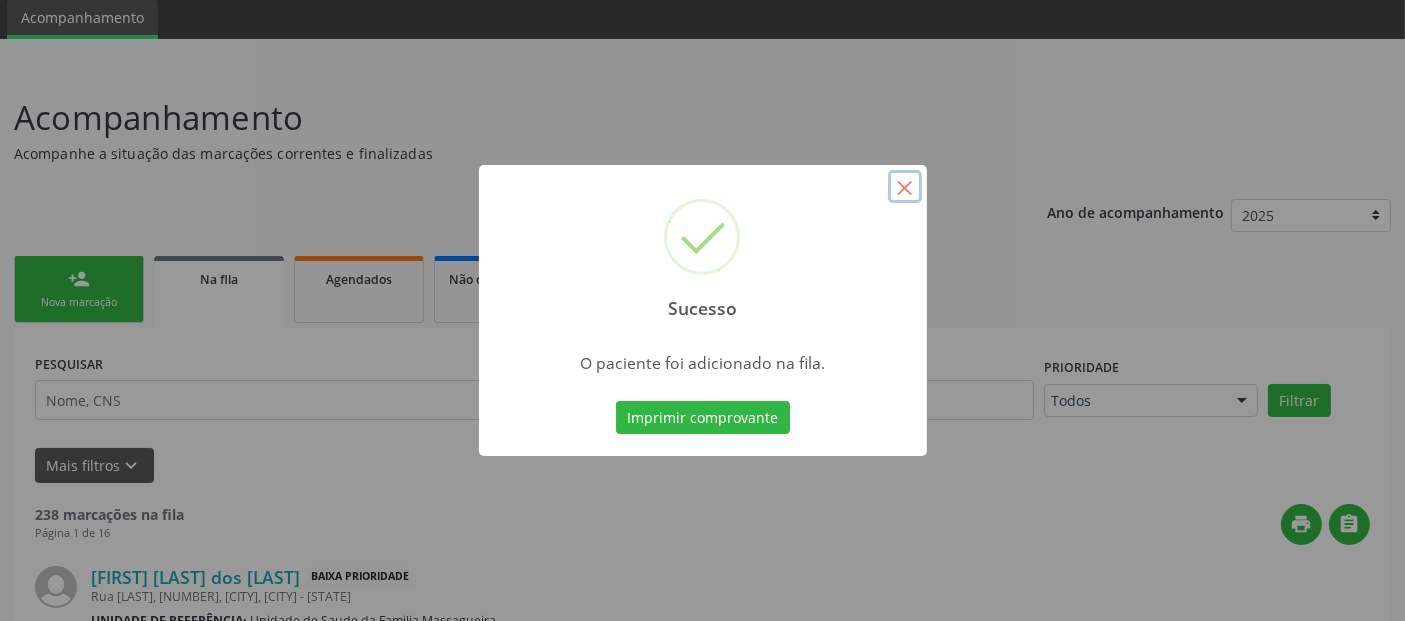 click on "×" at bounding box center (905, 187) 